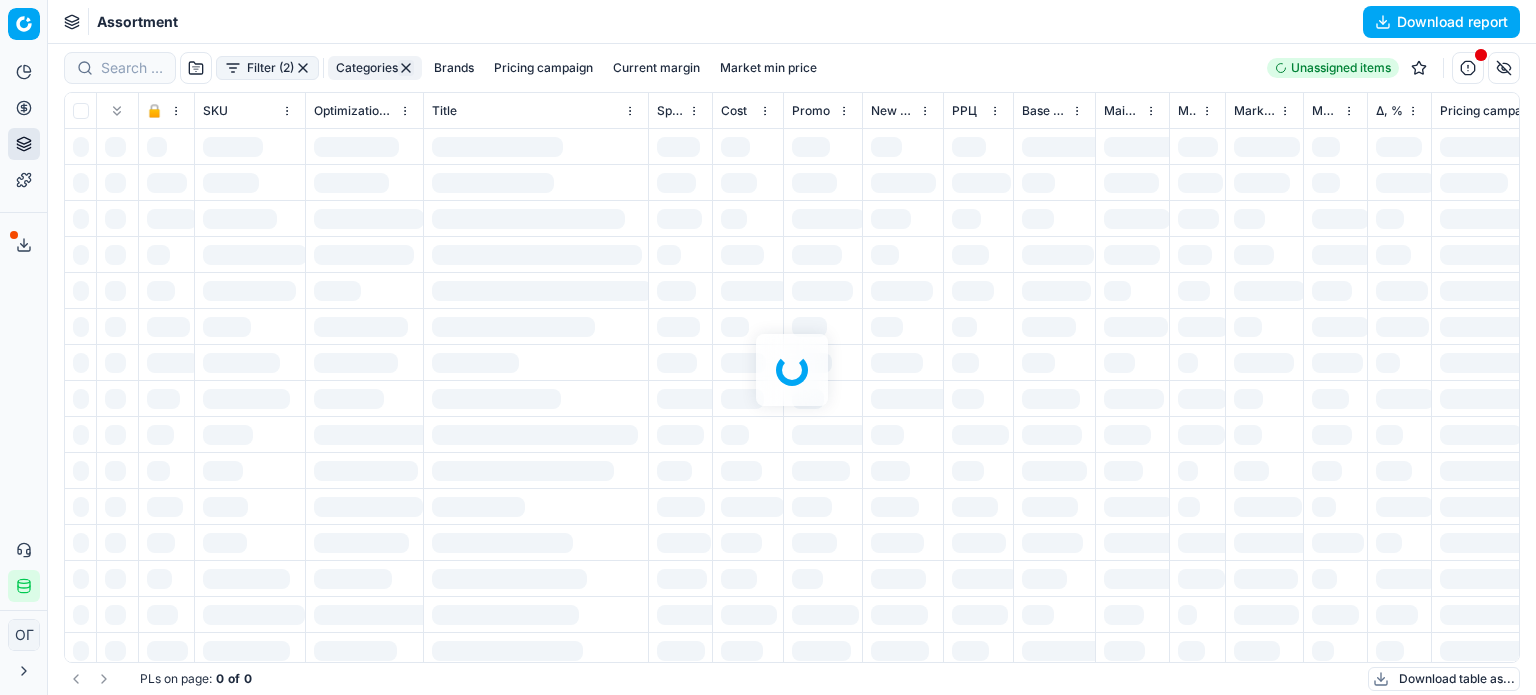 scroll, scrollTop: 0, scrollLeft: 0, axis: both 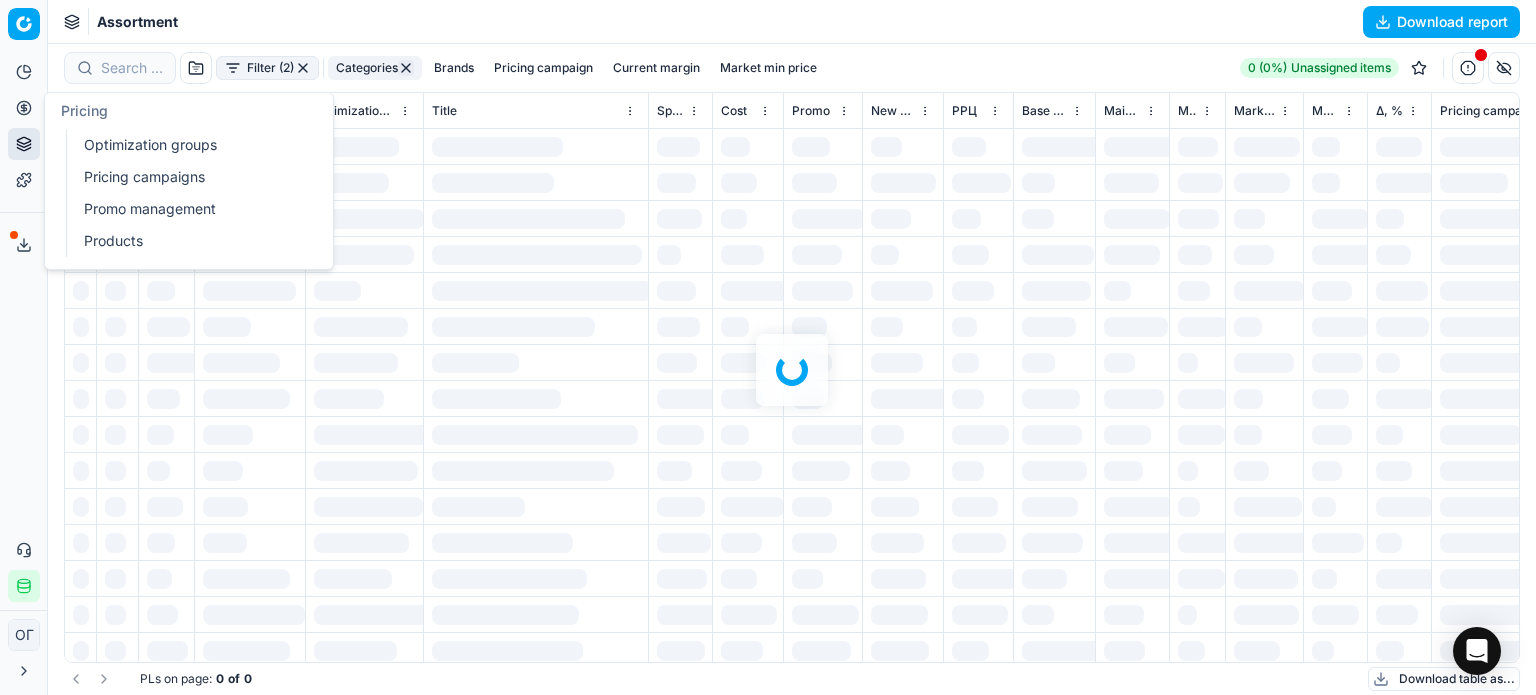 click 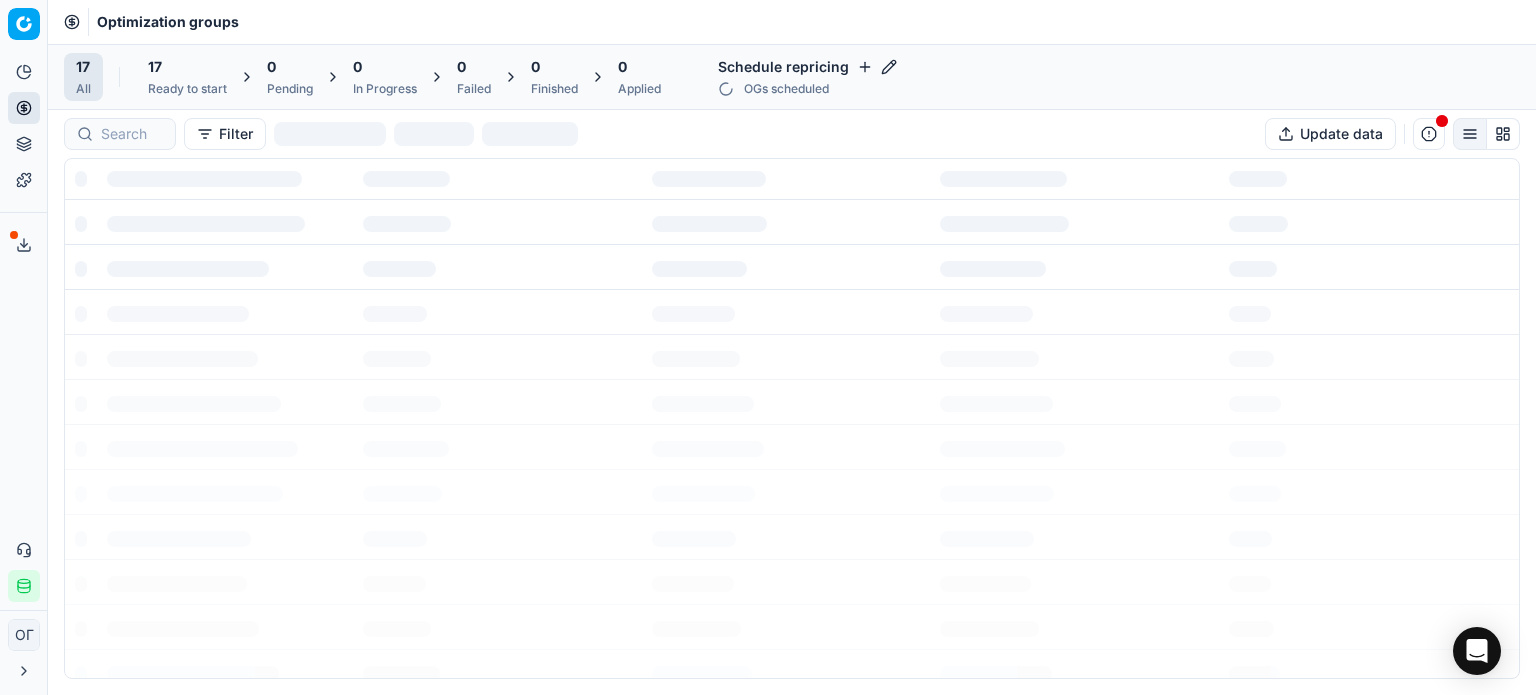 click on "17" at bounding box center (155, 67) 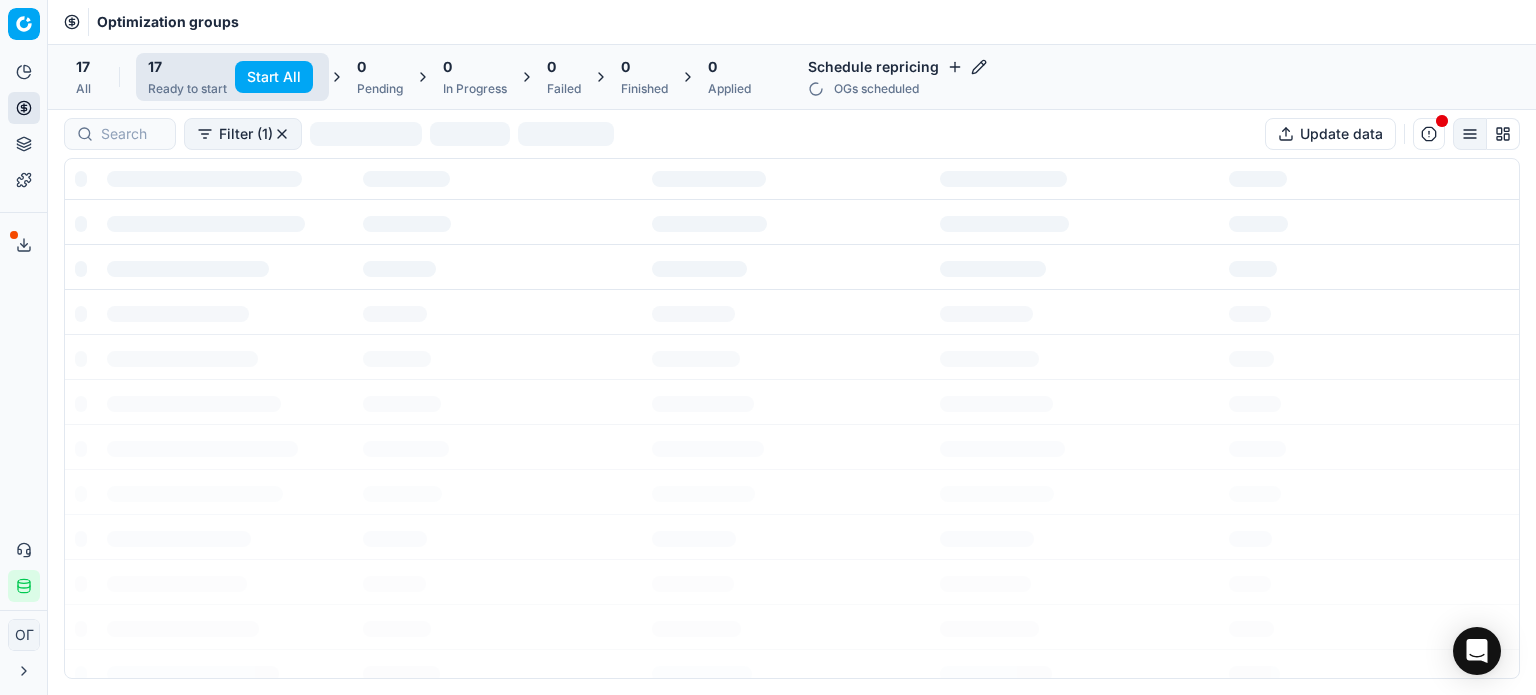 click on "Start   All" at bounding box center [274, 77] 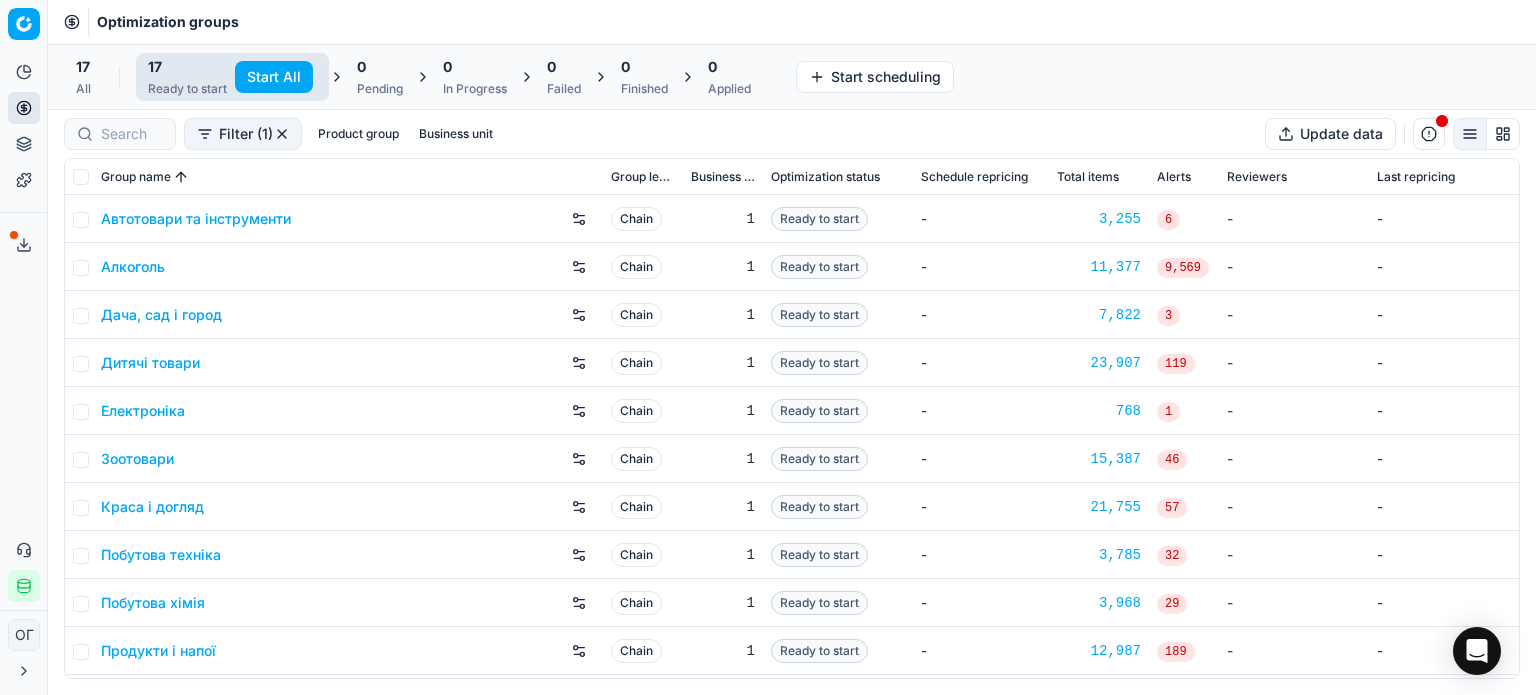 click on "Start   All" at bounding box center (274, 77) 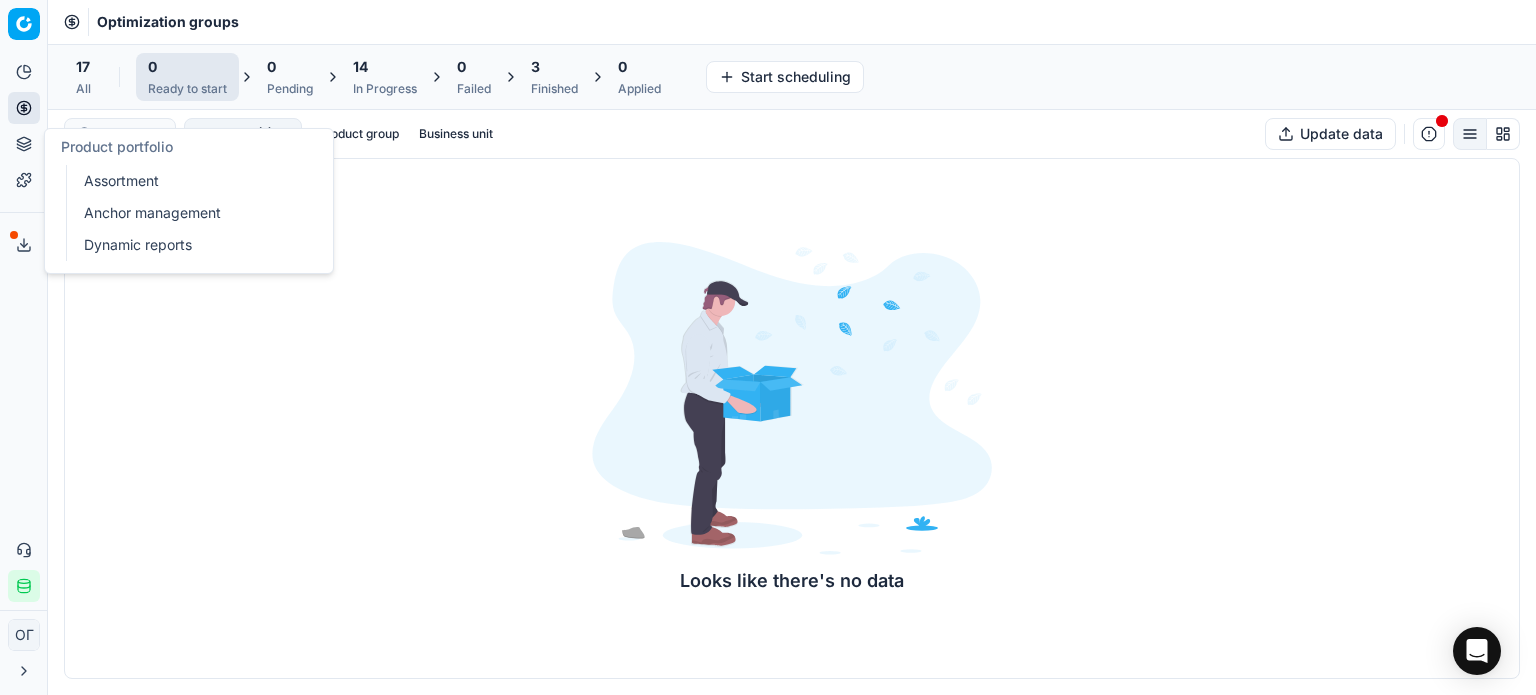 click 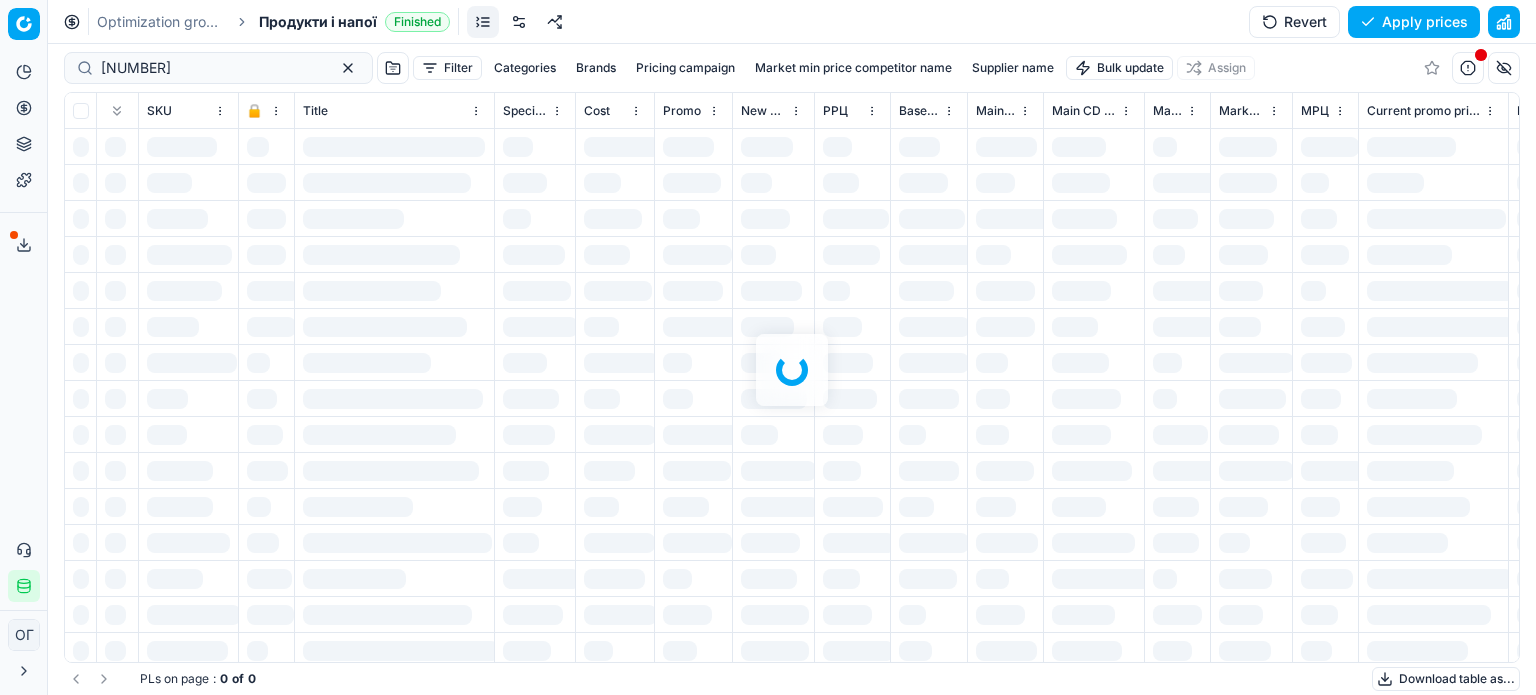 scroll, scrollTop: 0, scrollLeft: 0, axis: both 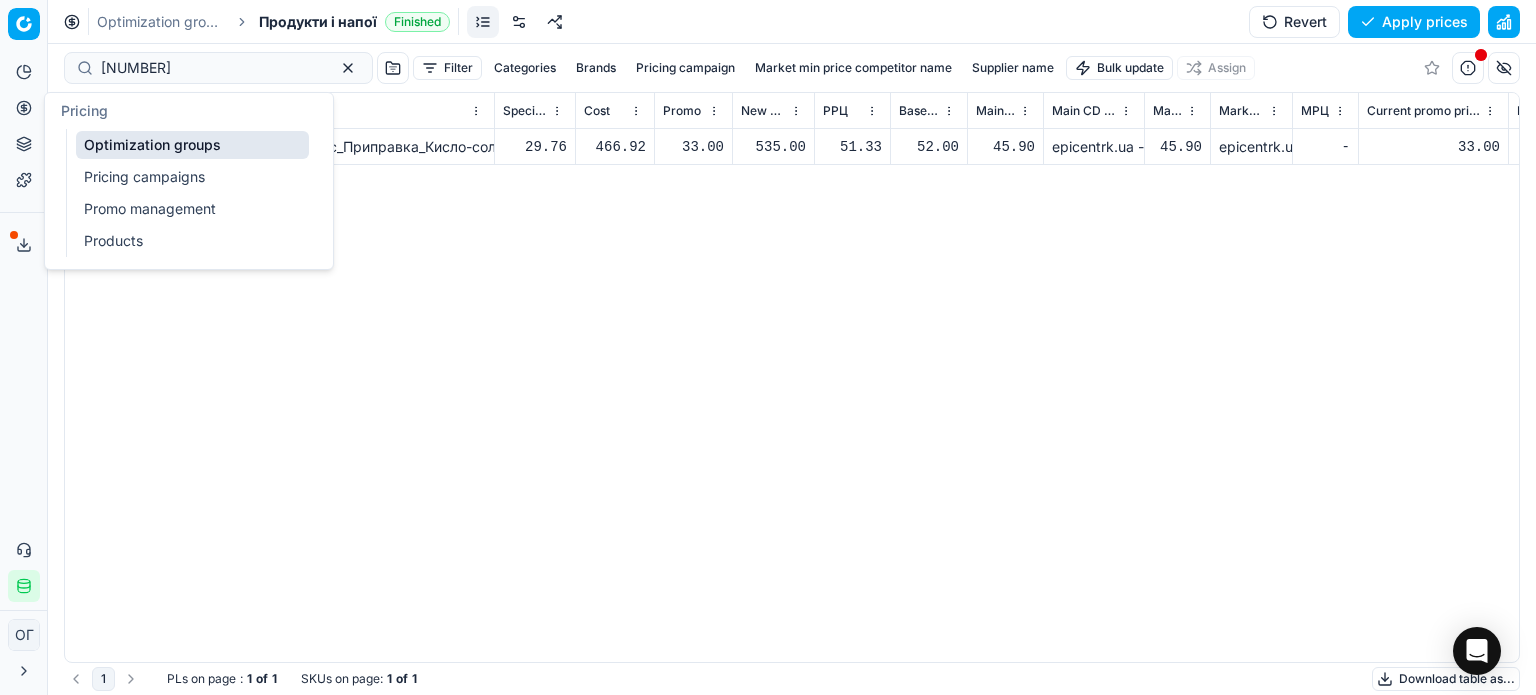 click 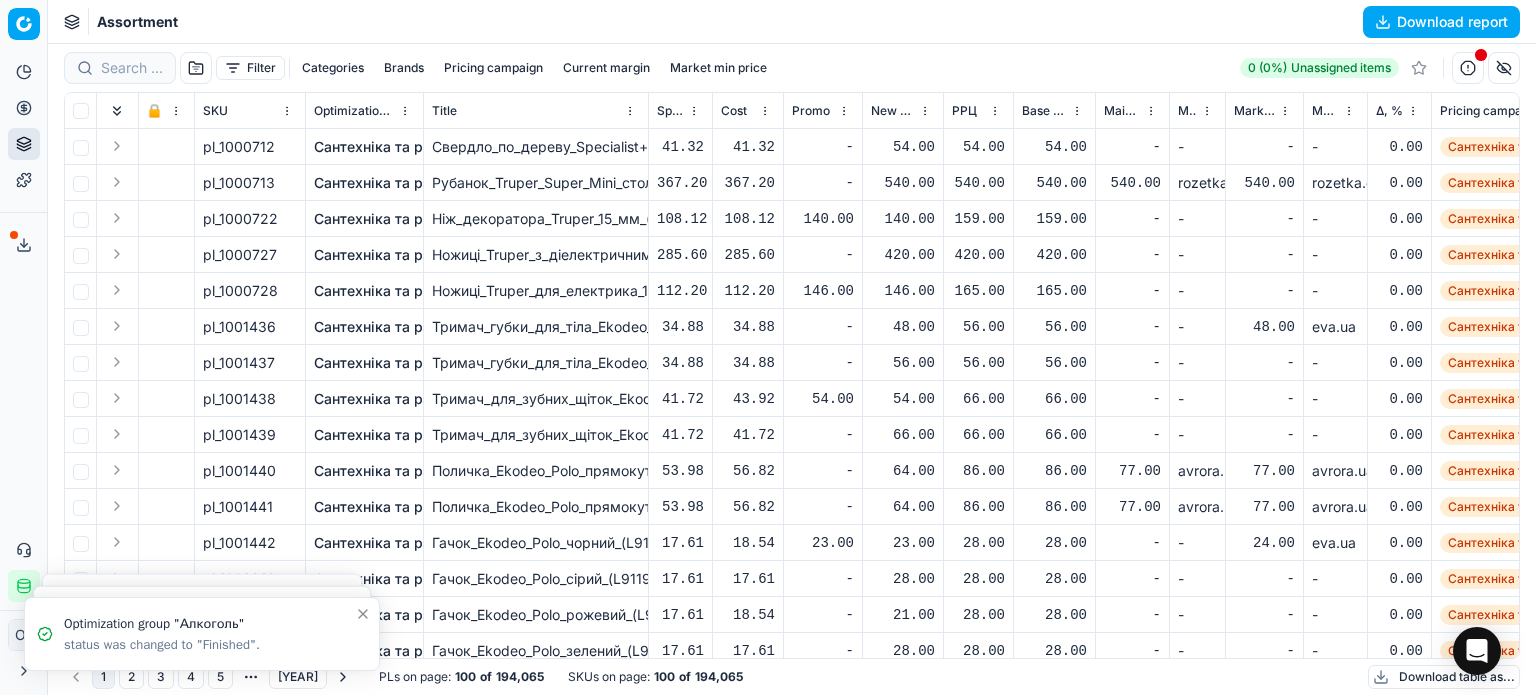 scroll, scrollTop: 0, scrollLeft: 0, axis: both 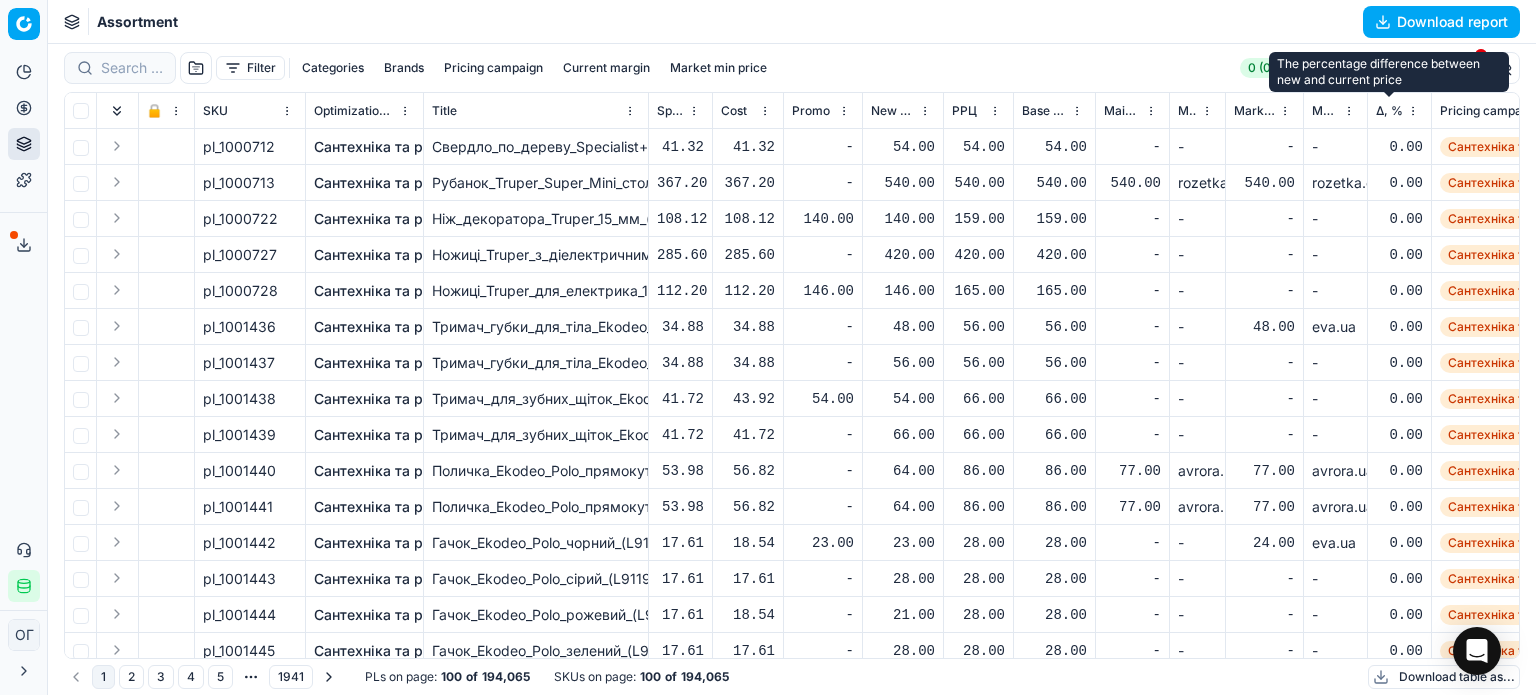 click on "Δ, %" at bounding box center [1389, 111] 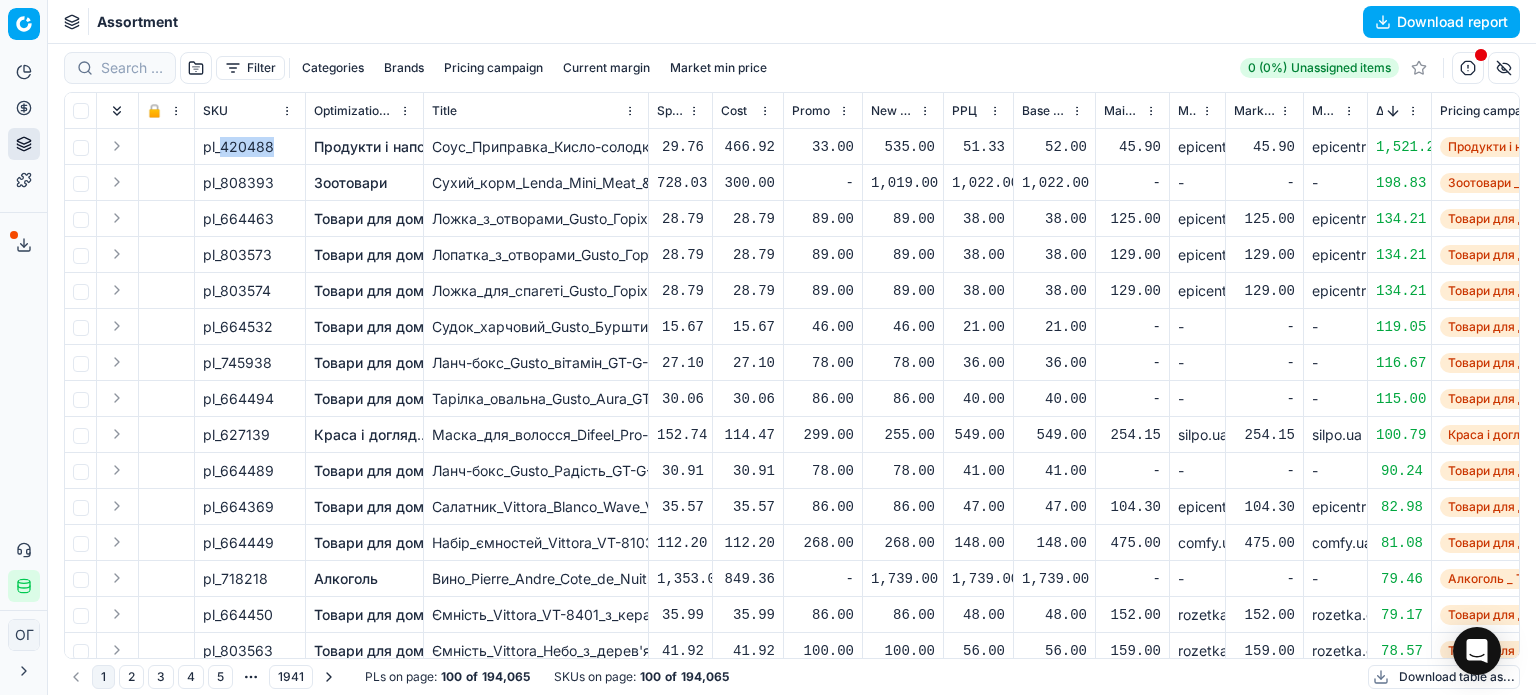 drag, startPoint x: 274, startPoint y: 150, endPoint x: 224, endPoint y: 154, distance: 50.159744 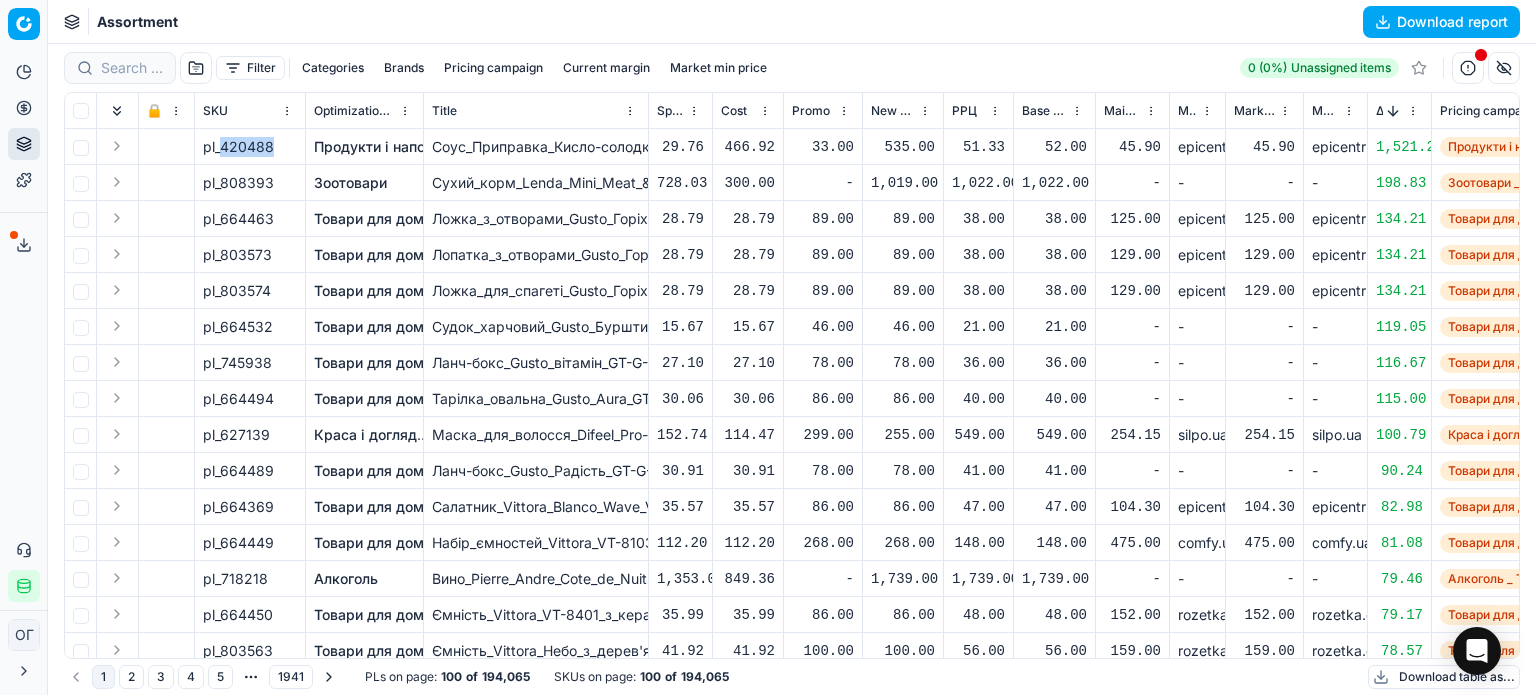 click on "pl_420488" at bounding box center (250, 147) 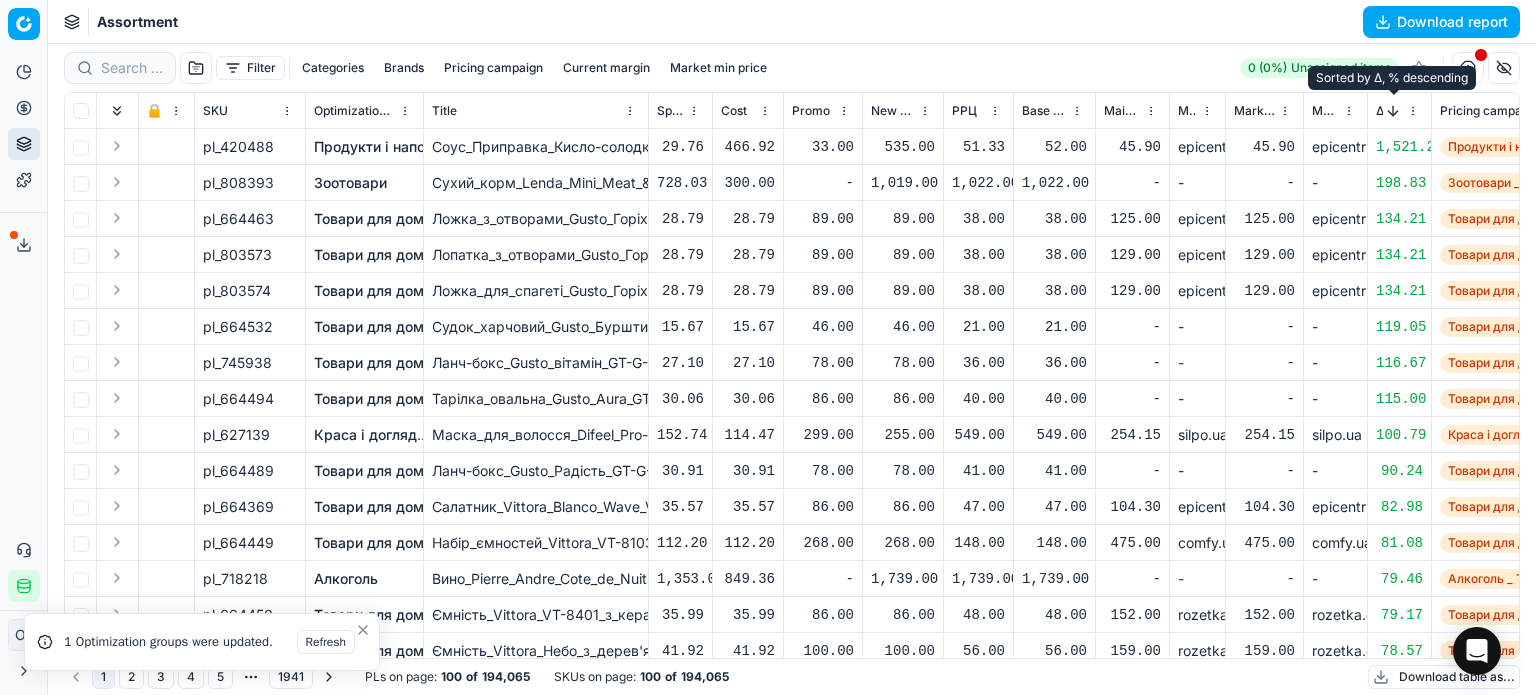 click at bounding box center [1393, 111] 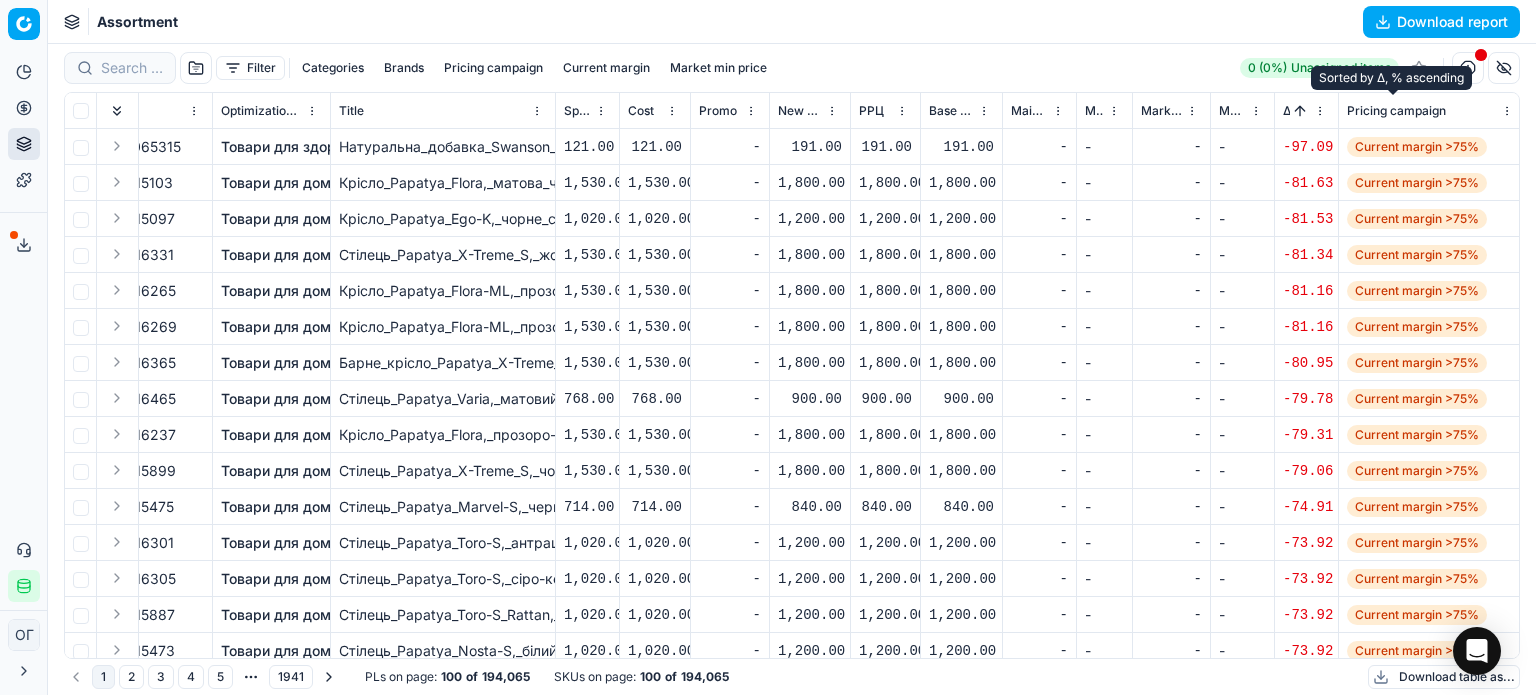 scroll, scrollTop: 0, scrollLeft: 0, axis: both 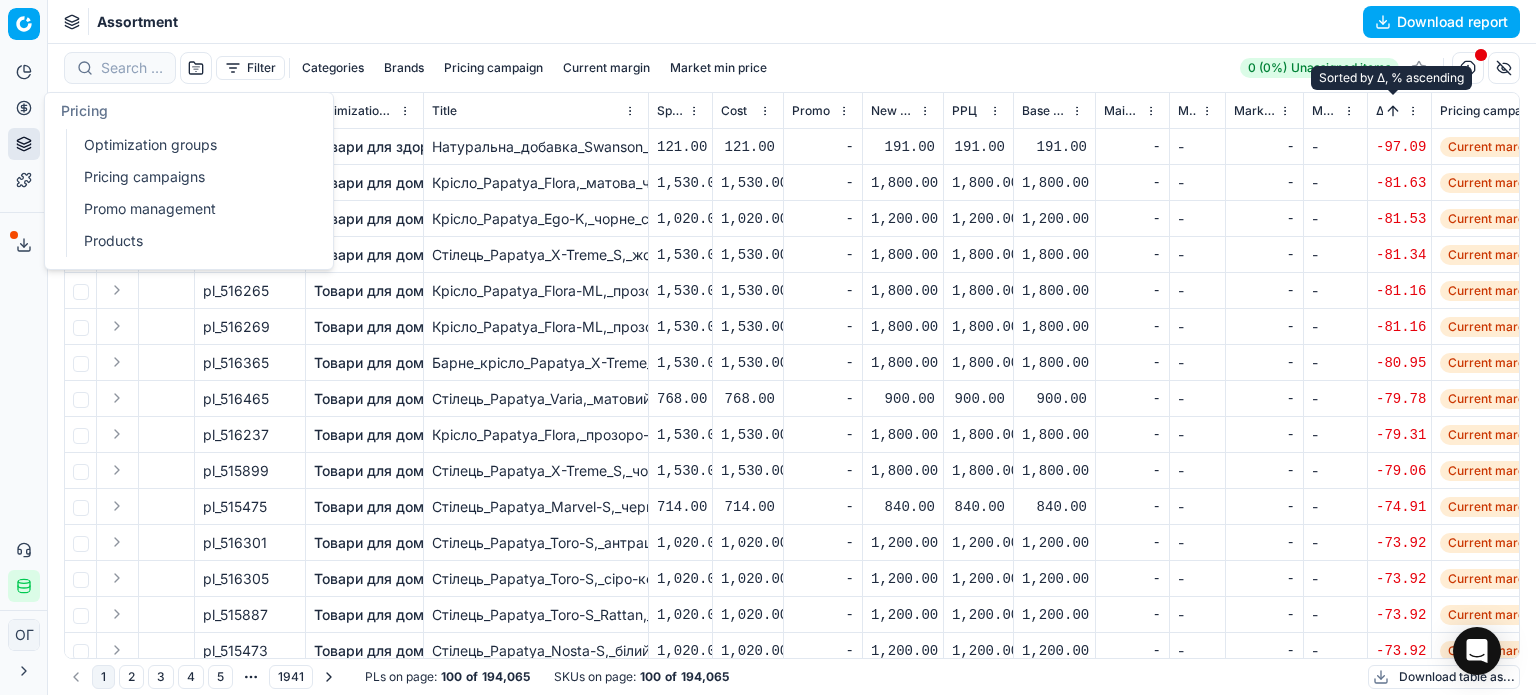 click 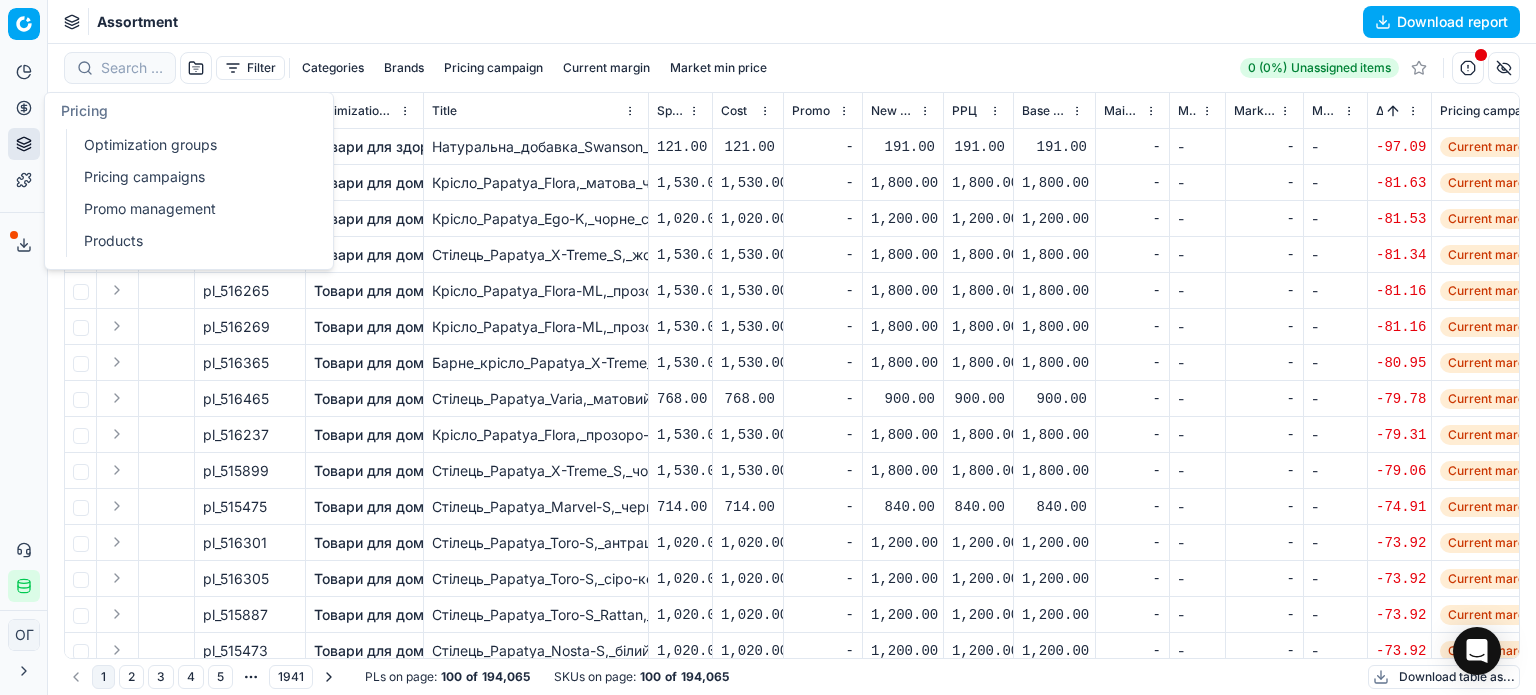 click on "Optimization groups" at bounding box center (192, 145) 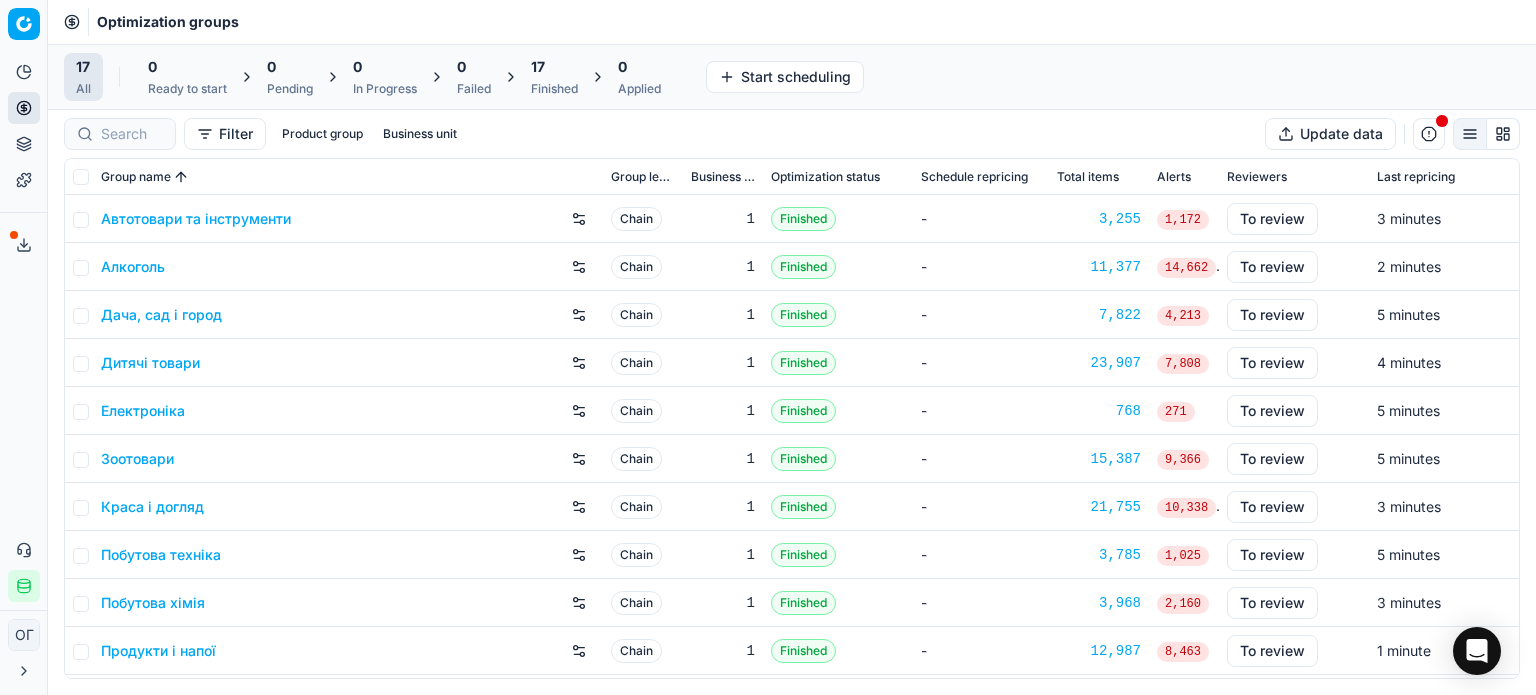 click on "17 All 0 Ready to start 0 Pending 0 In Progress 0 Failed 17 Finished 0 Applied Start scheduling" at bounding box center (792, 77) 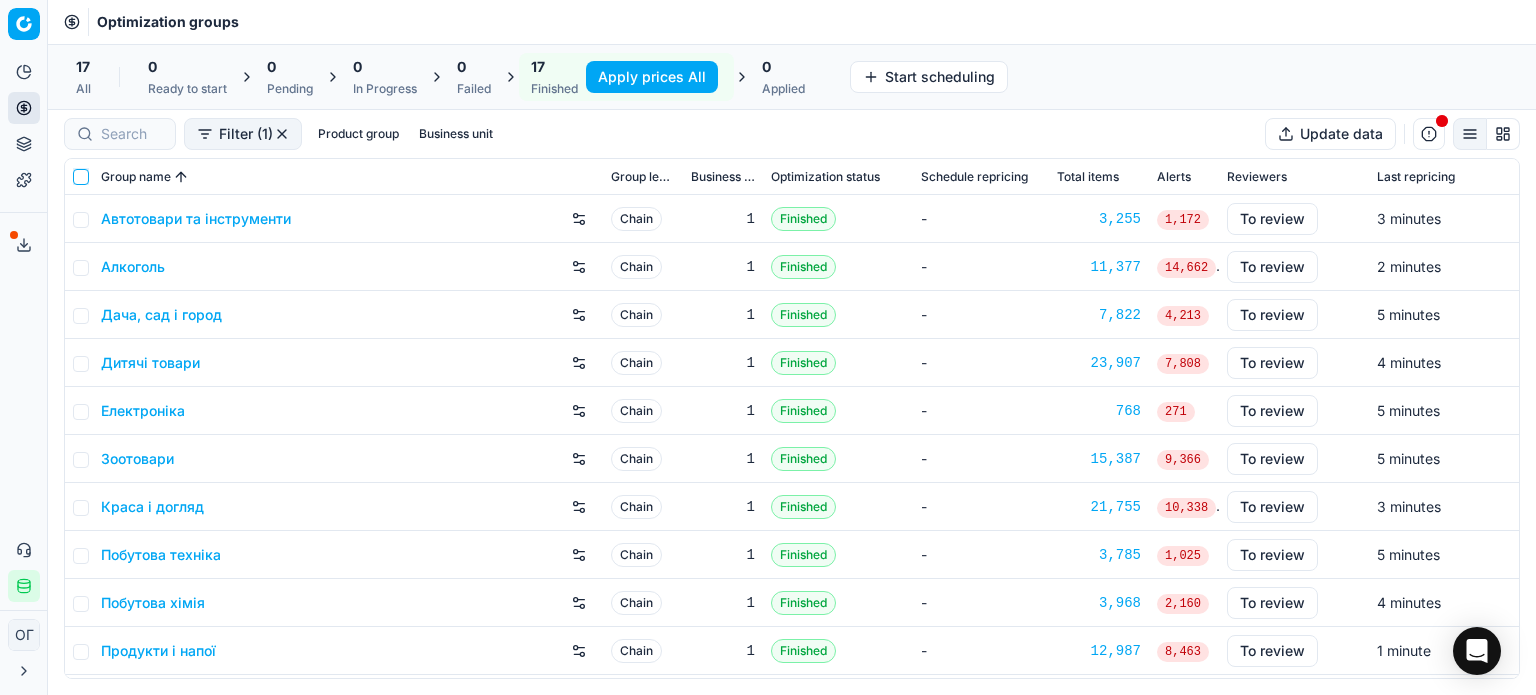 click at bounding box center (81, 177) 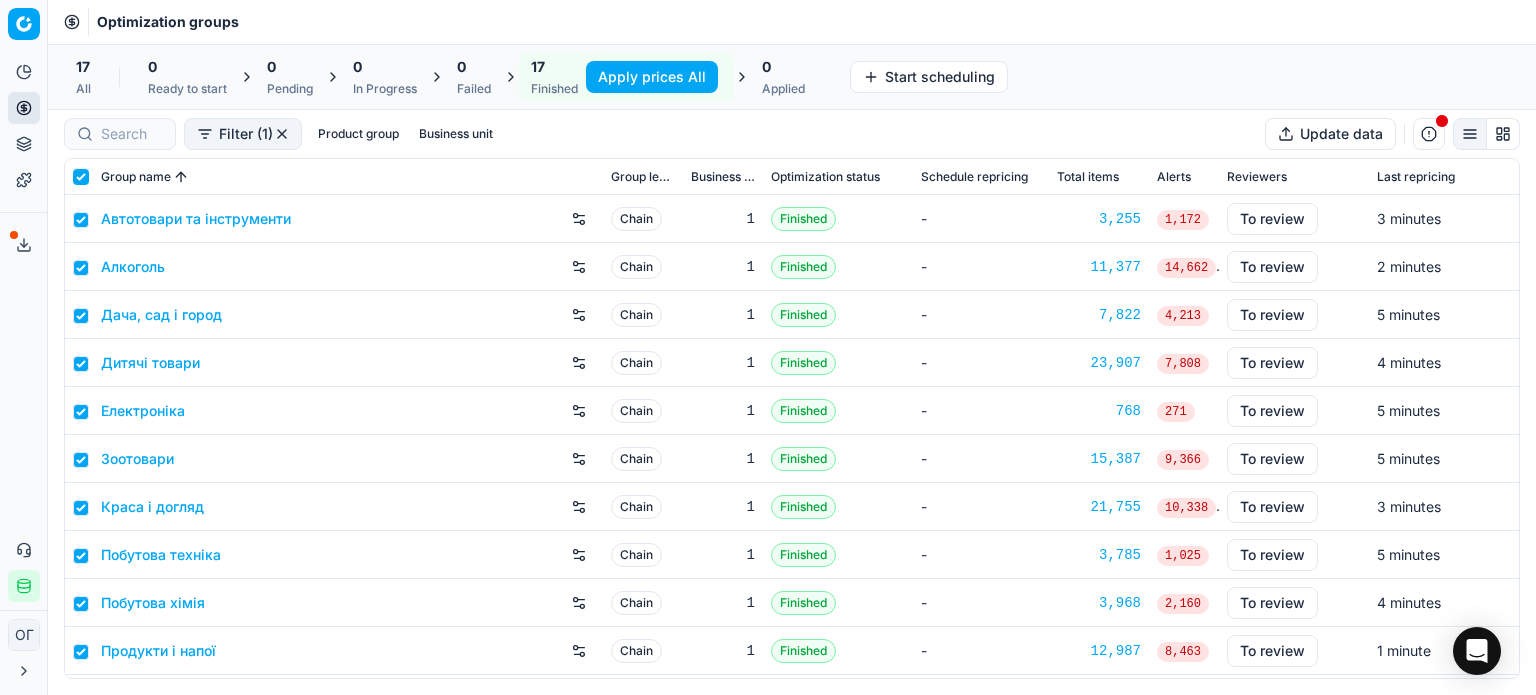 checkbox on "true" 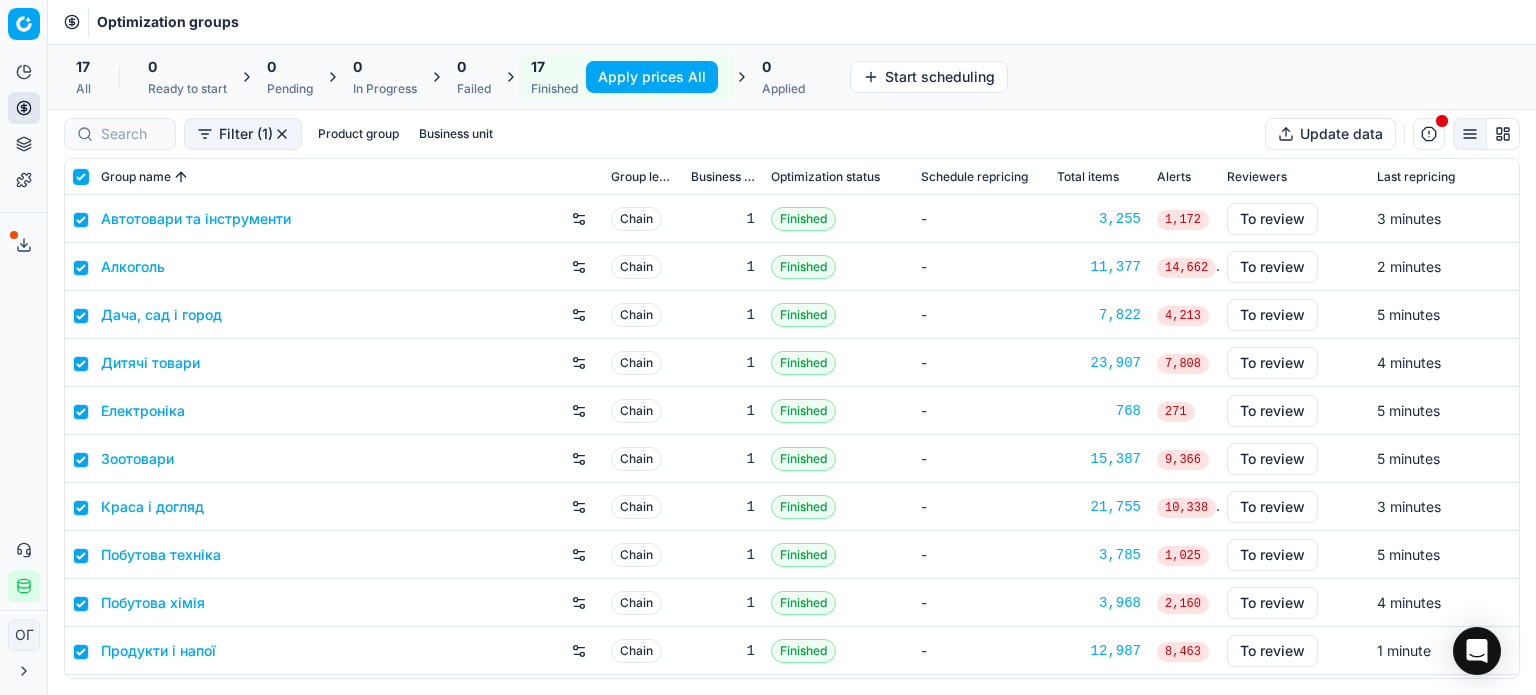 checkbox on "true" 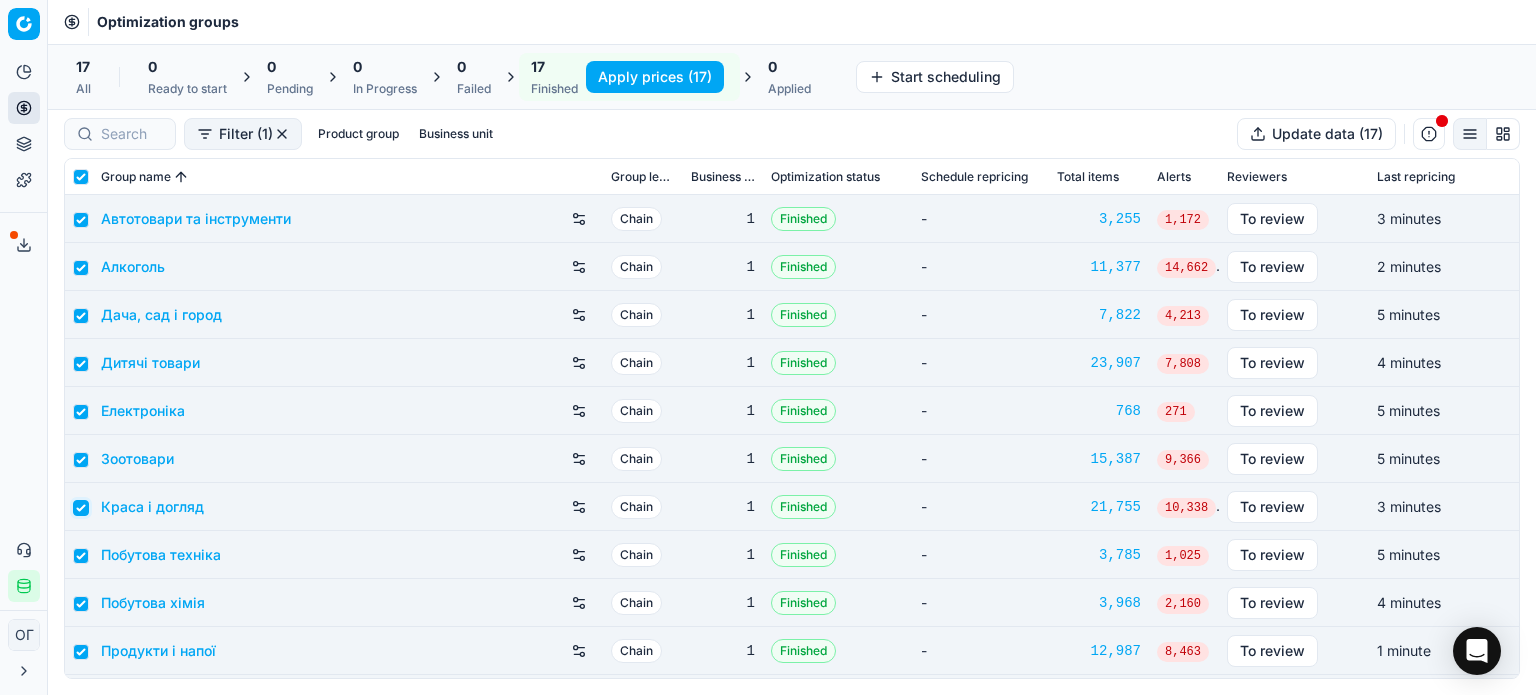 click at bounding box center (81, 508) 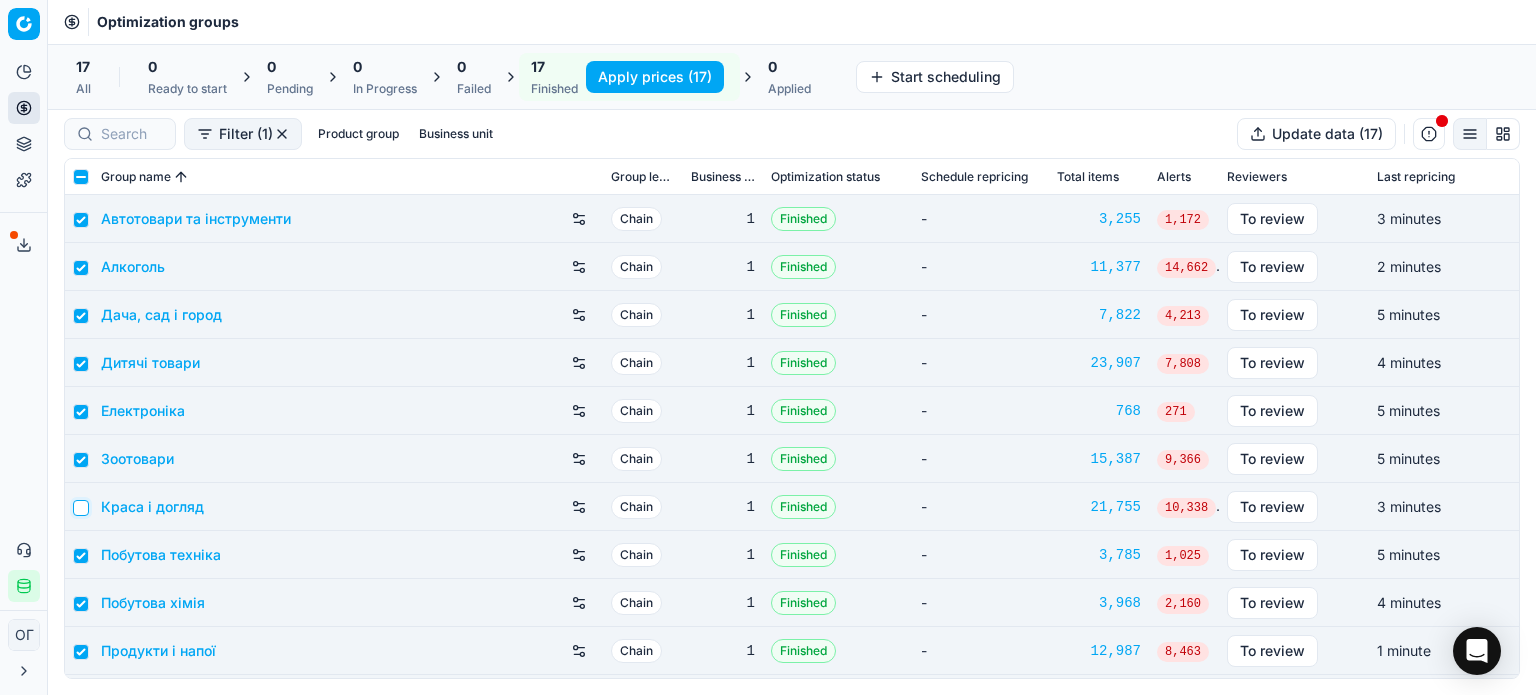 checkbox on "false" 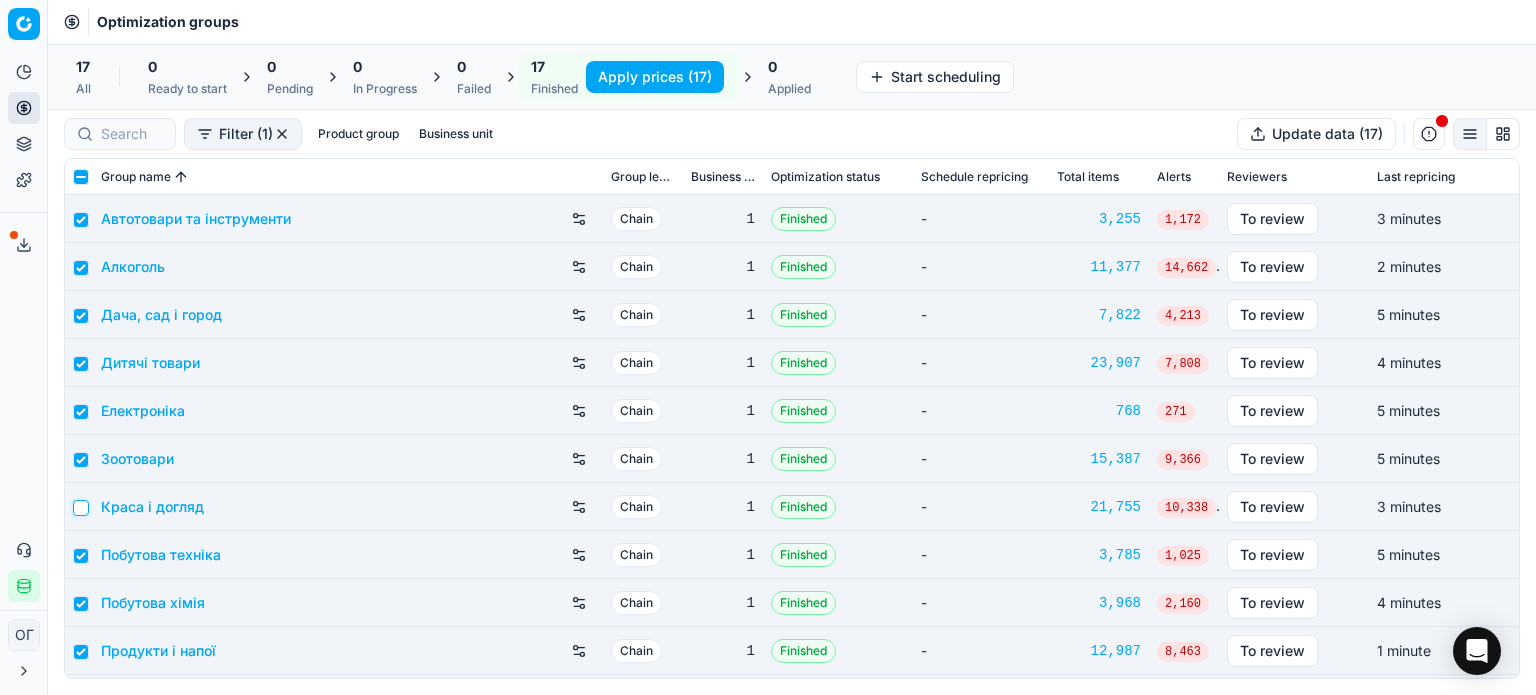 checkbox on "false" 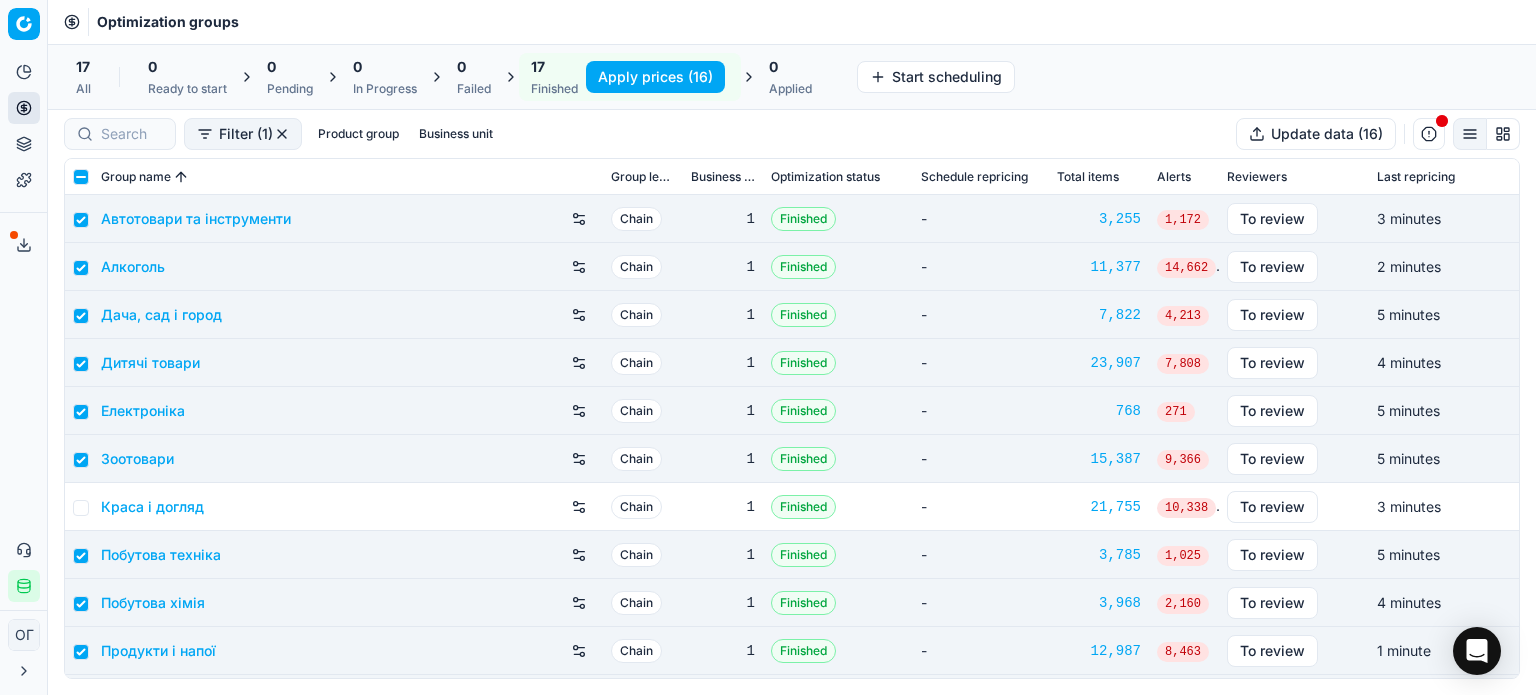 click on "Apply prices   (16)" at bounding box center (655, 77) 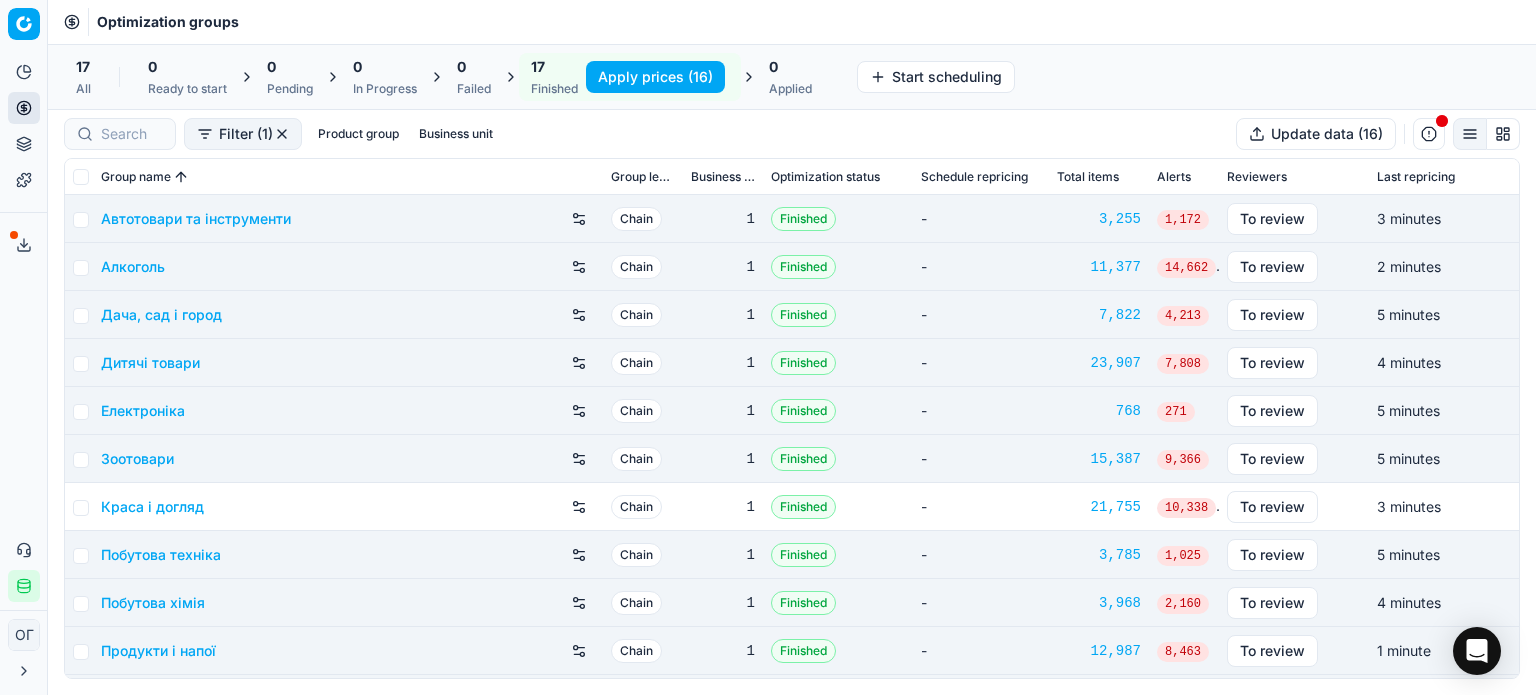 checkbox on "false" 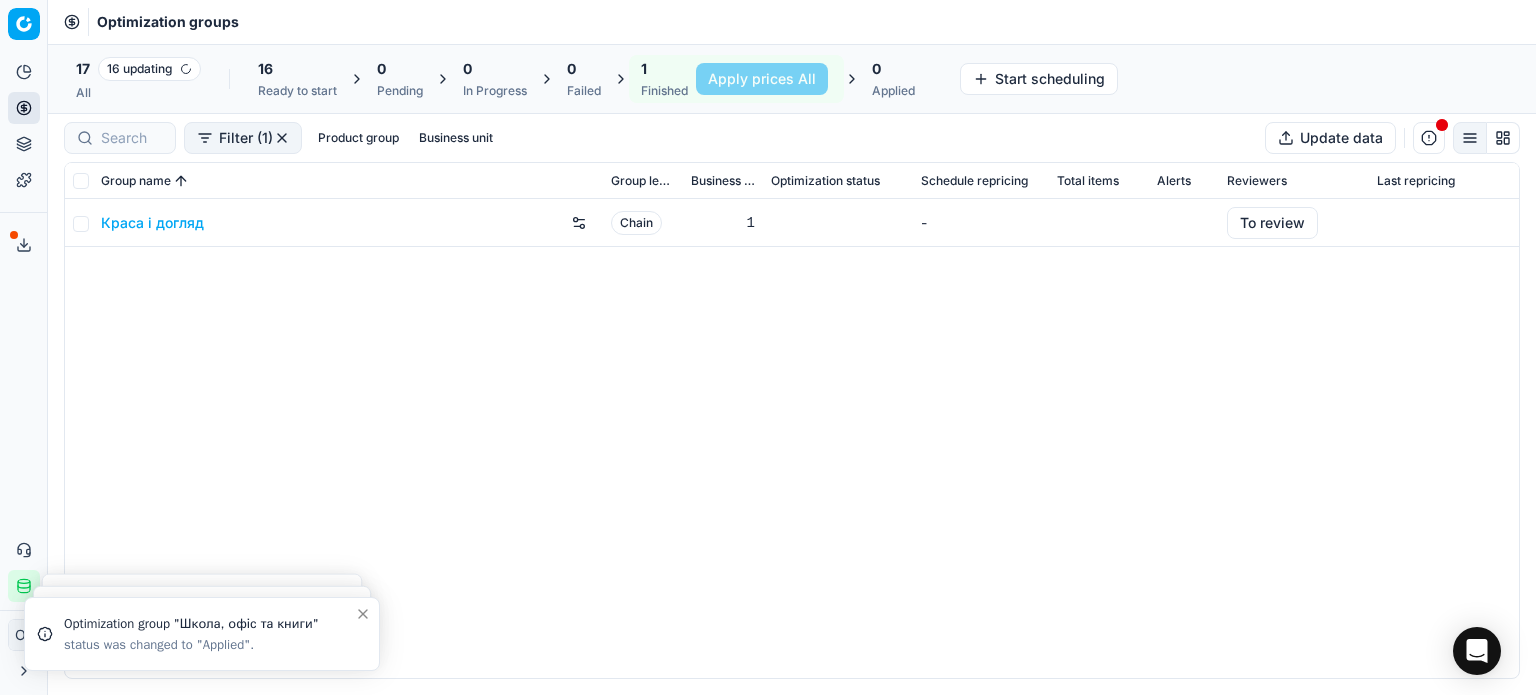 click on "Краса і догляд" at bounding box center [152, 223] 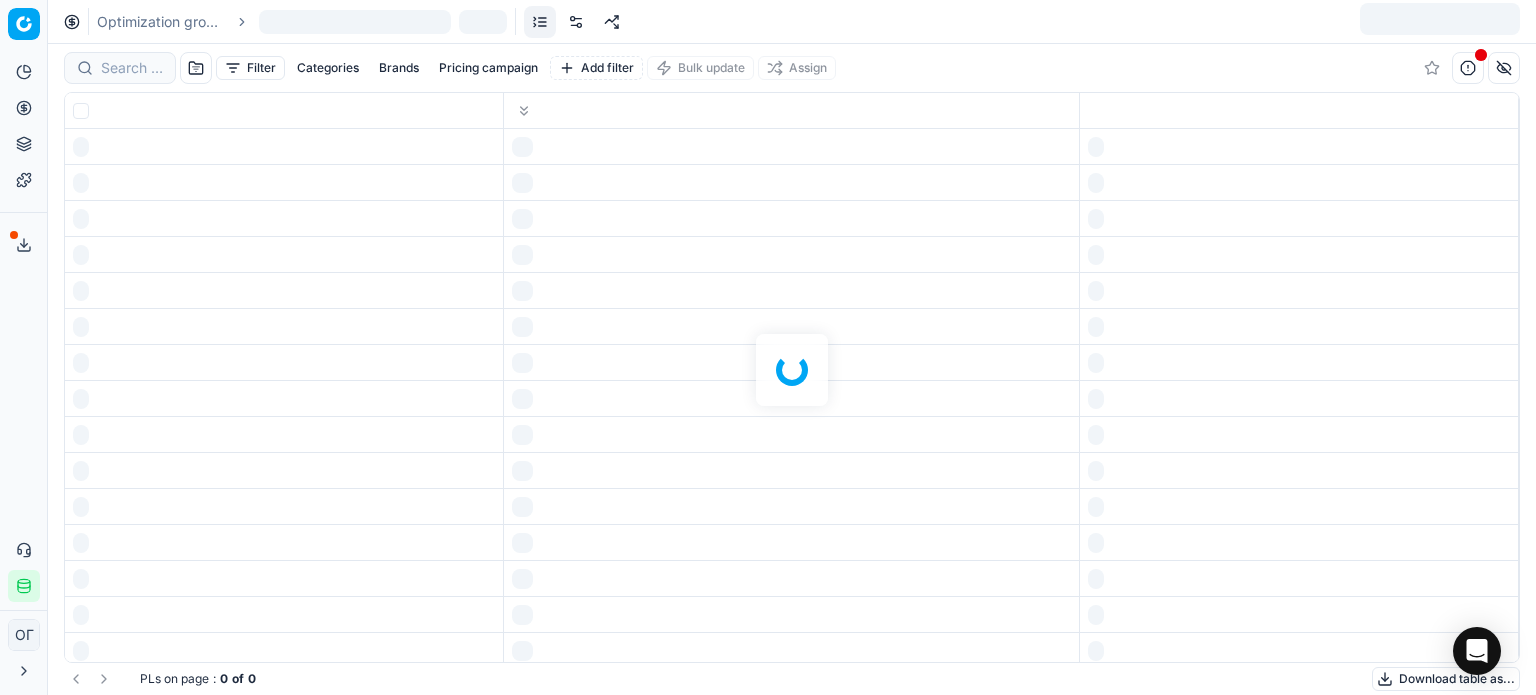 click at bounding box center [792, 369] 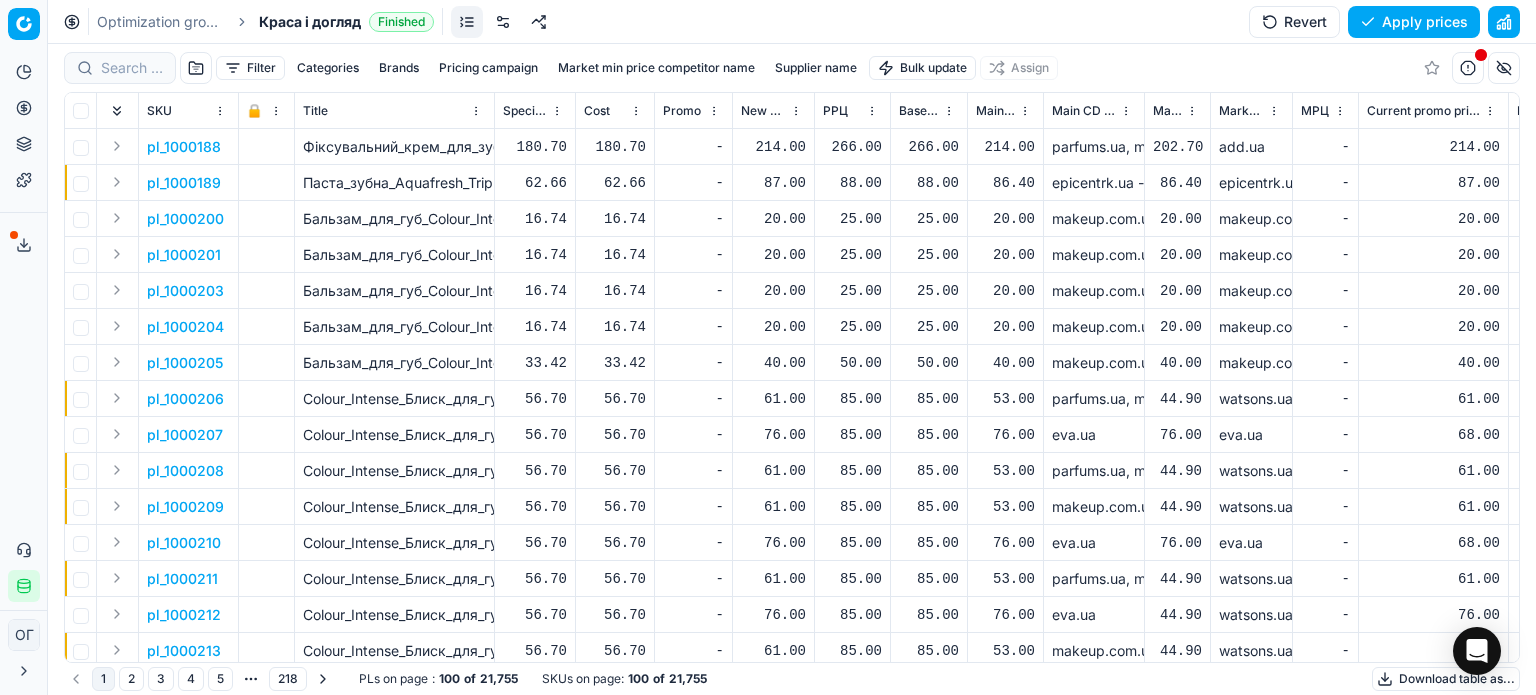 click on "Optimization groups" at bounding box center (161, 22) 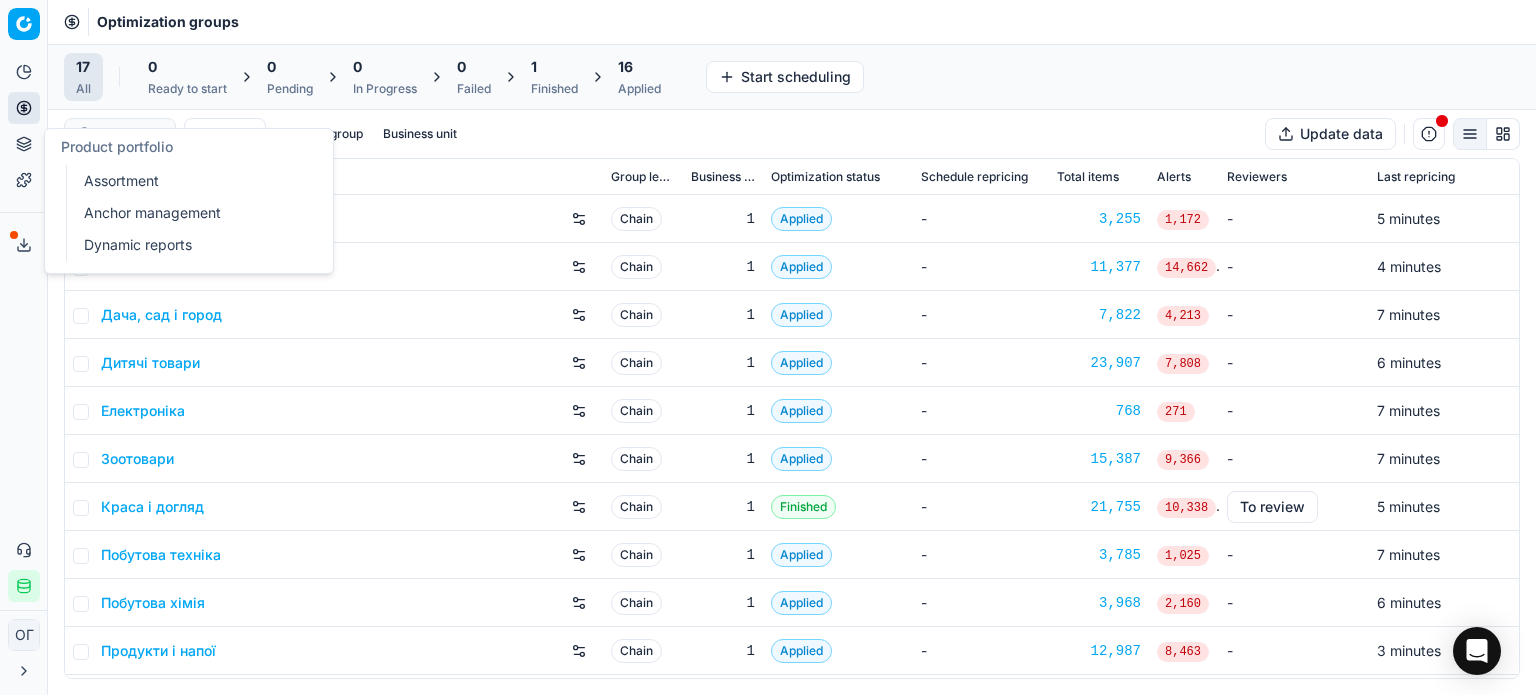 click on "Assortment" at bounding box center (192, 181) 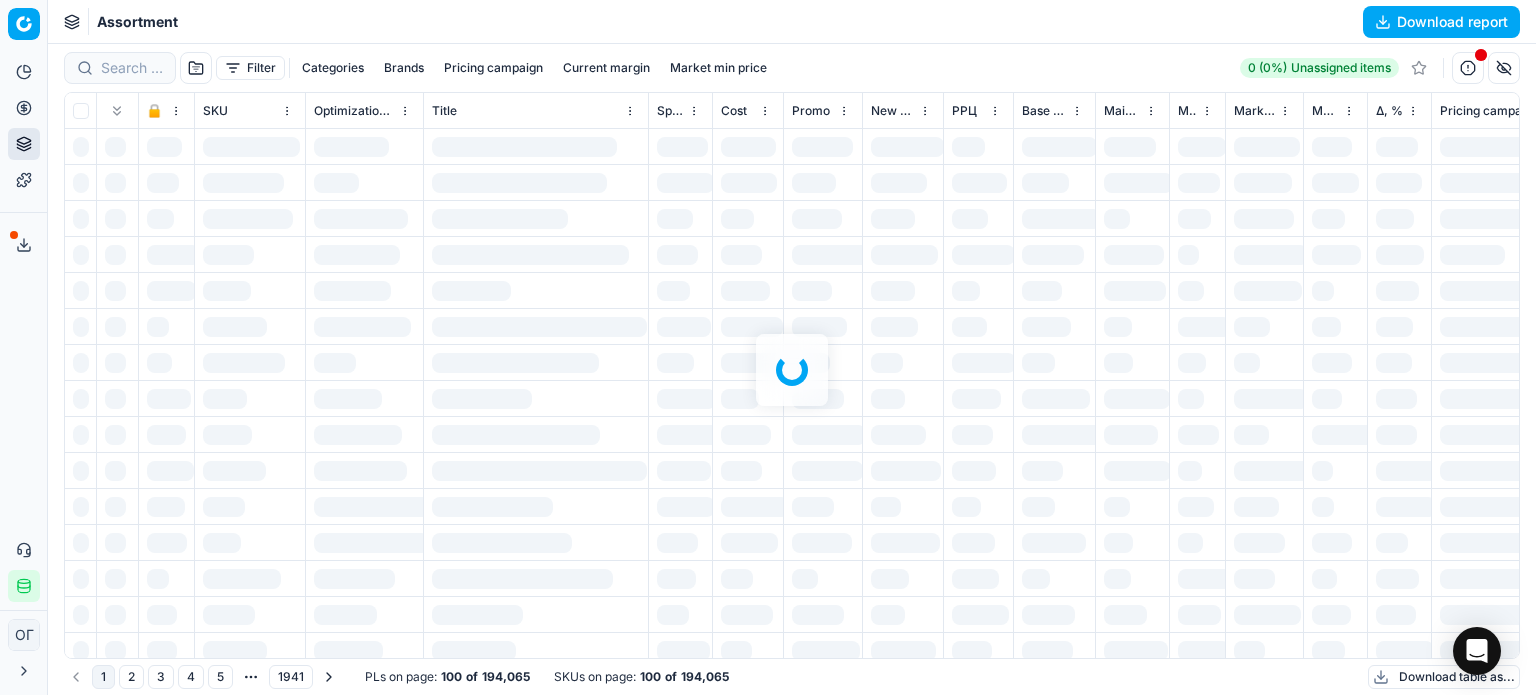 click at bounding box center (792, 369) 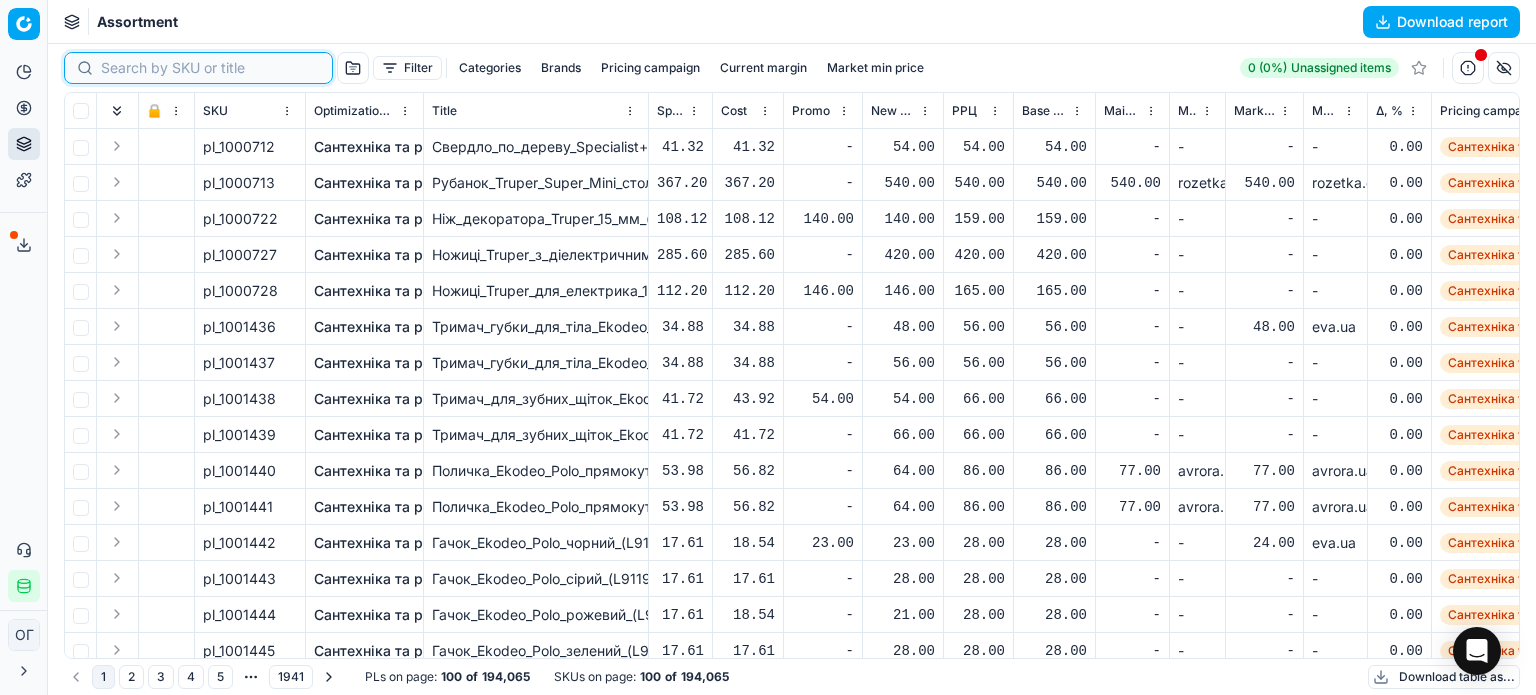 click at bounding box center [210, 68] 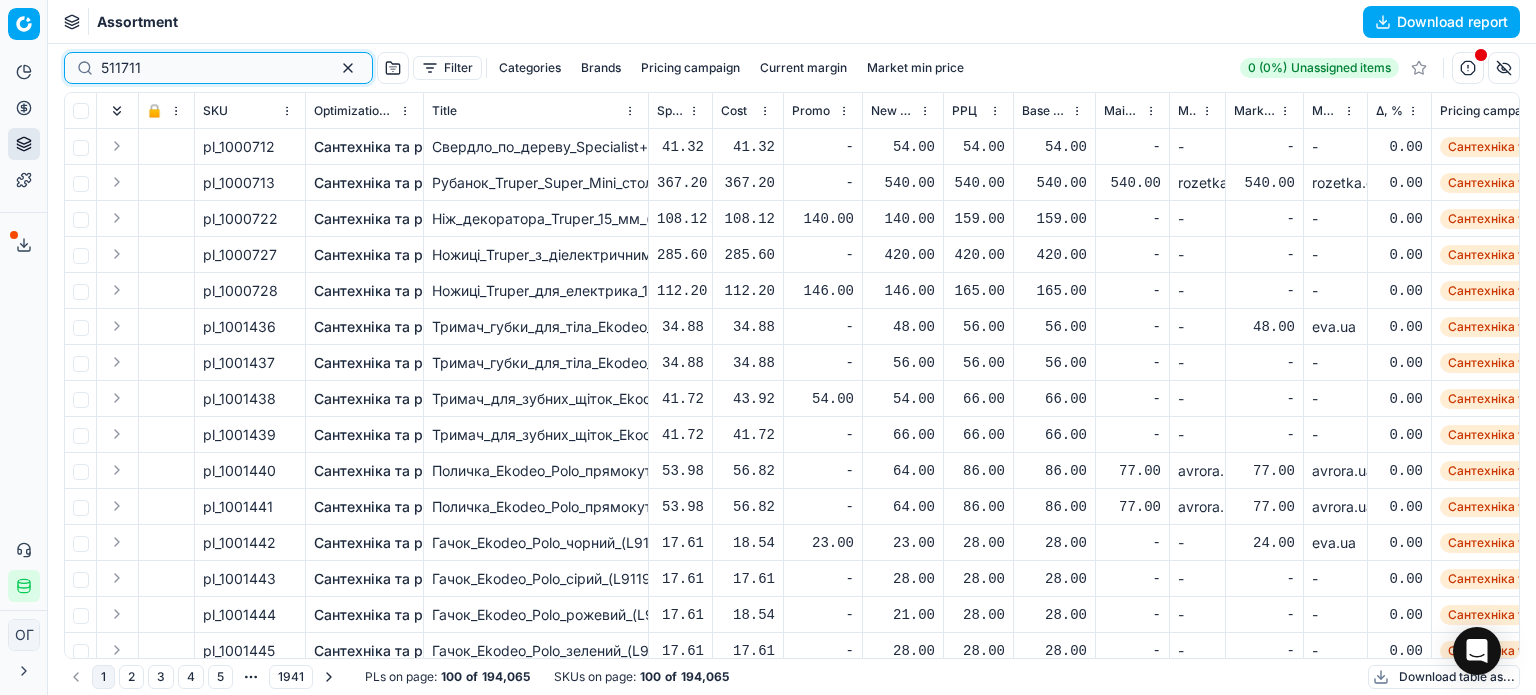 type on "511711" 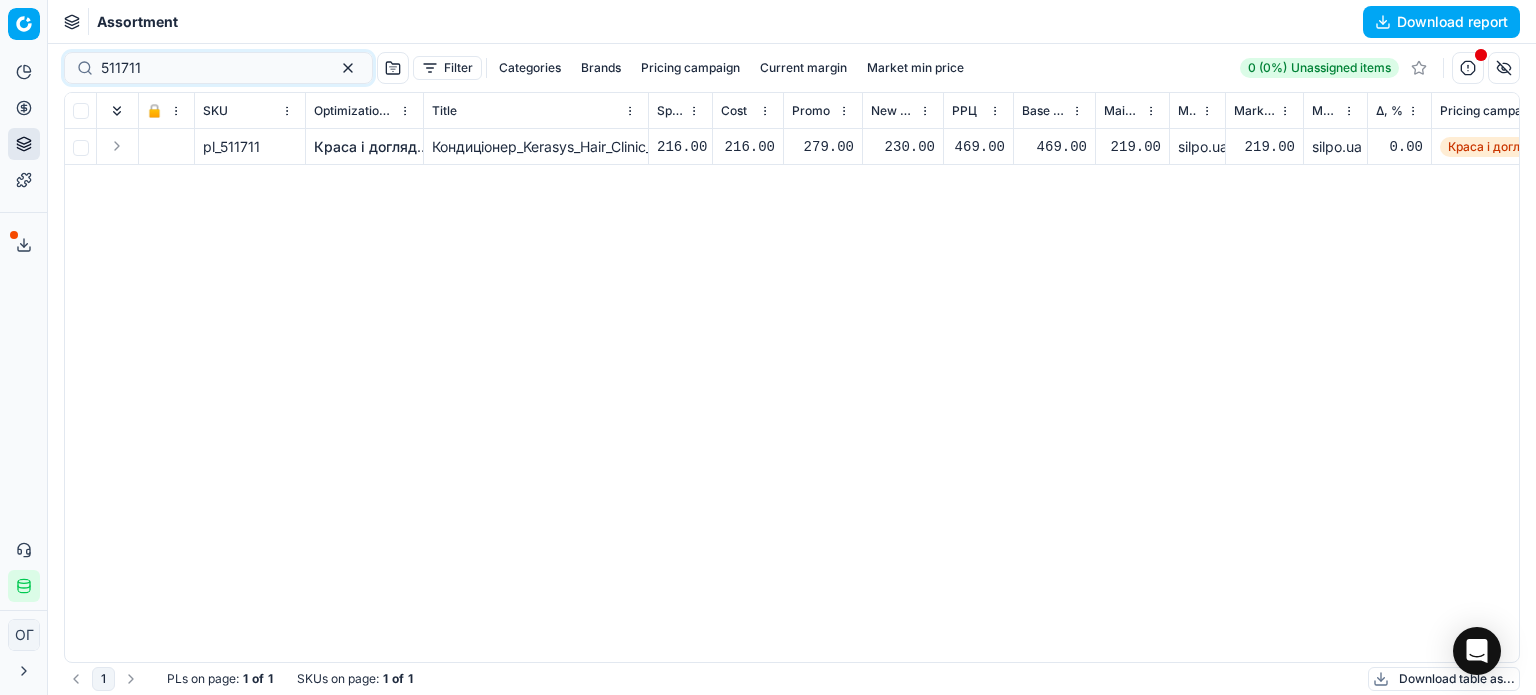 click on "230.00" at bounding box center [903, 147] 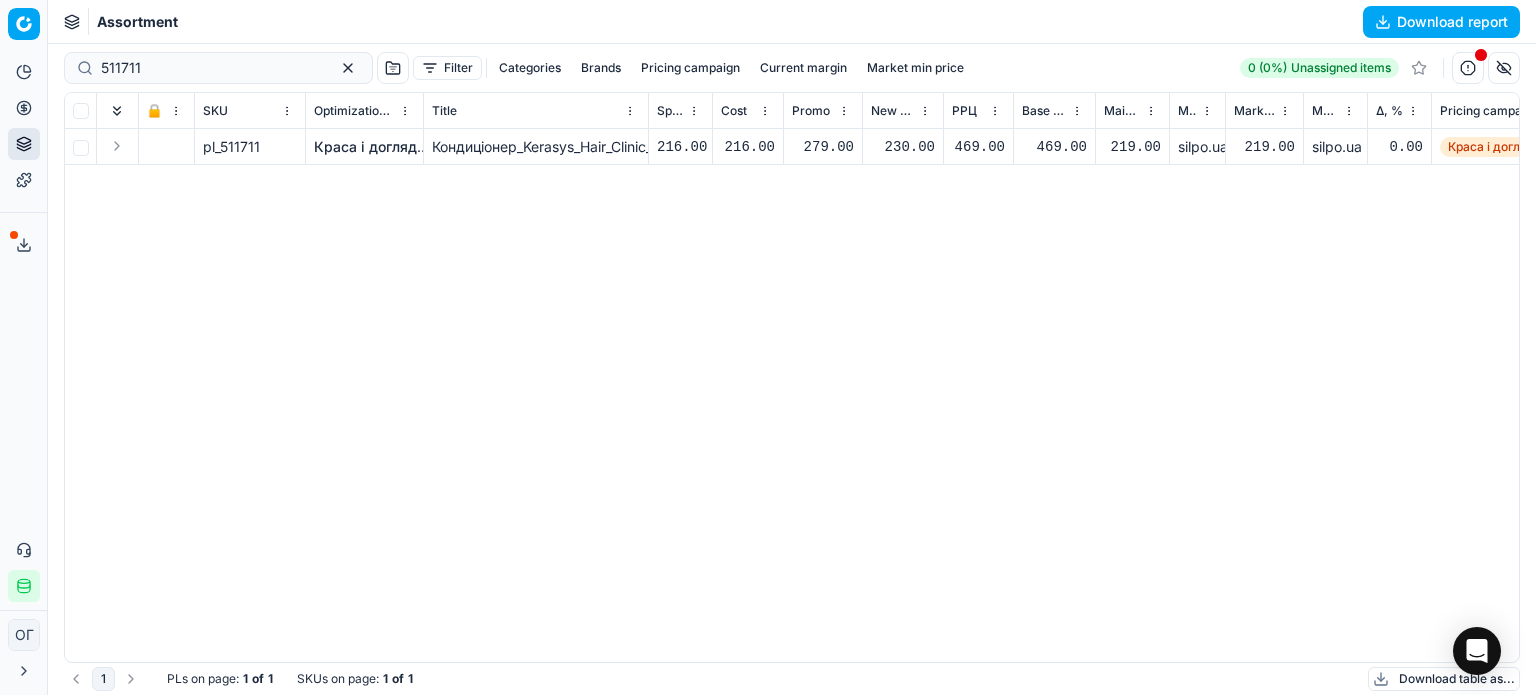 click on "230.00" at bounding box center [903, 147] 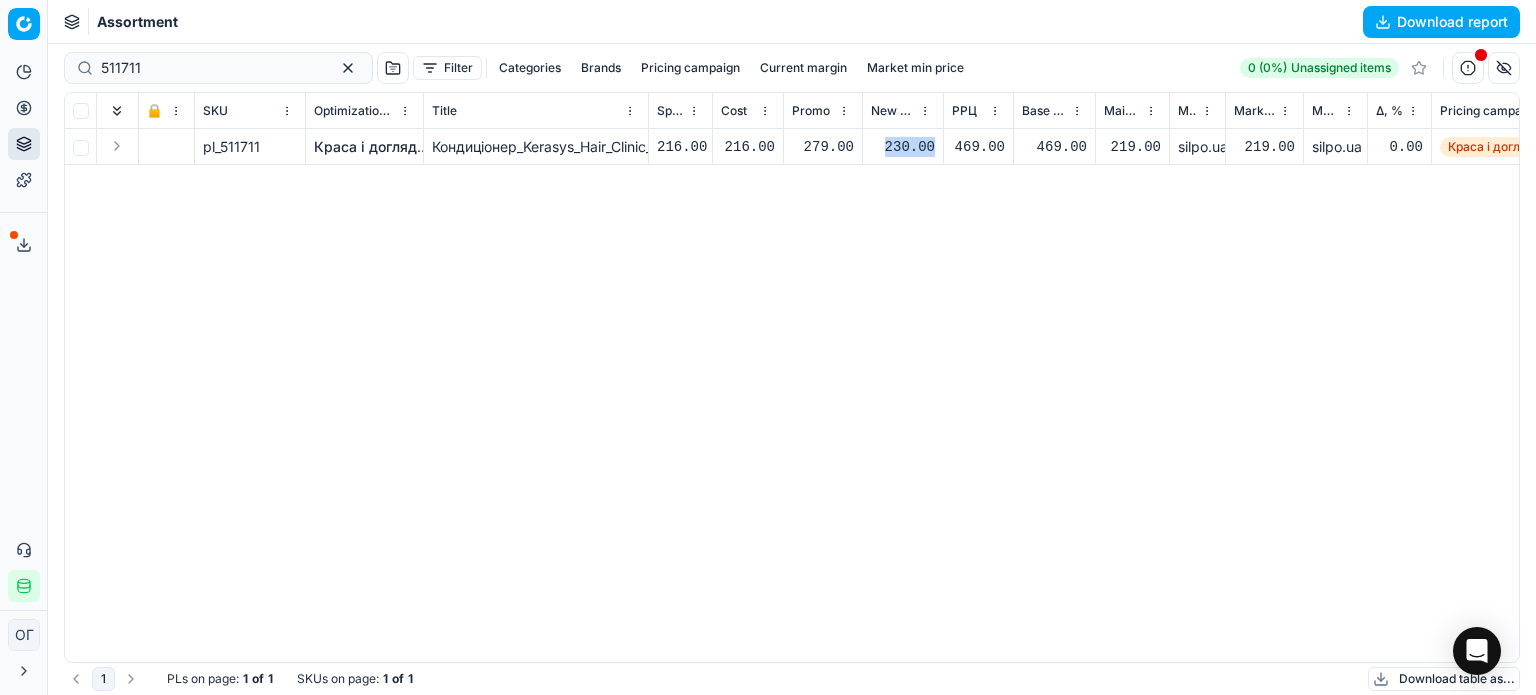 click on "230.00" at bounding box center [903, 147] 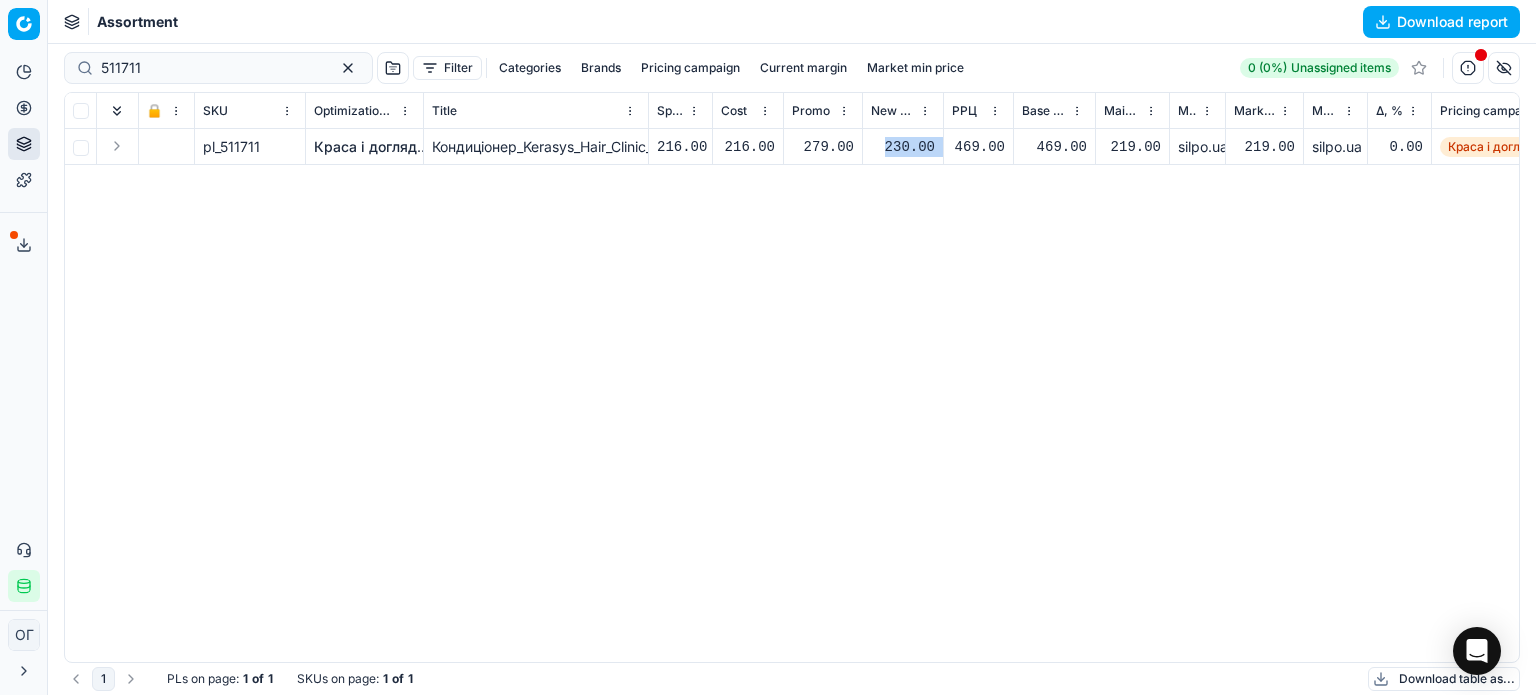 click on "230.00" at bounding box center [903, 147] 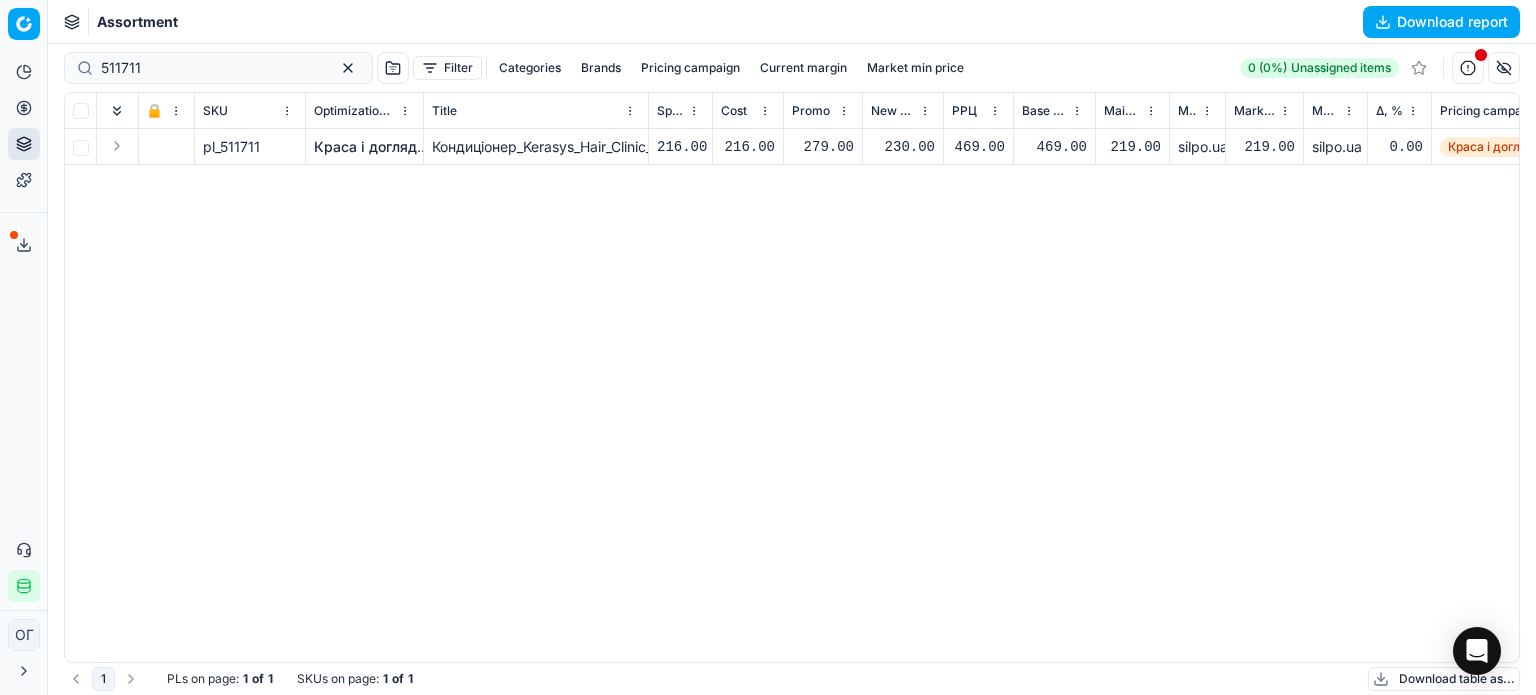 click on "511711 Filter   Categories   Brands   Pricing campaign   Current margin   Market min price   0 (0%) Unassigned items" at bounding box center [792, 68] 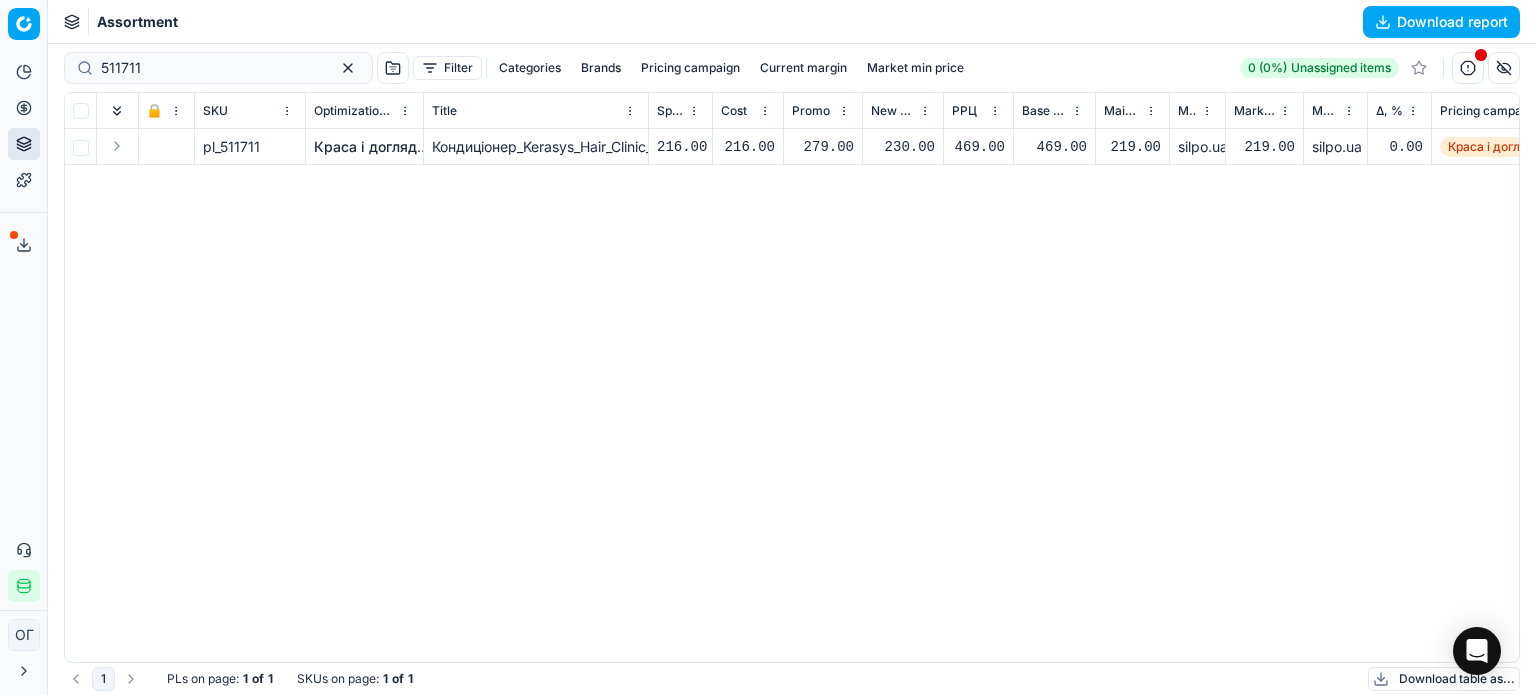 click on "Краса і догляд" at bounding box center (365, 147) 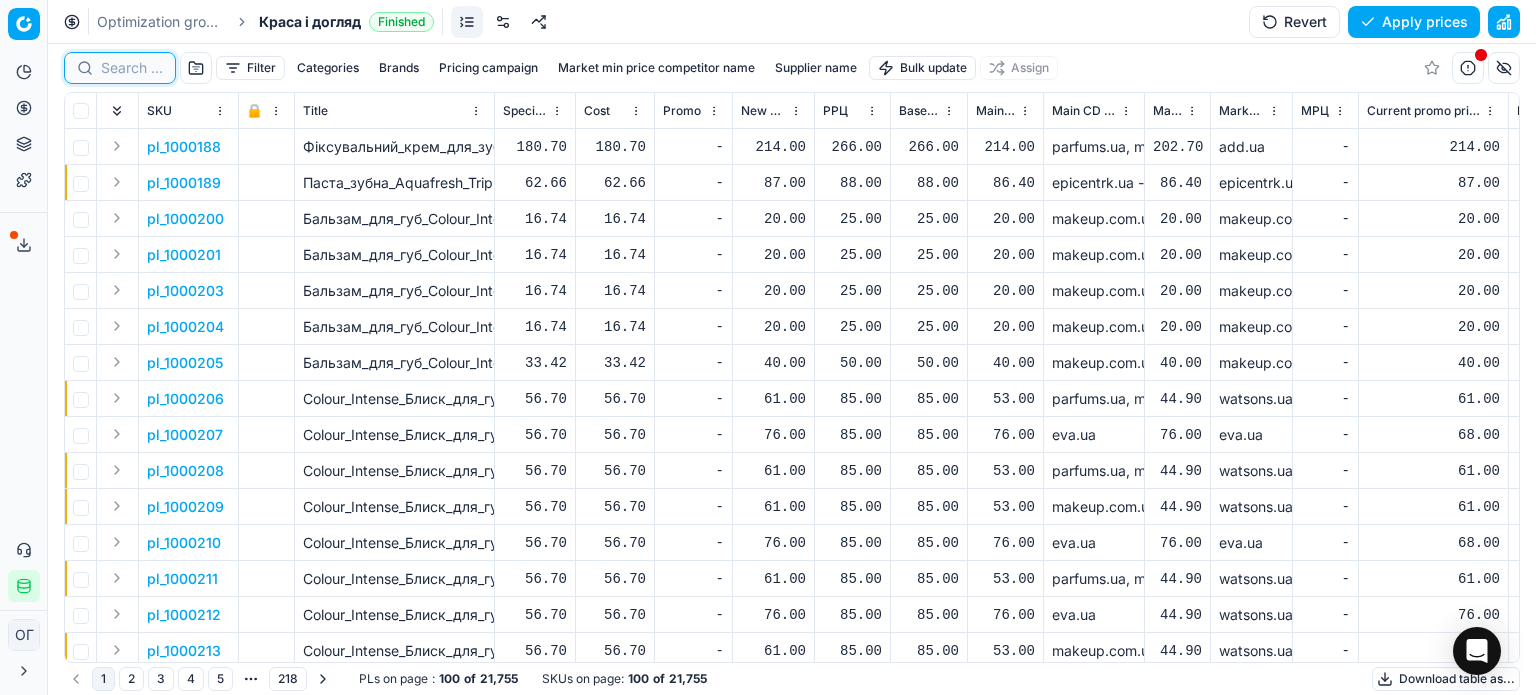 click at bounding box center [132, 68] 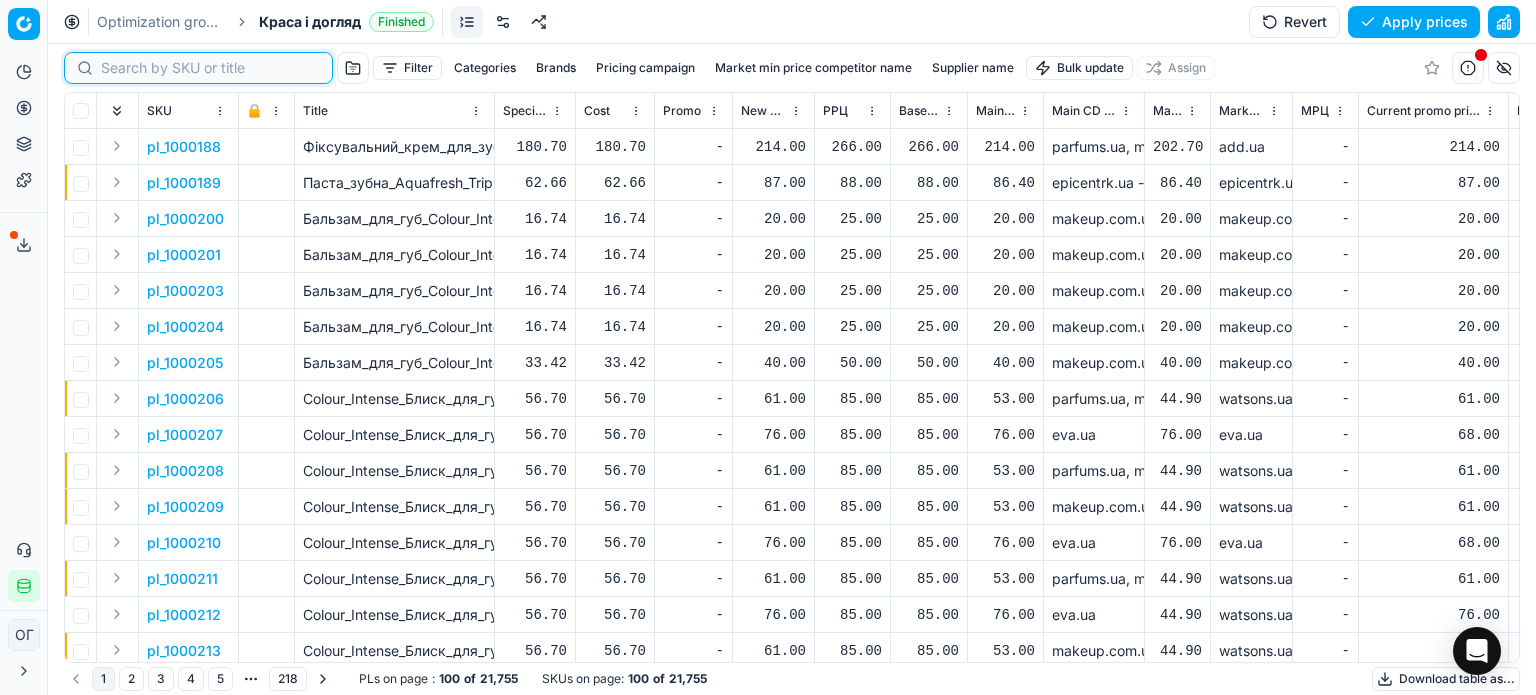 paste on "511711" 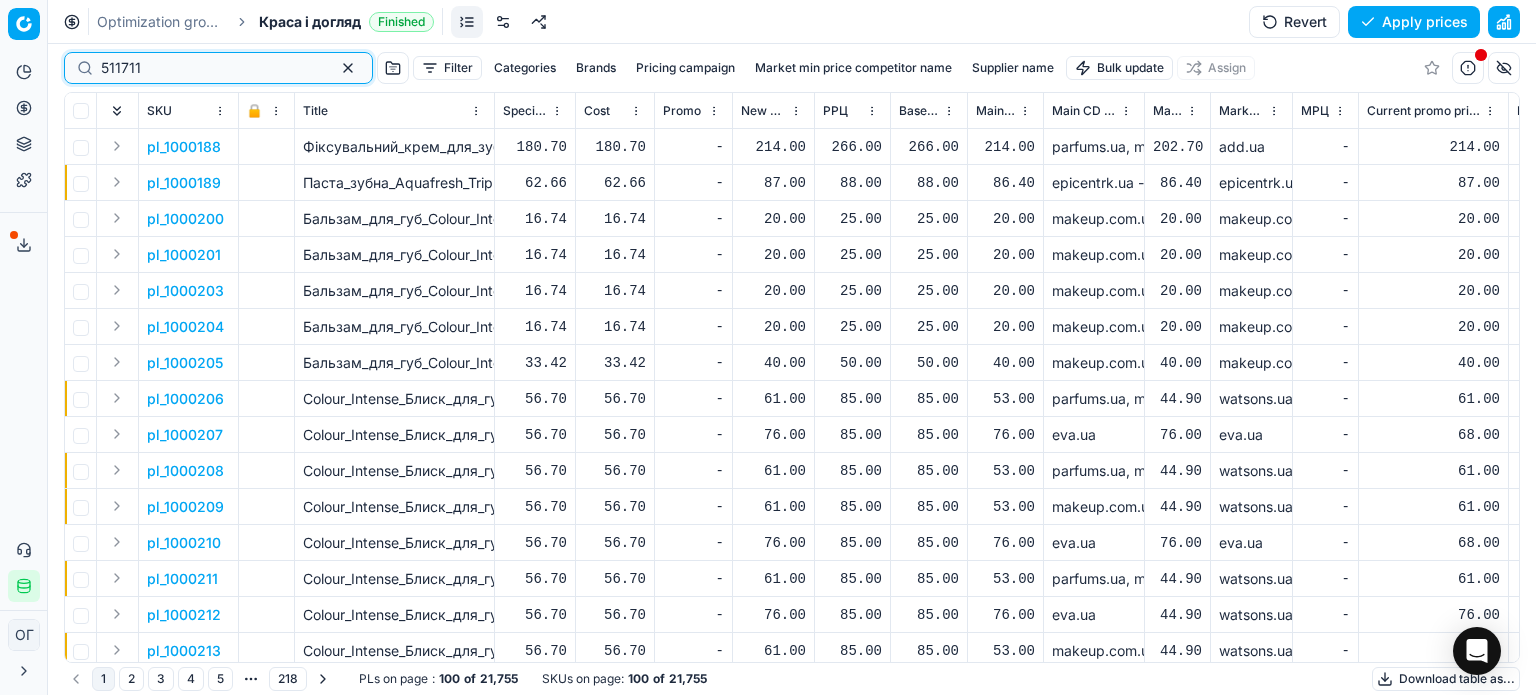 type on "511711" 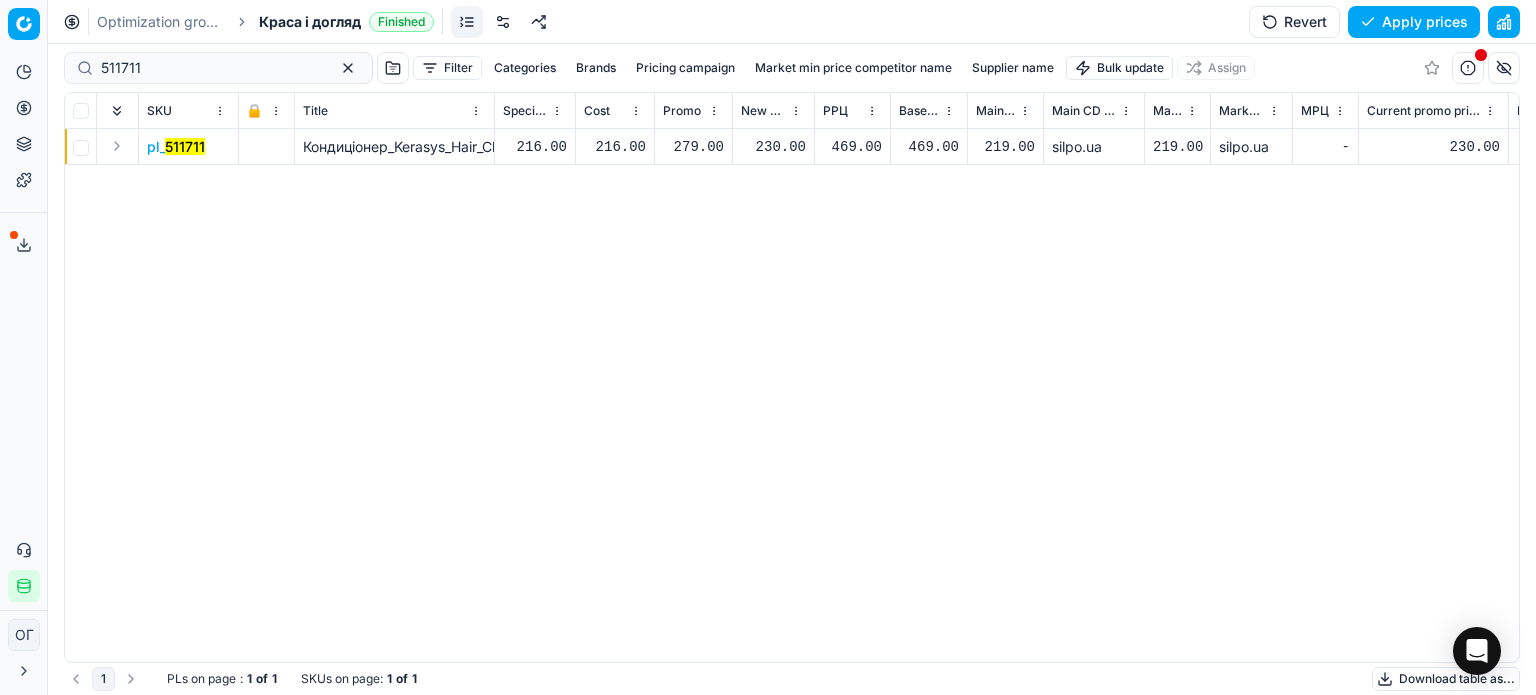 click on "230.00" at bounding box center (773, 147) 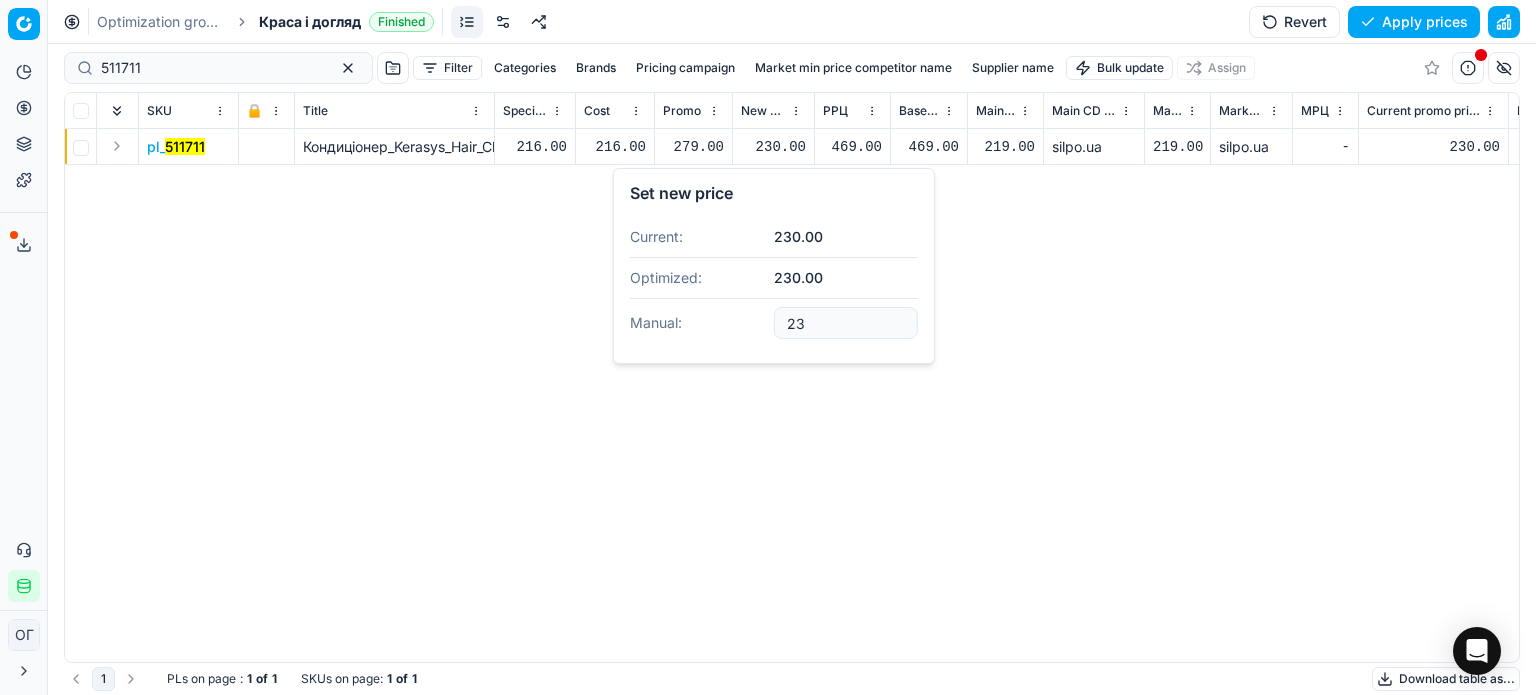 type on "2" 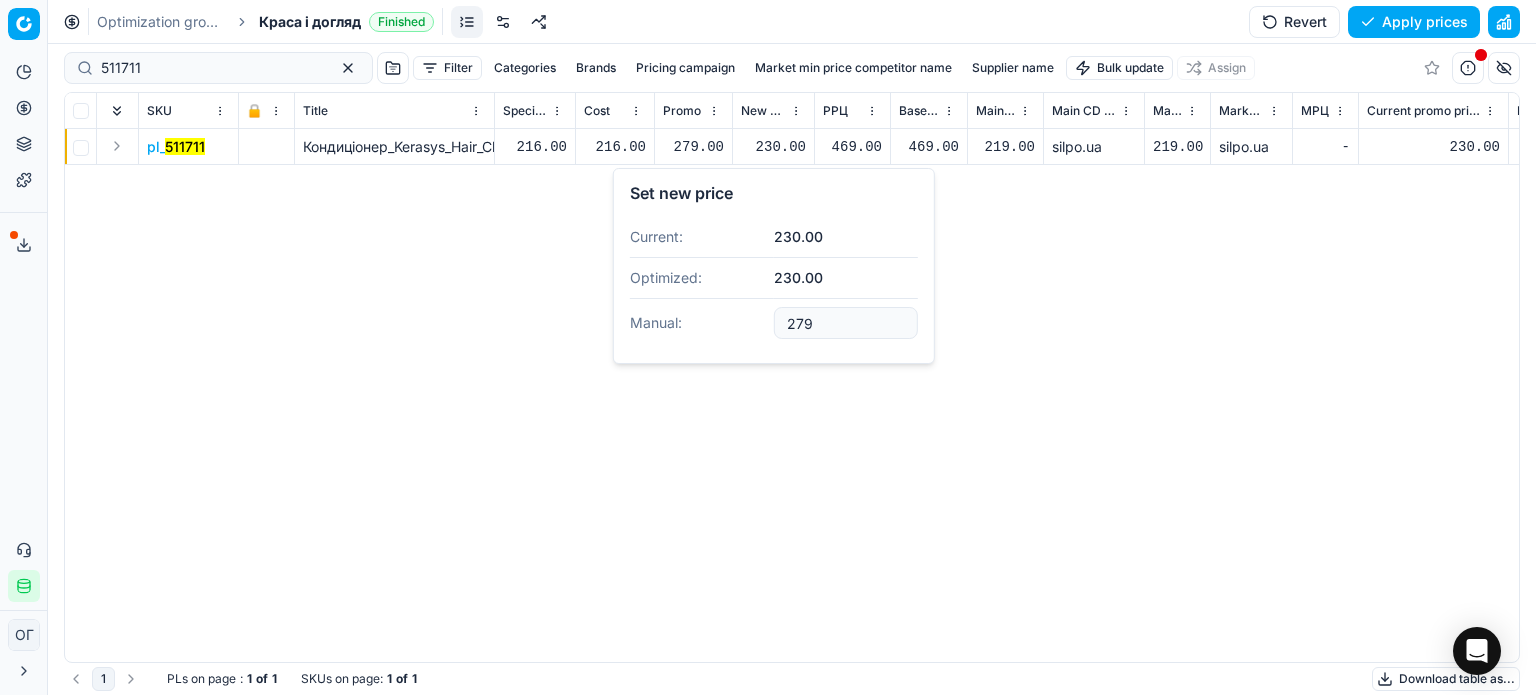 type on "279" 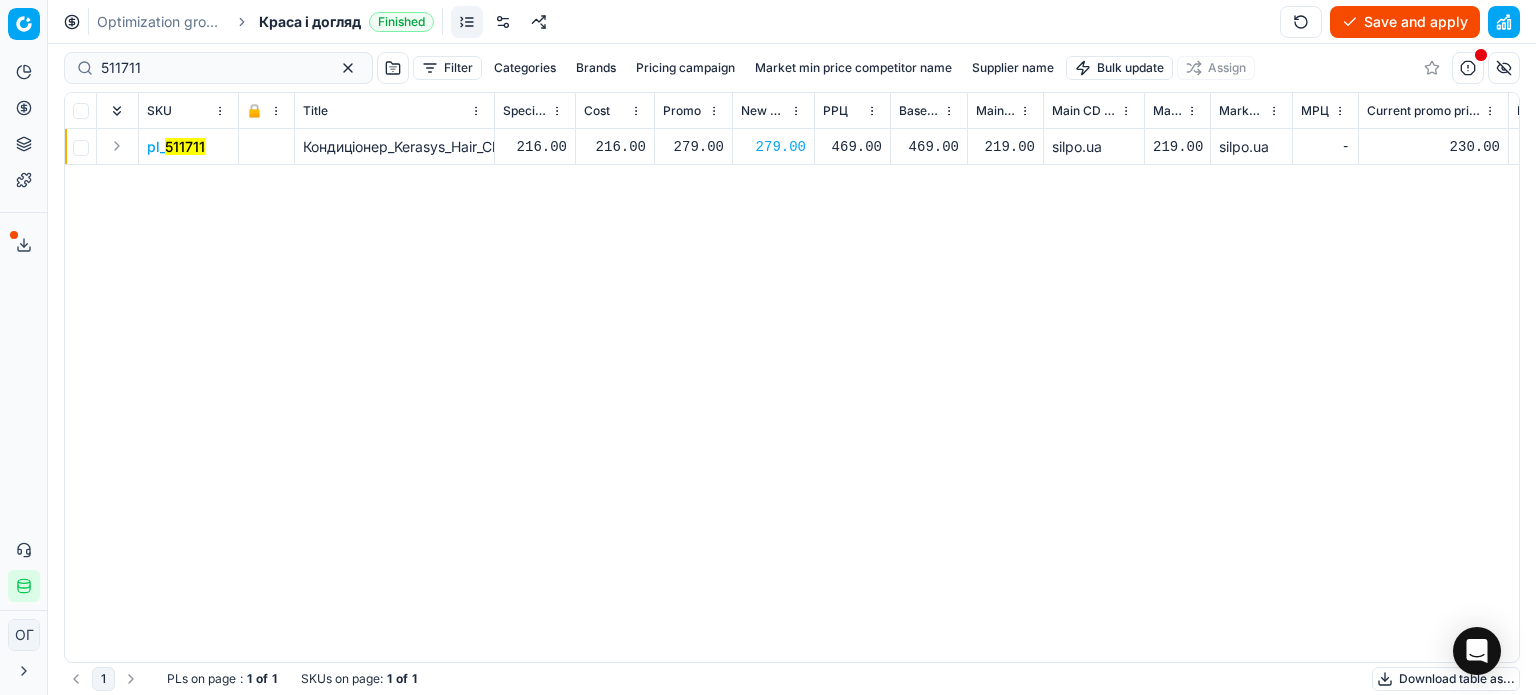 click on "Save and apply" at bounding box center (1405, 22) 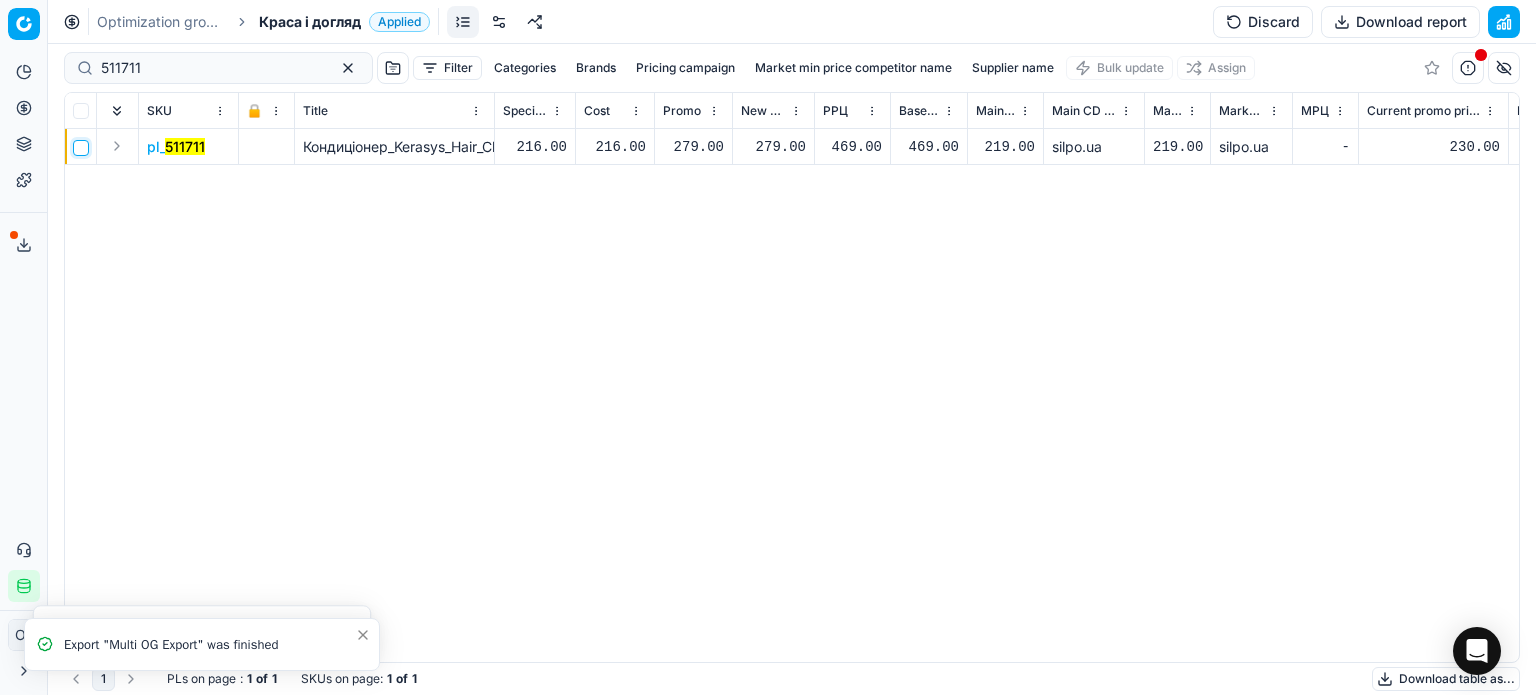 click at bounding box center (81, 148) 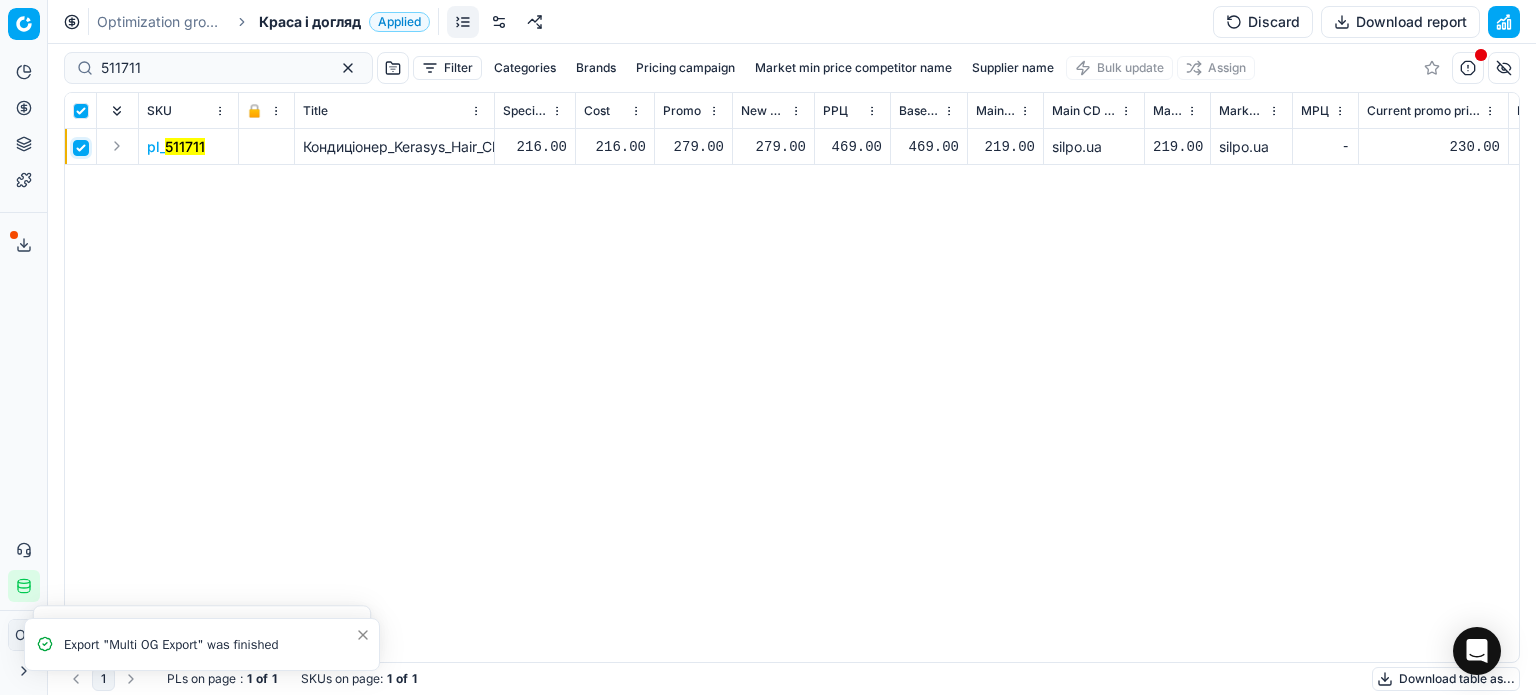 checkbox on "true" 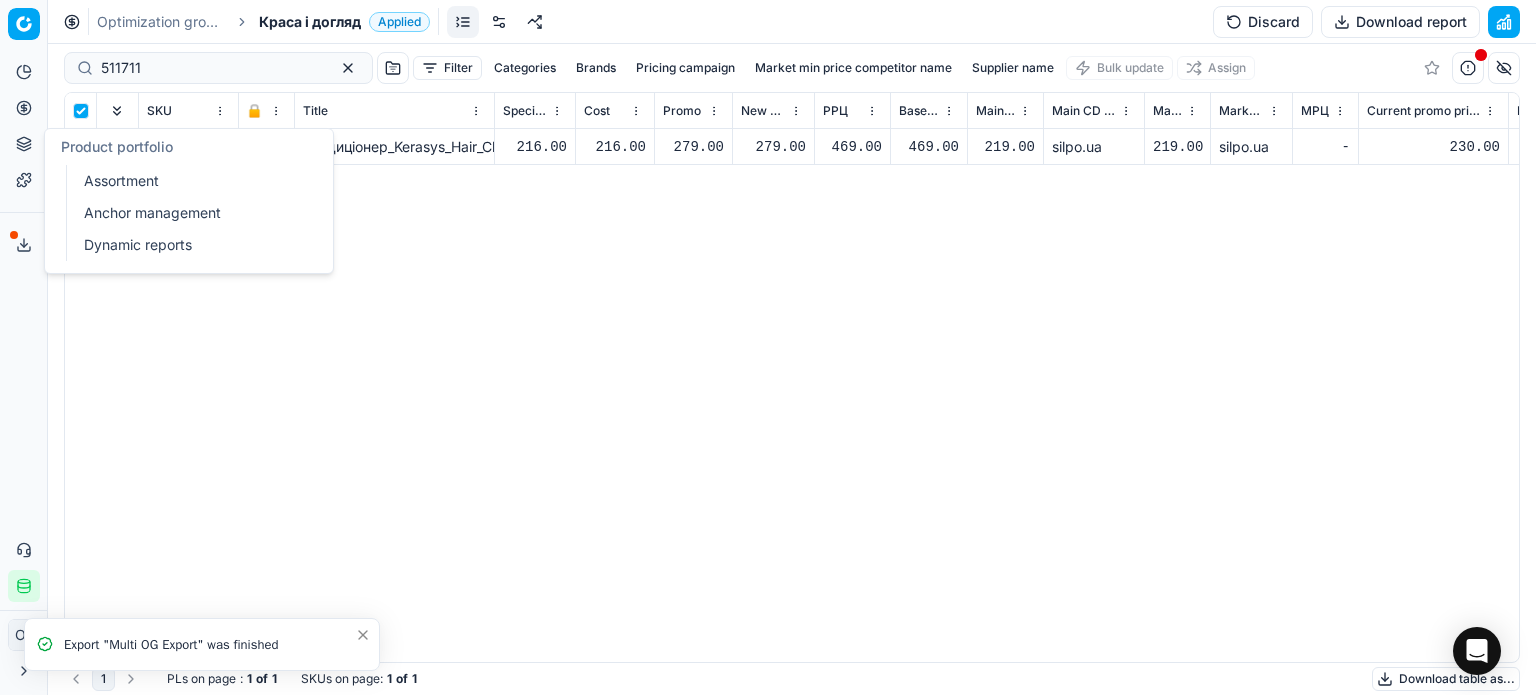 click on "Product portfolio" at bounding box center (24, 144) 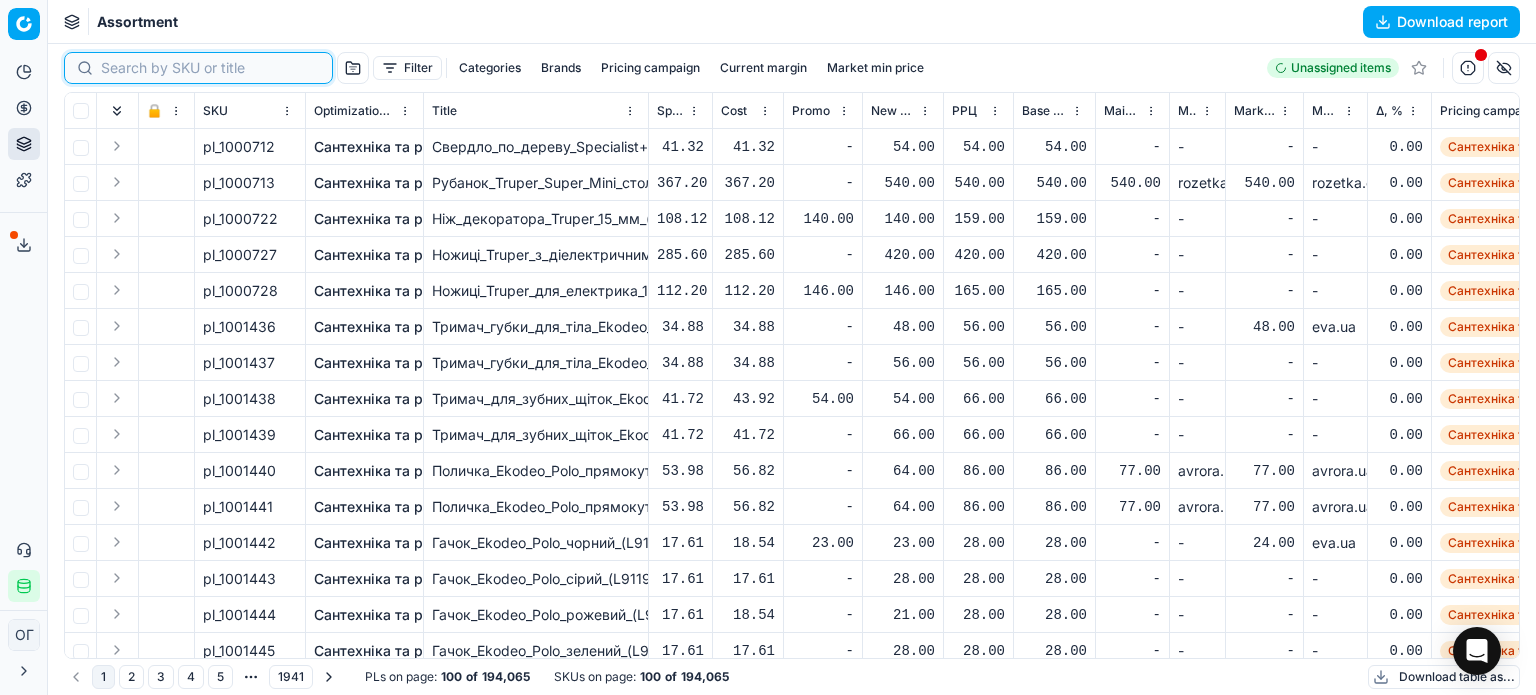 click at bounding box center [210, 68] 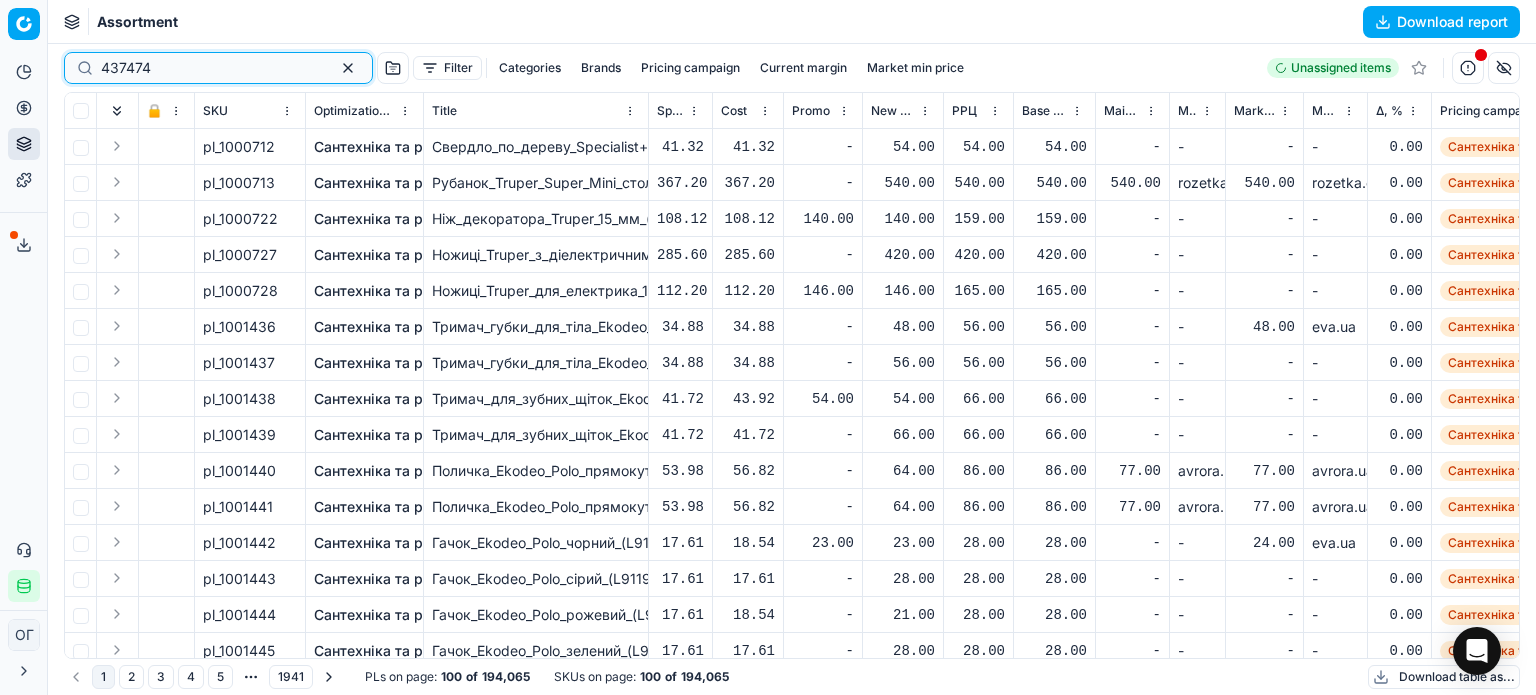 type on "437474" 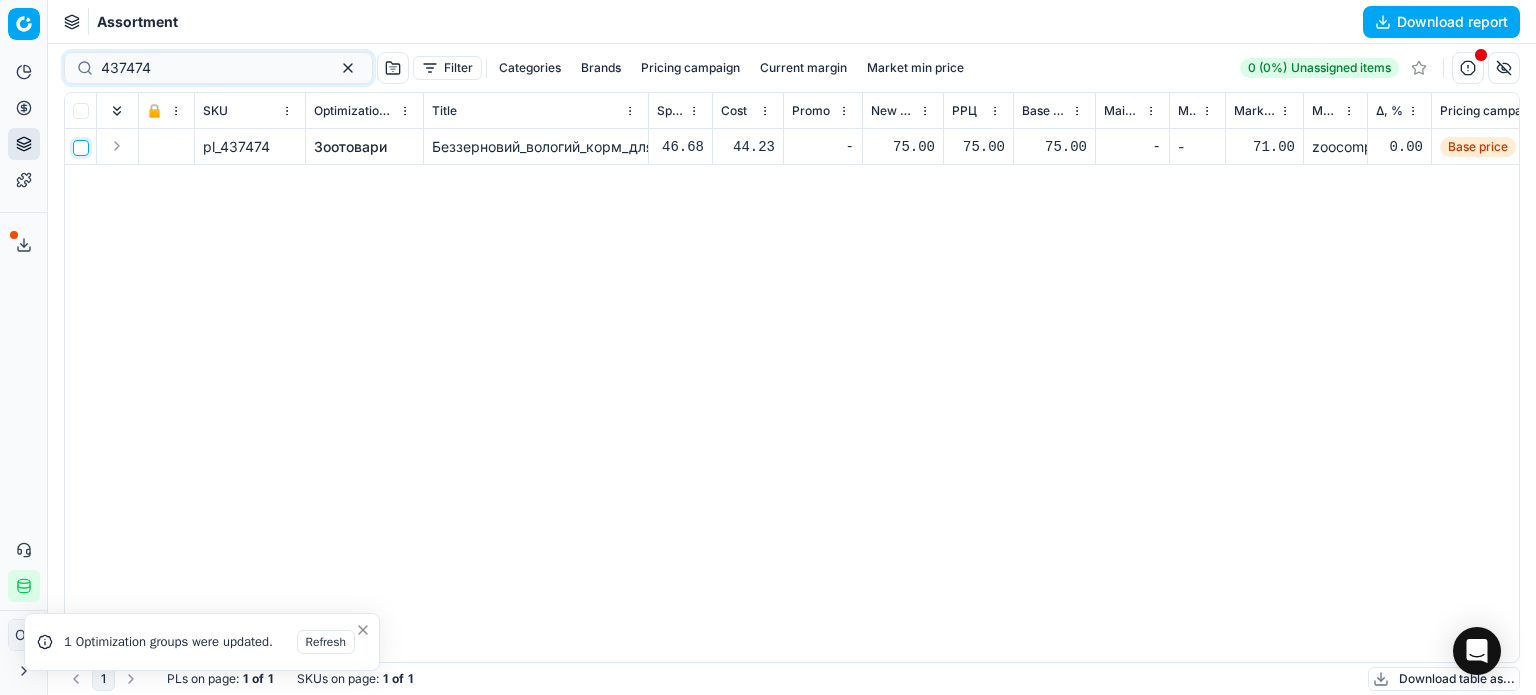 click at bounding box center [81, 148] 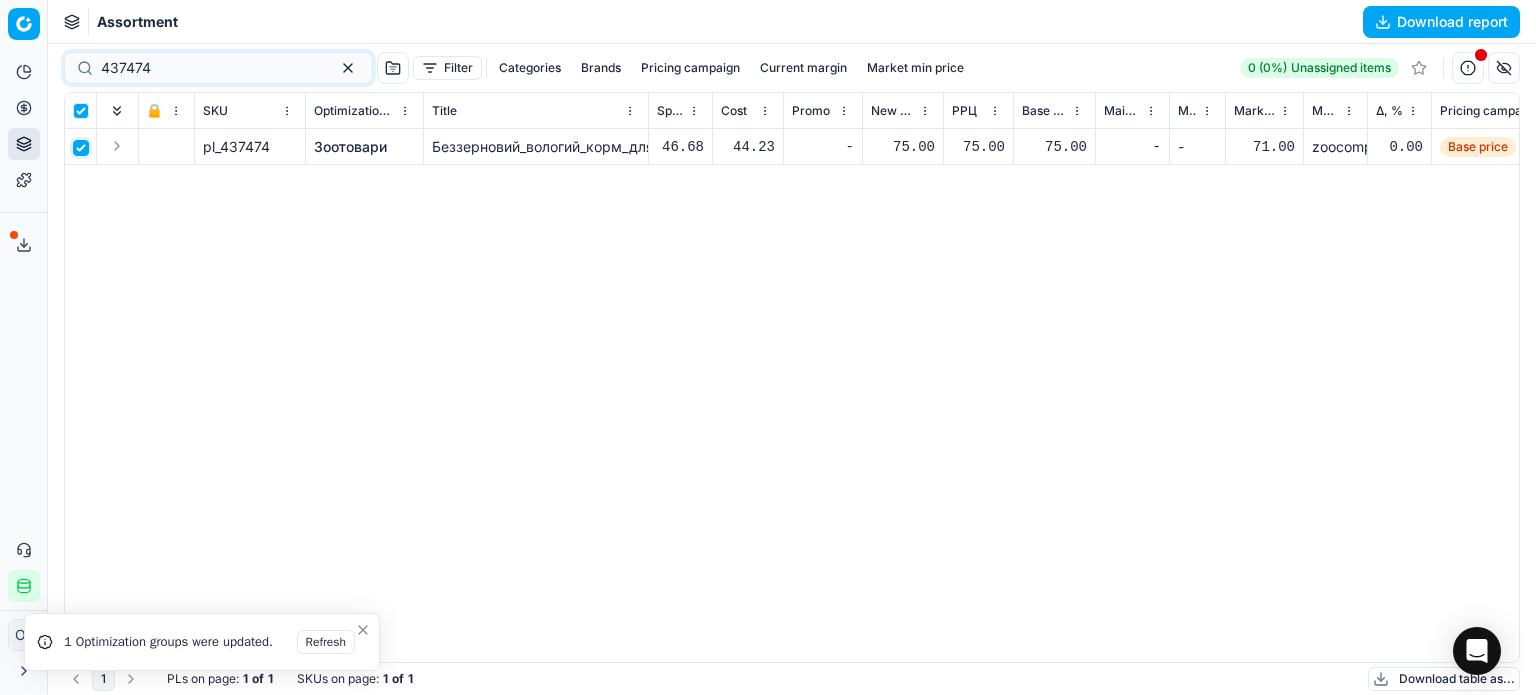 checkbox on "true" 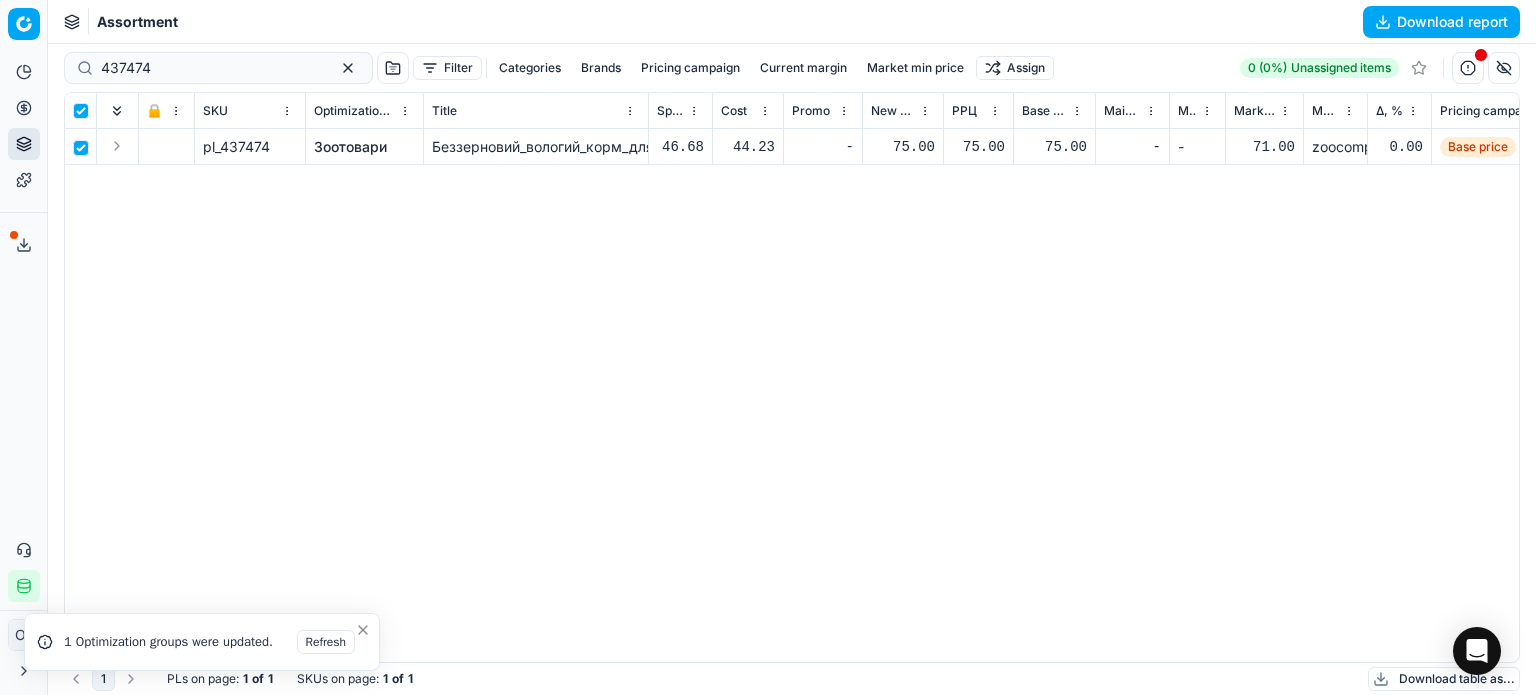 click on "Pricing platform Analytics Pricing Product portfolio Templates Export service 178 Contact support Integration status ОГ Ольга Гудзенко o.gudzenko@maudau.com.ua Close menu Command Palette Search for a command to run... Assortment Download report 437474 Filter   Categories   Brands   Pricing campaign   Current margin   Market min price   Assign 0 (0%) Unassigned items 🔒 SKU Optimization group Title Specification Cost Cost Promo New promo price РРЦ Base price Main CD min price Main CD min price competitor name Market min price Market min price competitor name Δ, % Pricing campaign Current promo price Optimization status RRP mandatority Total stock quantity Aging stock (викл. дні без продажів) Середня кількість продажів за 5 днів, шт Оборотність, днів (викл. дні без продажів) Target promo margin Target margin Product line ID Current price New price New discount New discount, % New markup (common), % Δ, abs -" at bounding box center [768, 347] 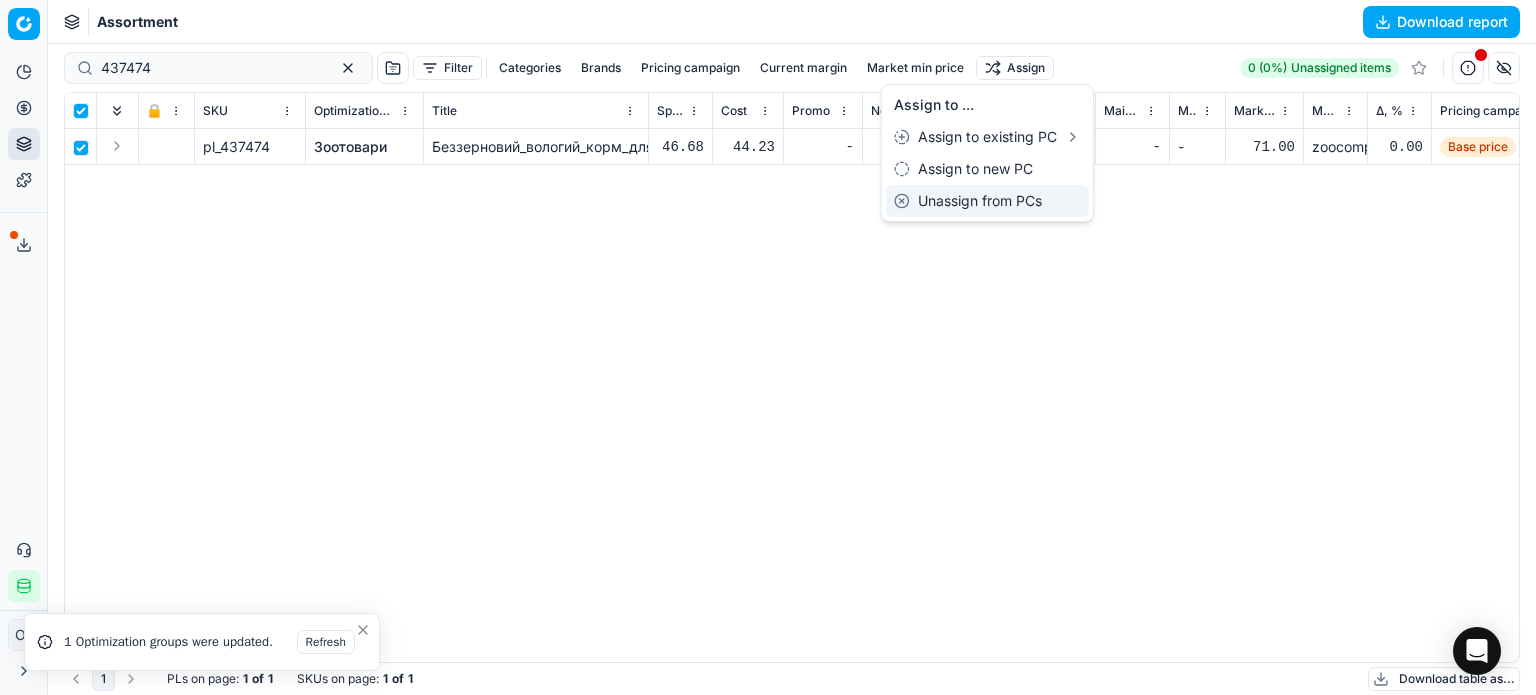 click on "Unassign from PCs" at bounding box center [987, 201] 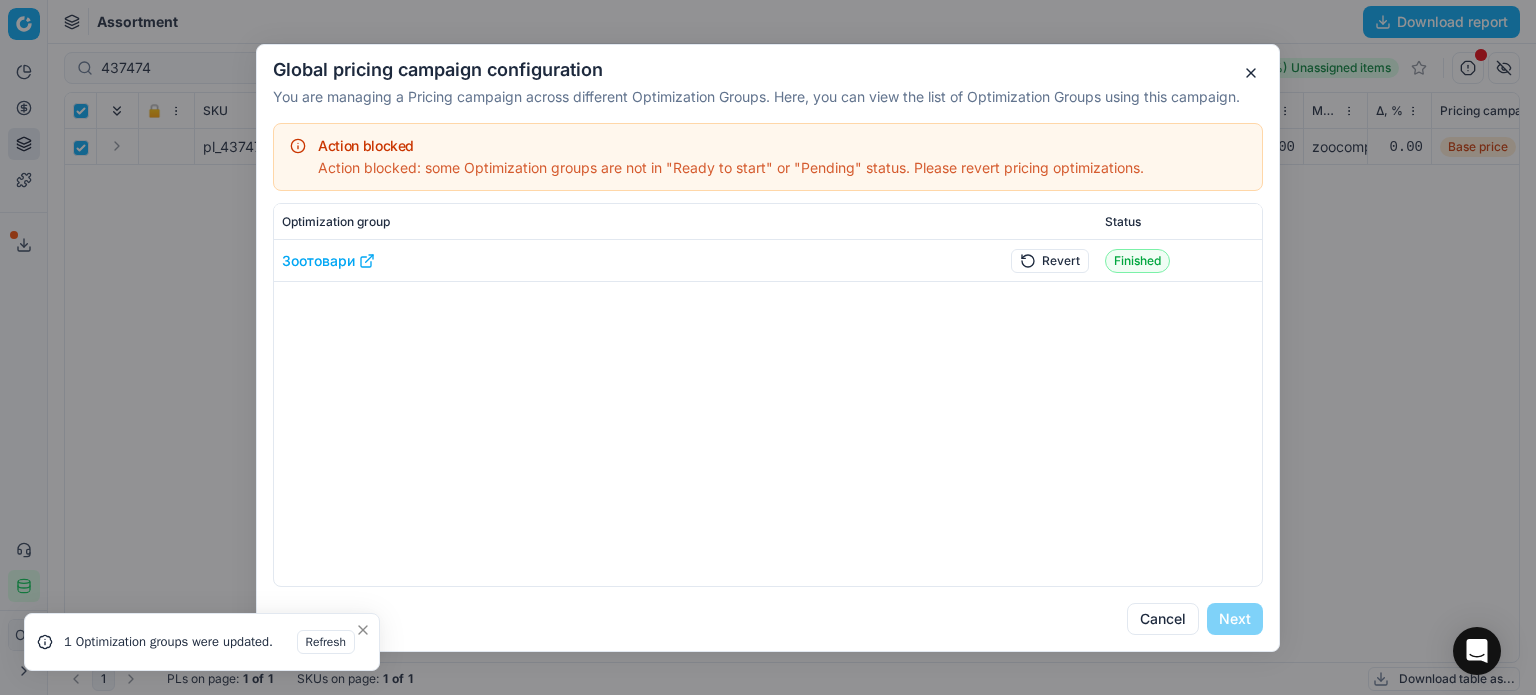click on "Revert" at bounding box center [1050, 260] 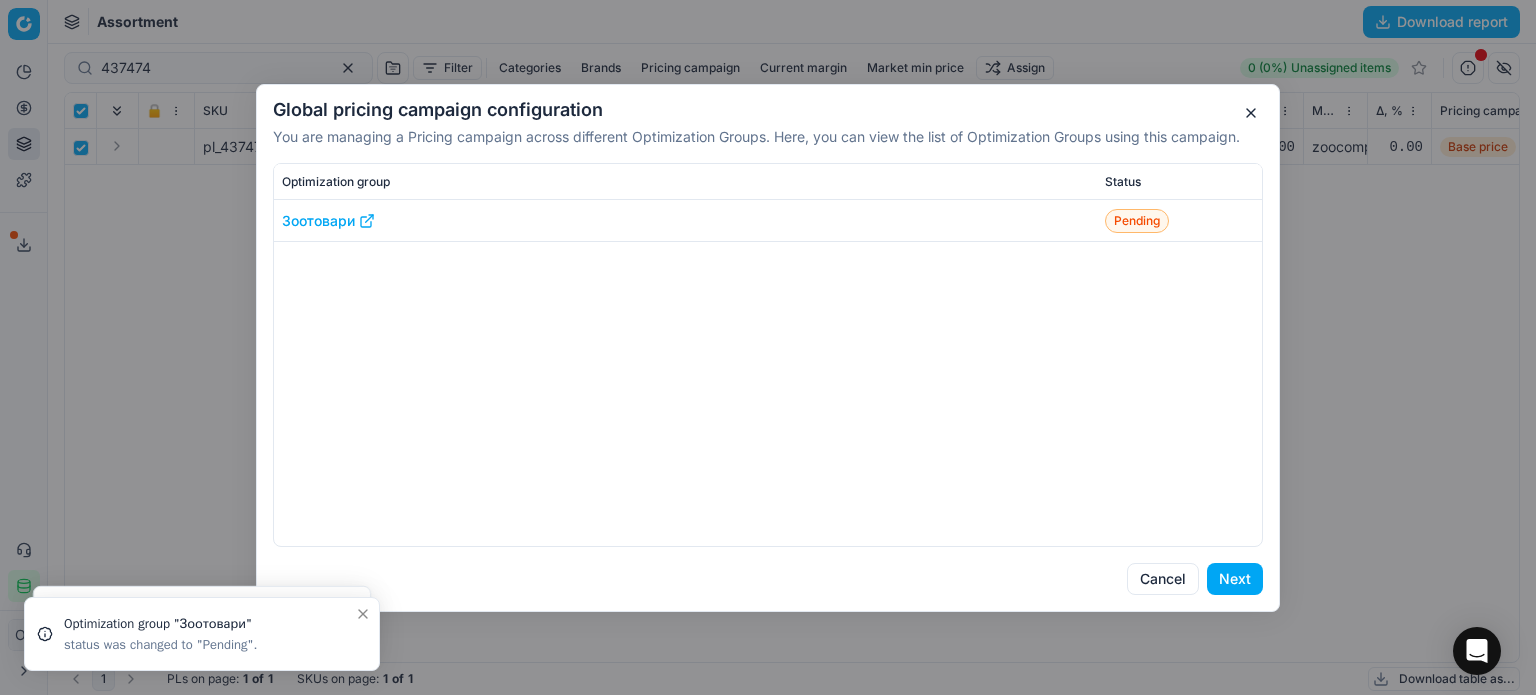click on "Next" at bounding box center (1235, 579) 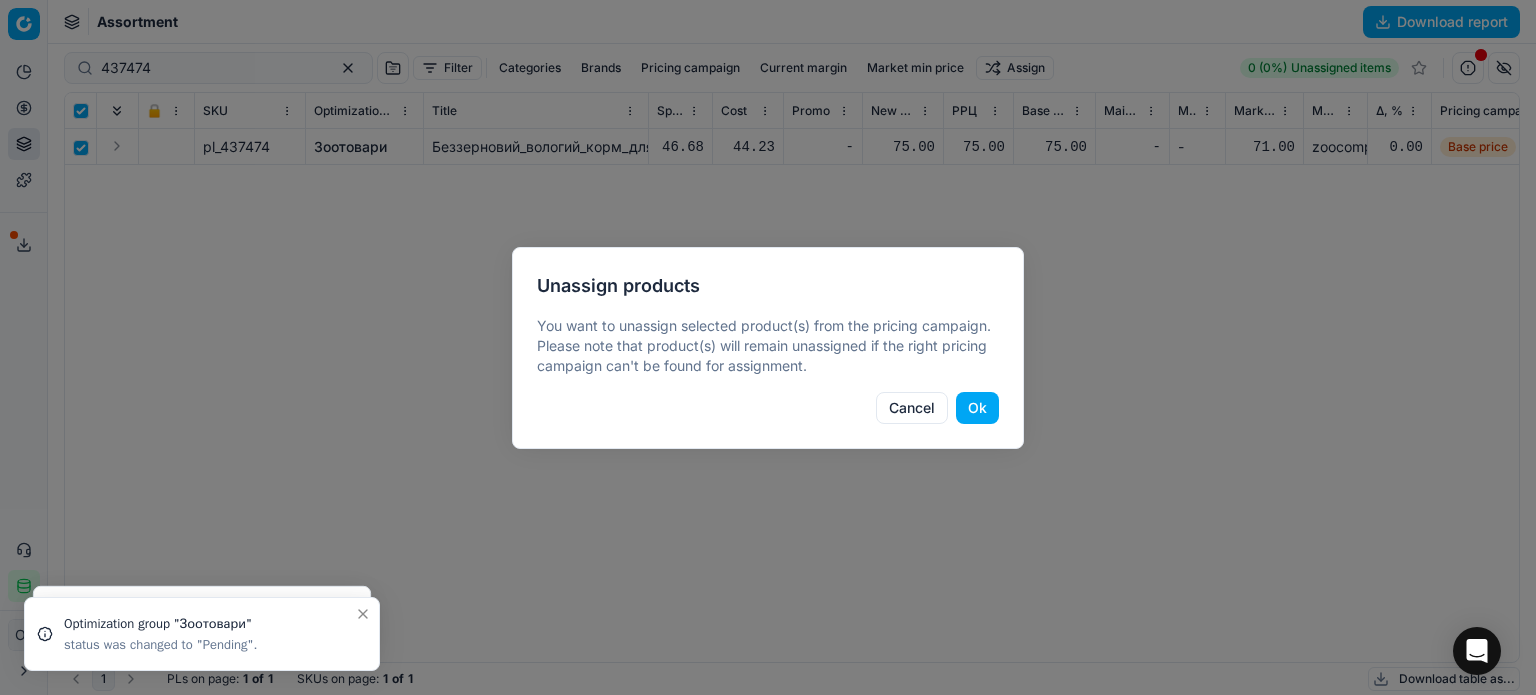 click on "Ok" at bounding box center [977, 408] 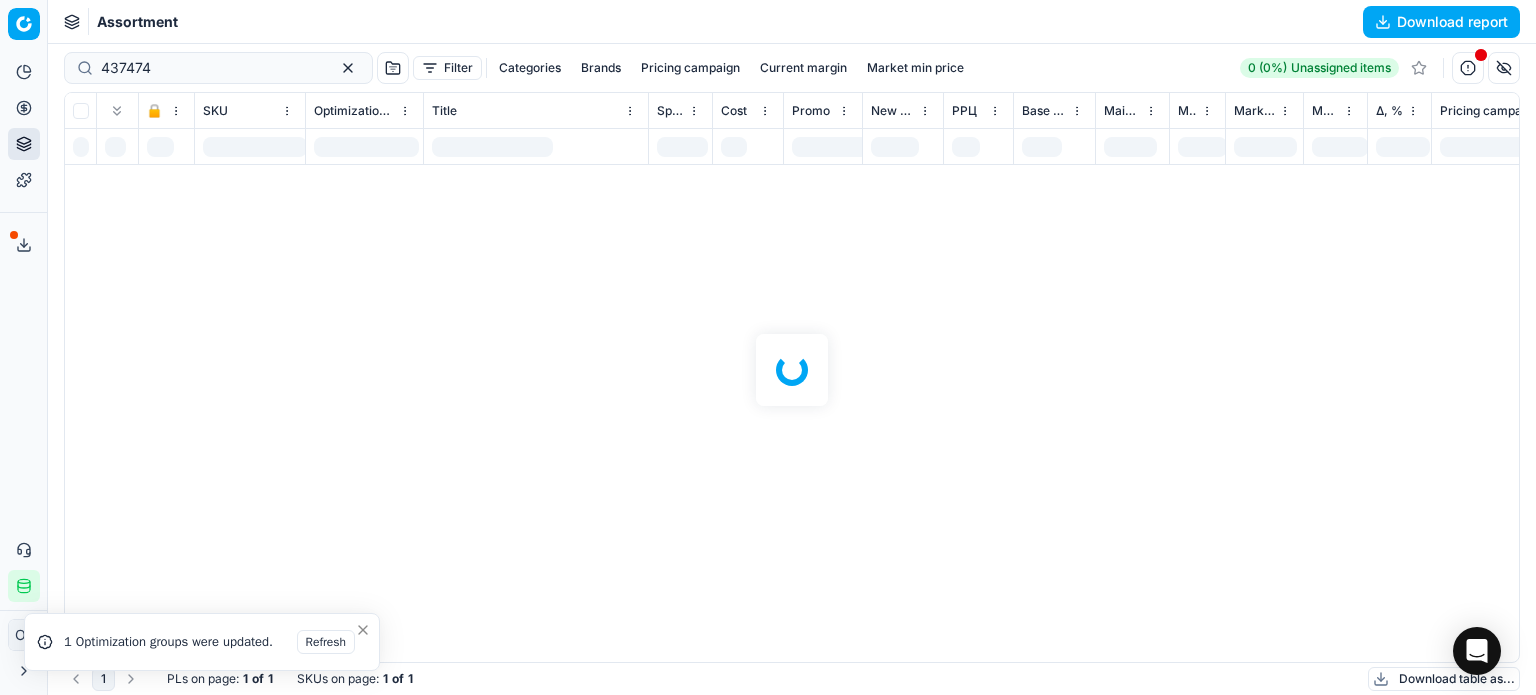 checkbox on "false" 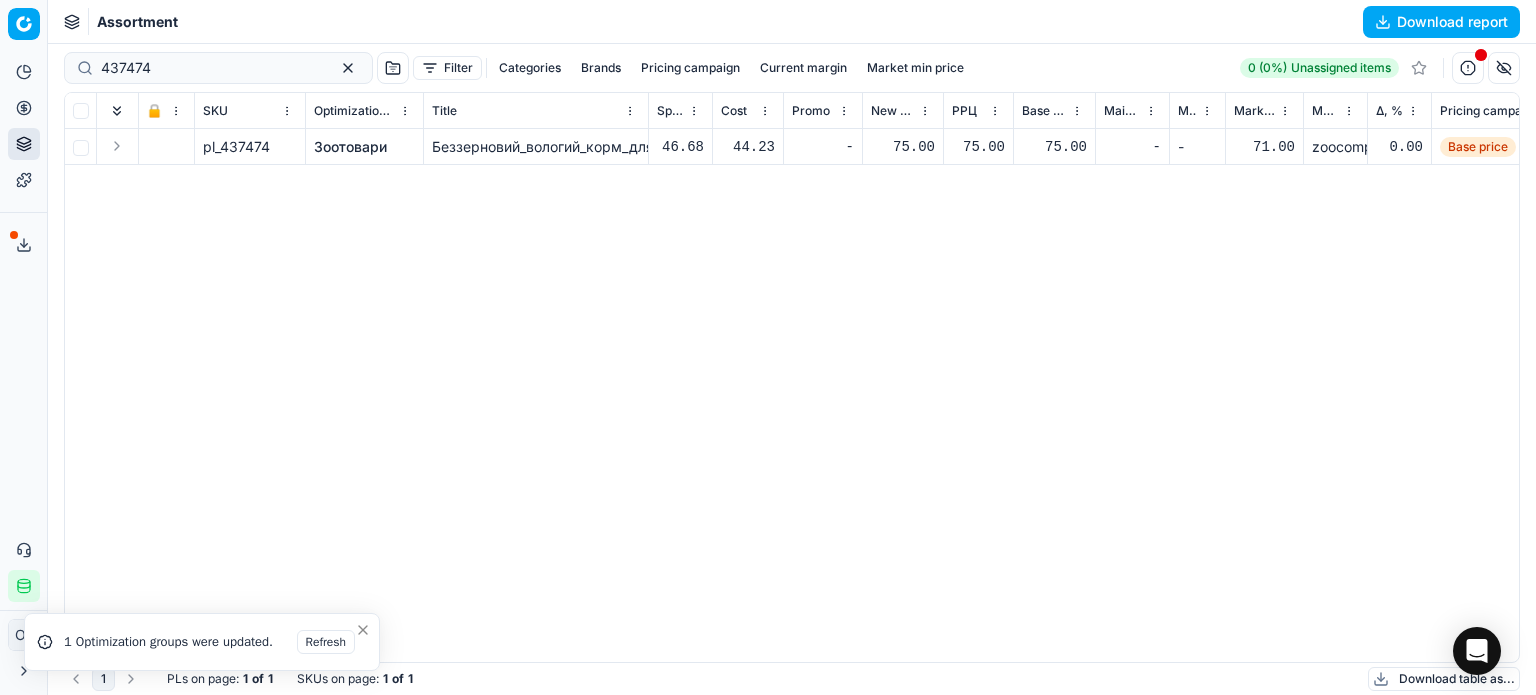 click on "pl_437474 Зоотовари Беззерновий_вологий_корм_для_собак_мініатюрних_порід_Brit_Care_Mini_pouch_філе_ягняти_в_соусі_85_г 46.68 44.23 - 75.00 75.00 75.00 - - 71.00 zoocomplex.com.ua 0.00 Base price 75.00" at bounding box center [792, 395] 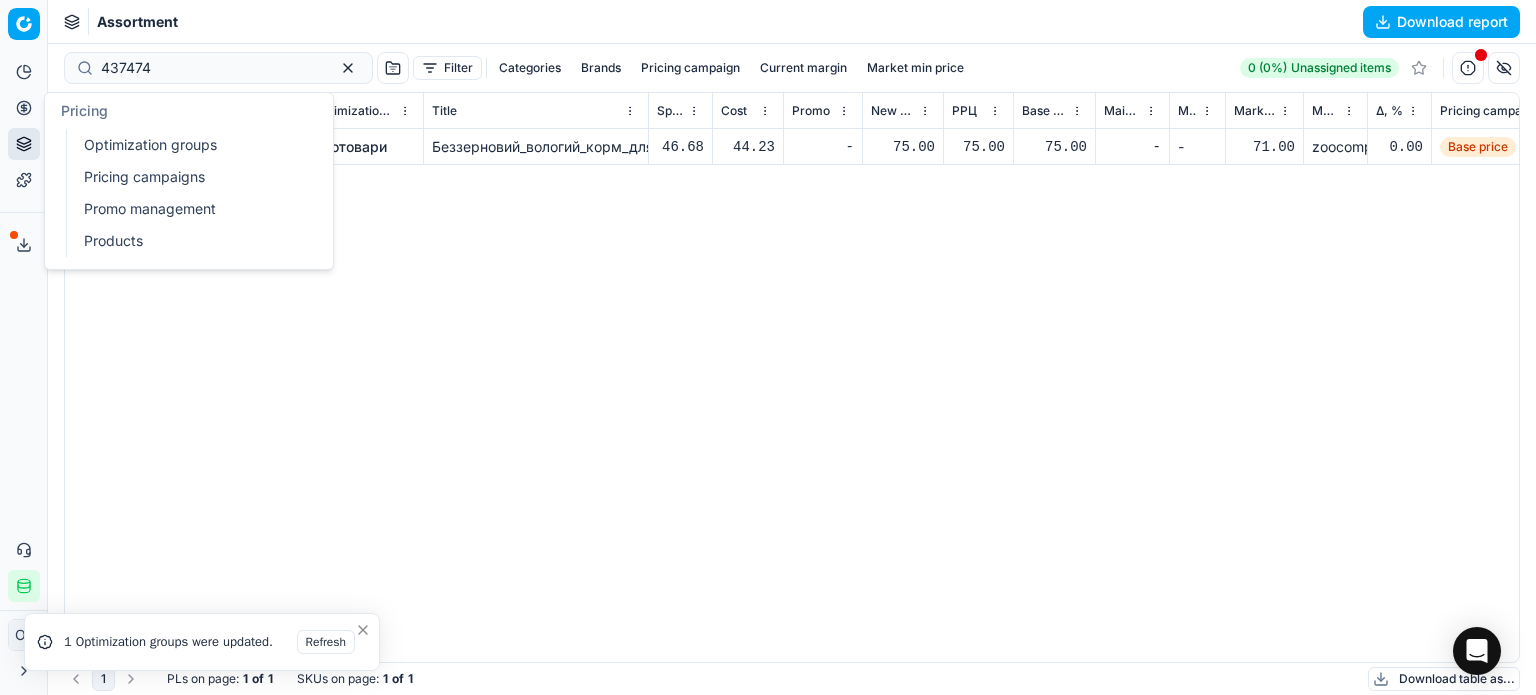 click 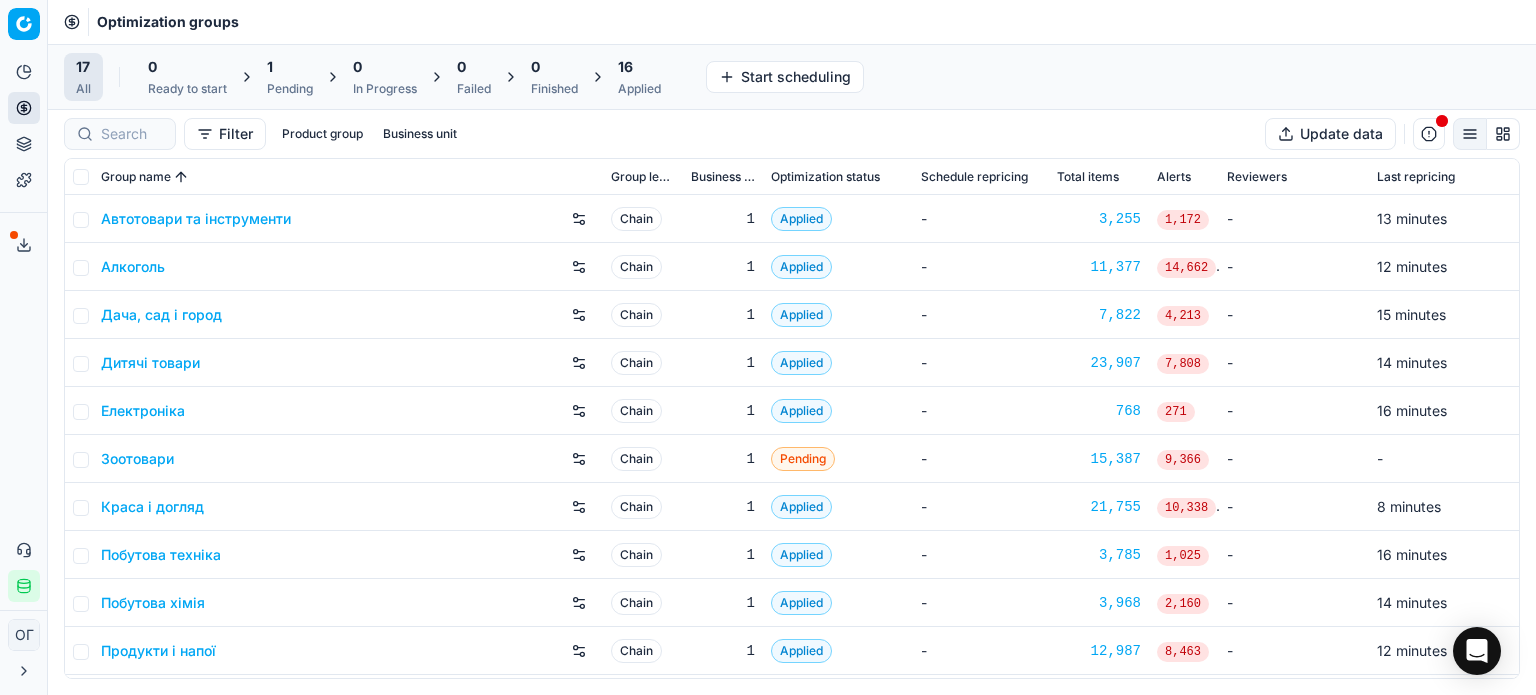 click on "1 Pending" at bounding box center (290, 77) 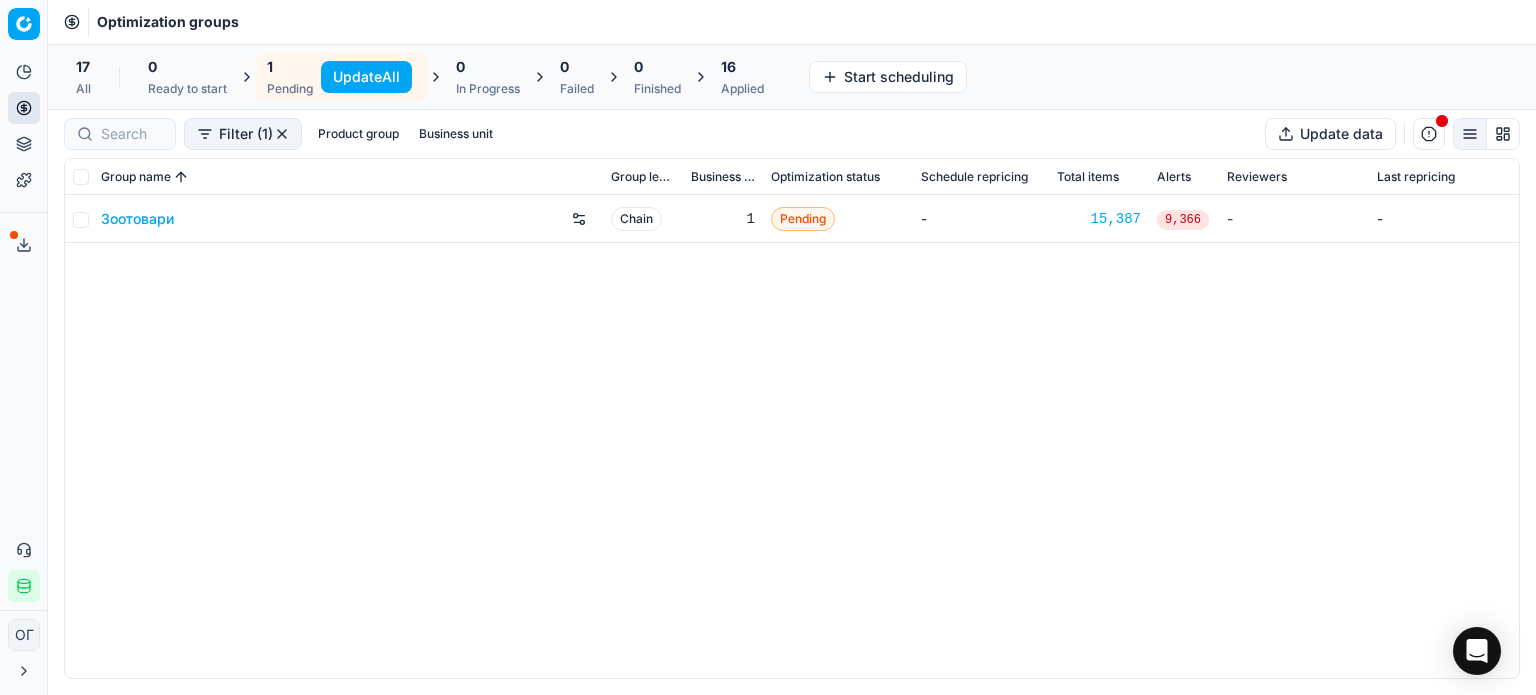 click on "Update  All" at bounding box center [366, 77] 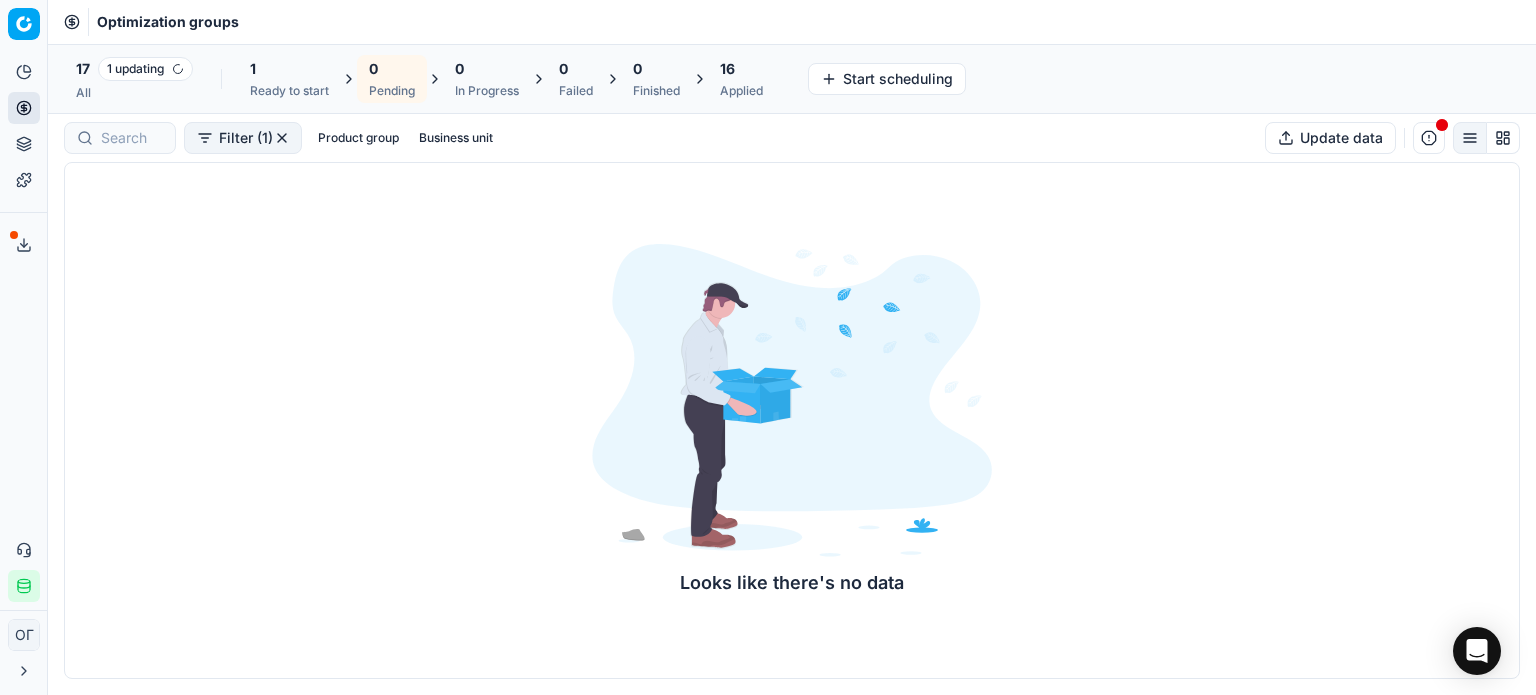 click on "1 Ready to start" at bounding box center (289, 79) 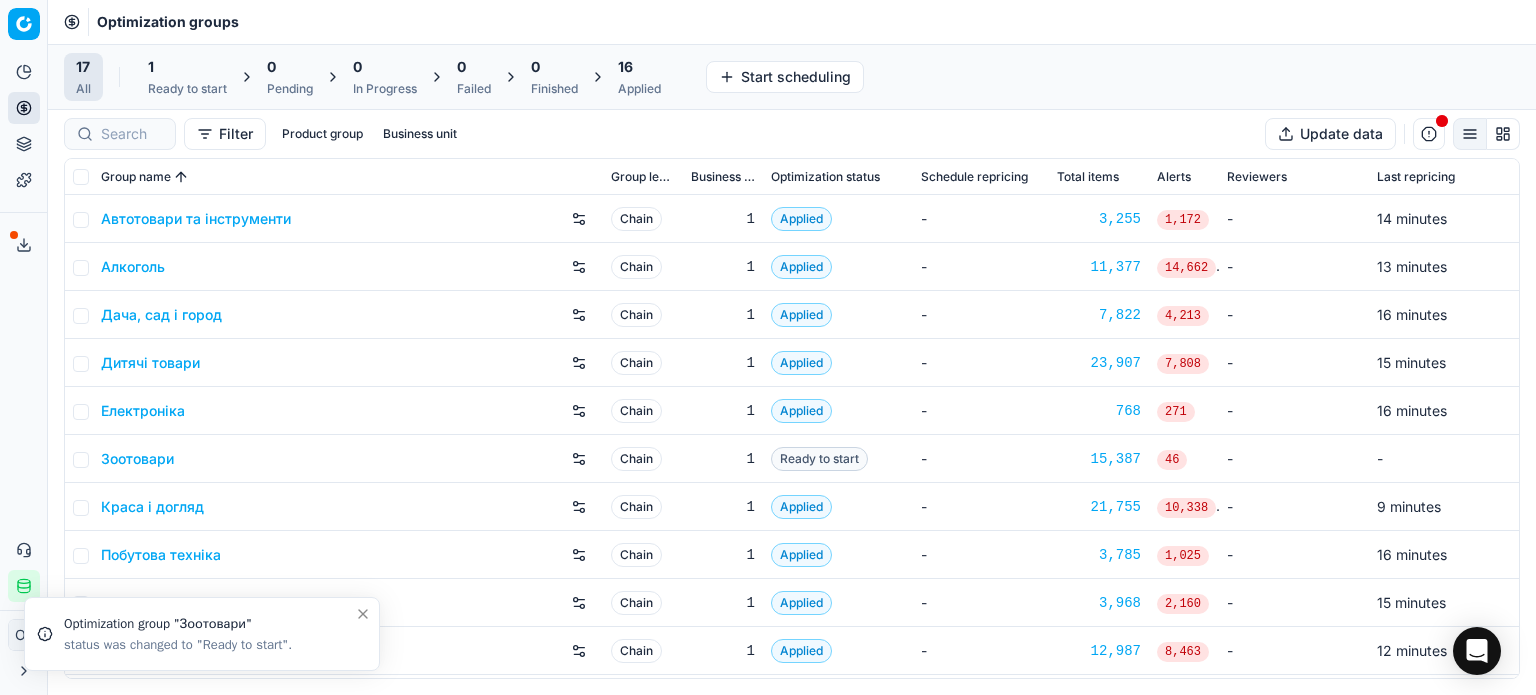click on "1" at bounding box center (187, 67) 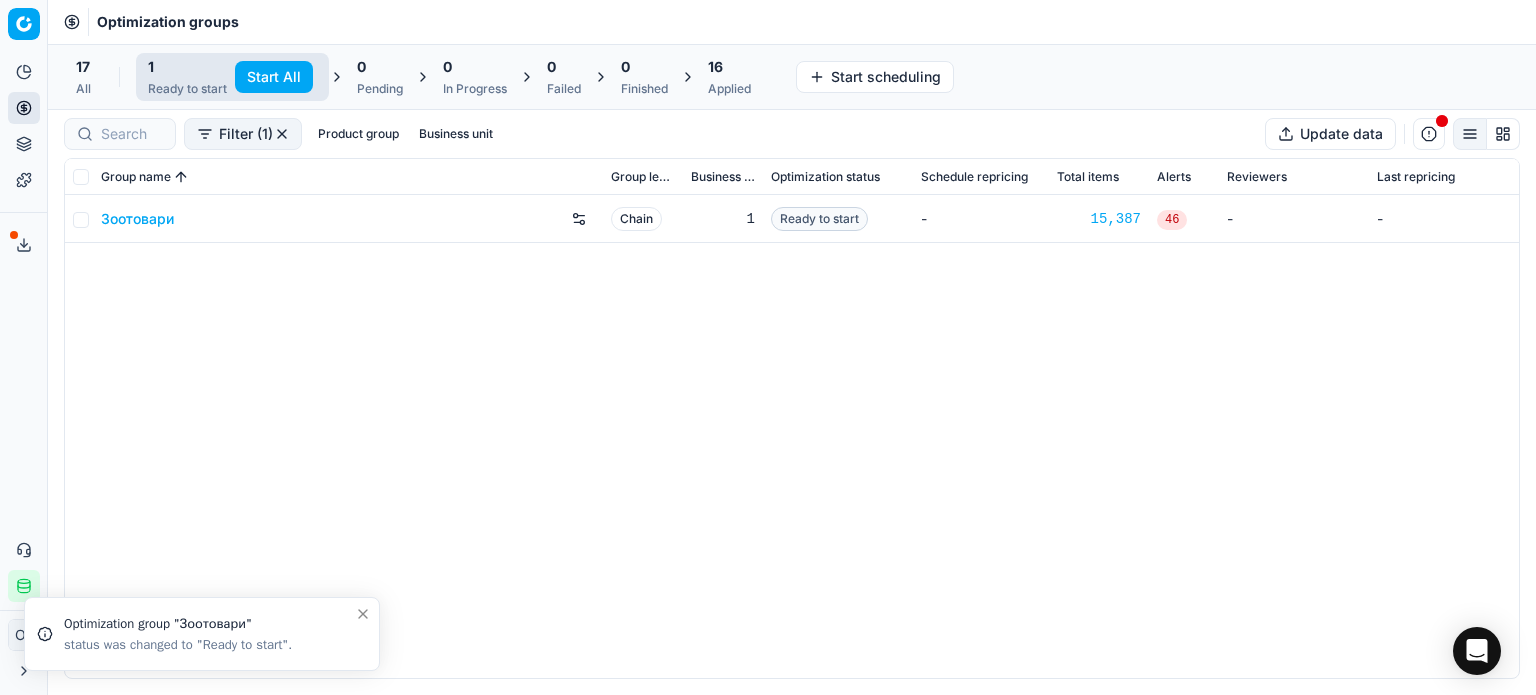 click on "Start   All" at bounding box center [274, 77] 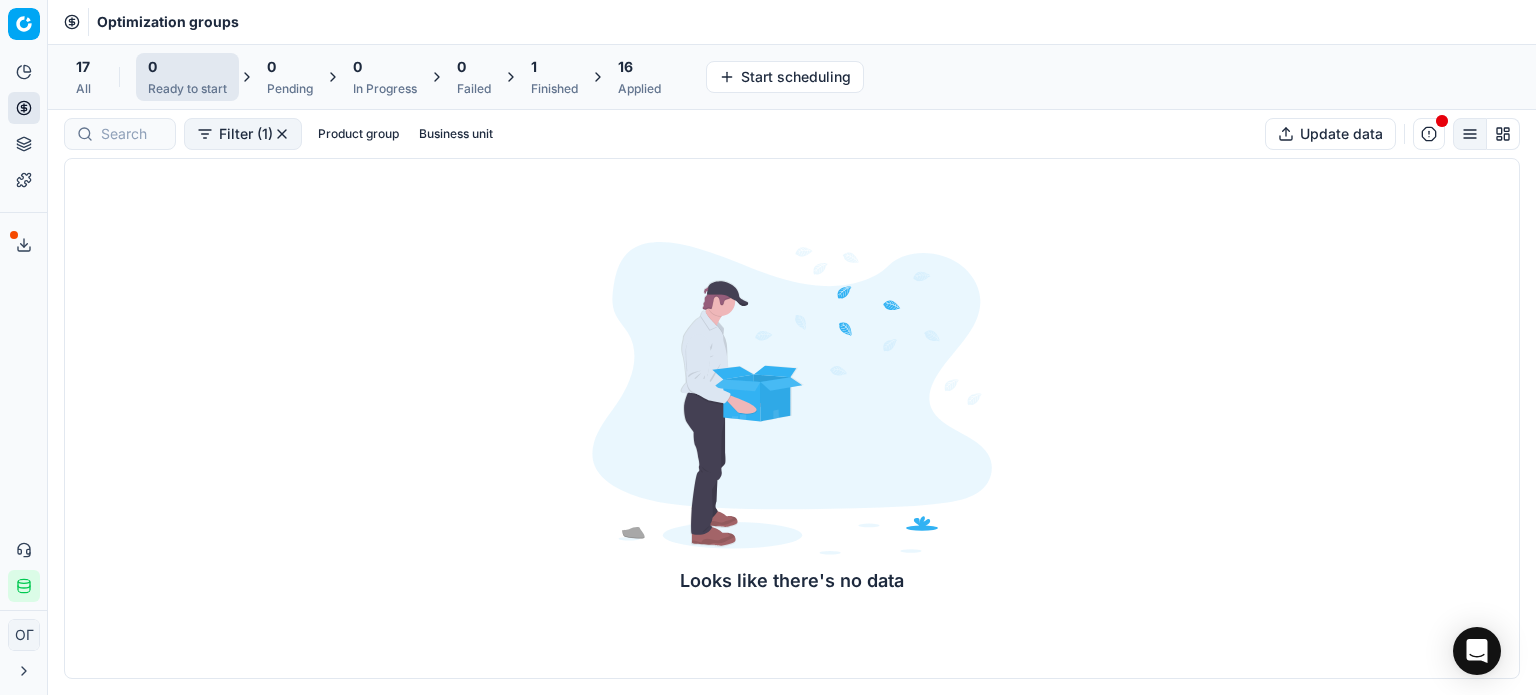 click on "1" at bounding box center (554, 67) 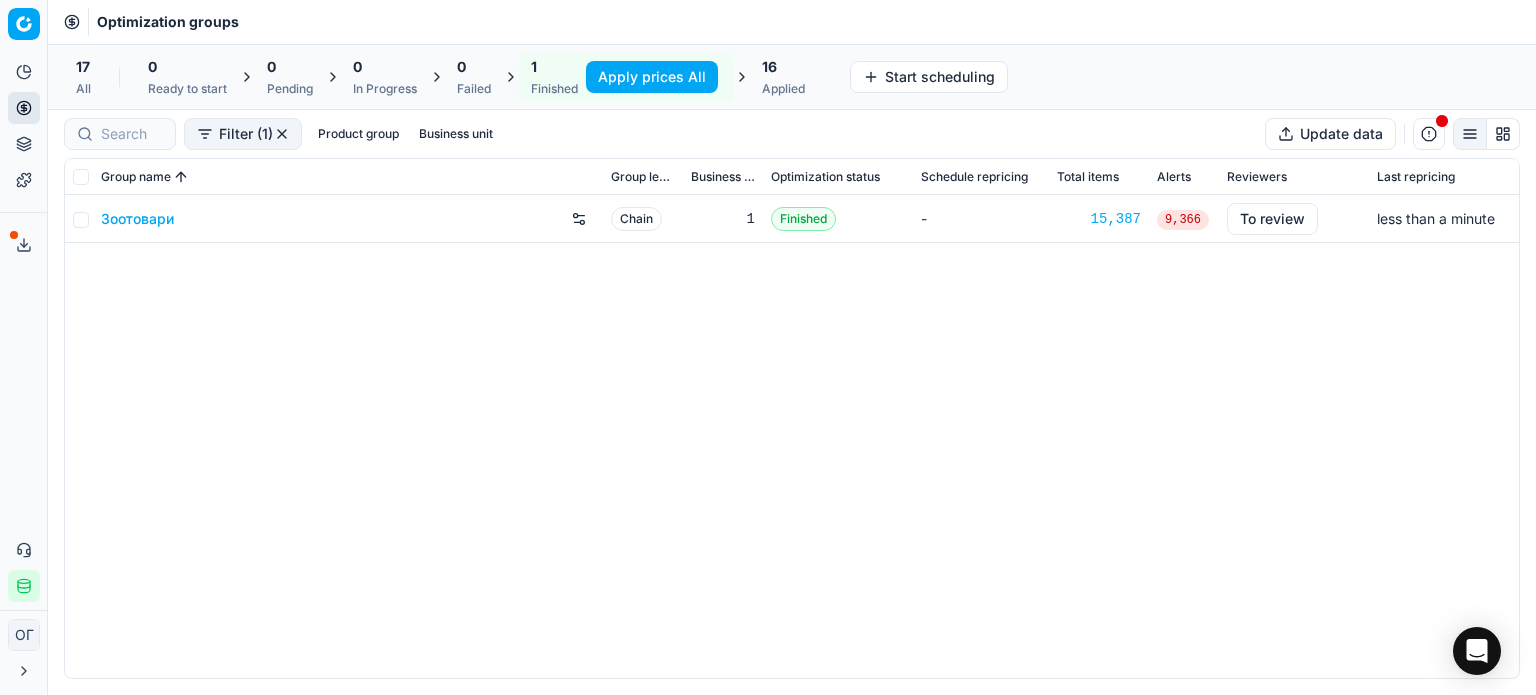 click on "Apply prices   All" at bounding box center (652, 77) 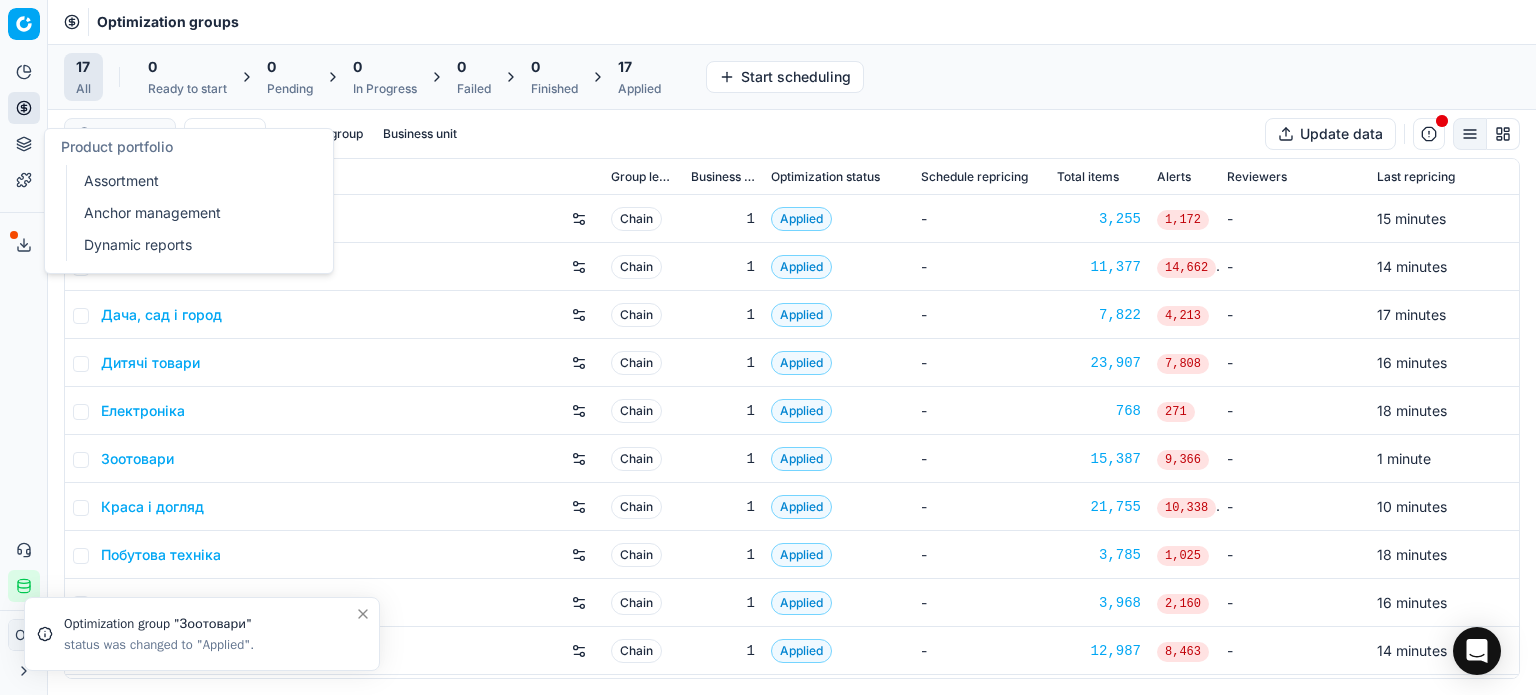 click on "Product portfolio" at bounding box center [24, 144] 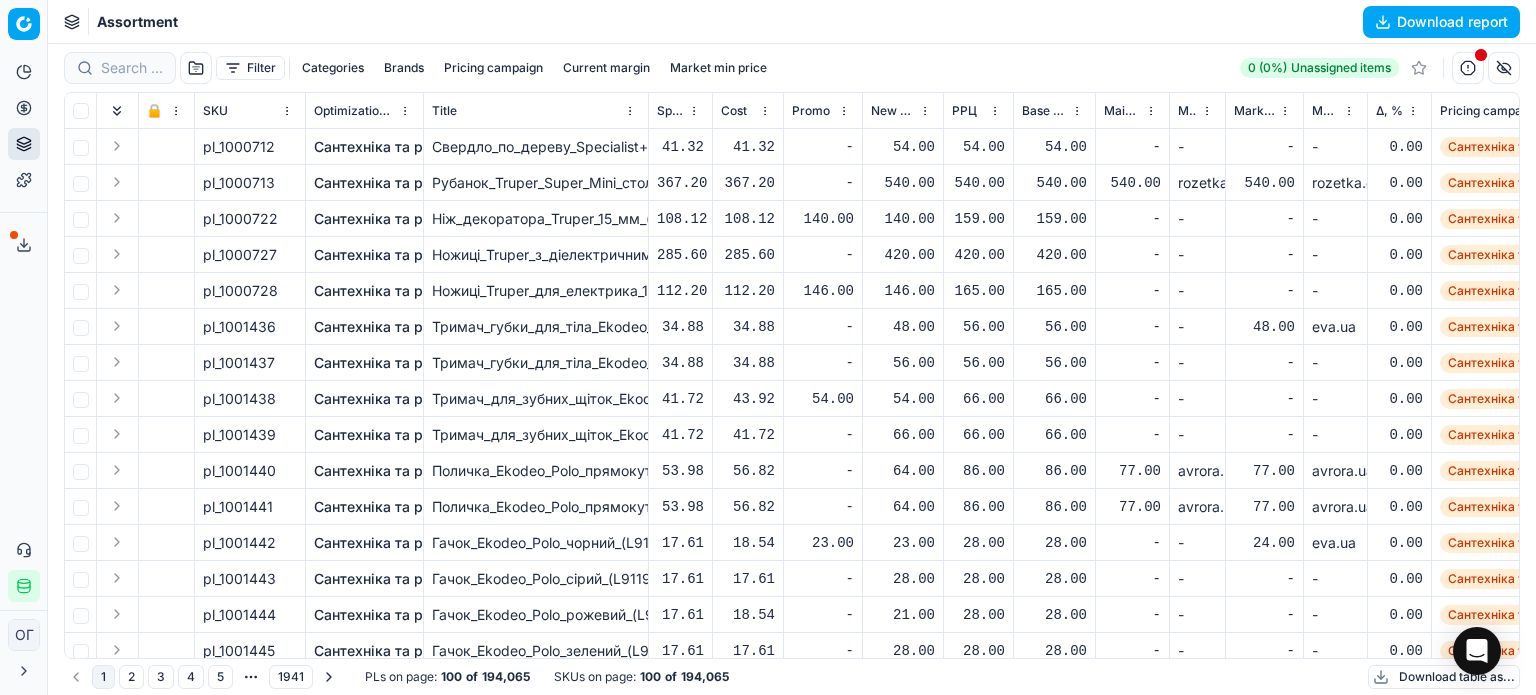 click on "Download table as..." at bounding box center [1444, 677] 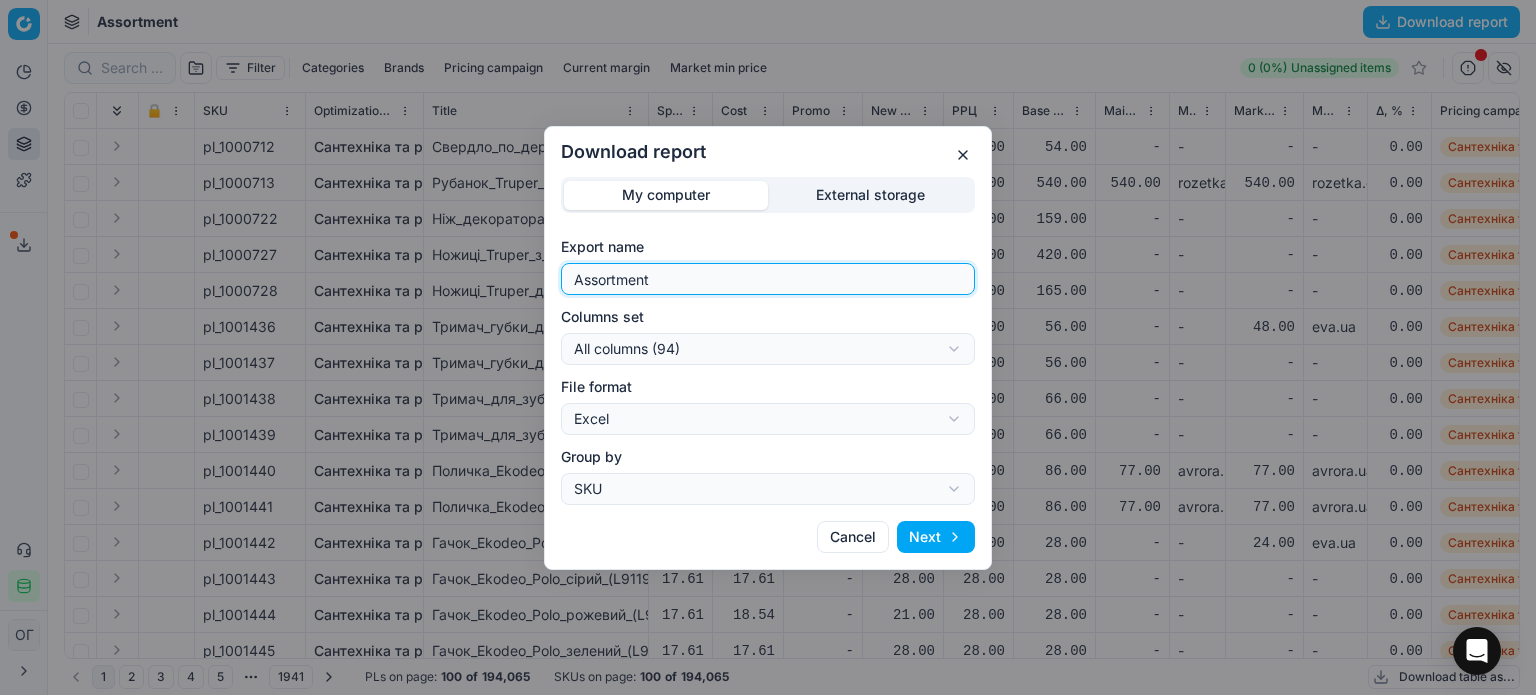 click on "Assortment" at bounding box center [768, 279] 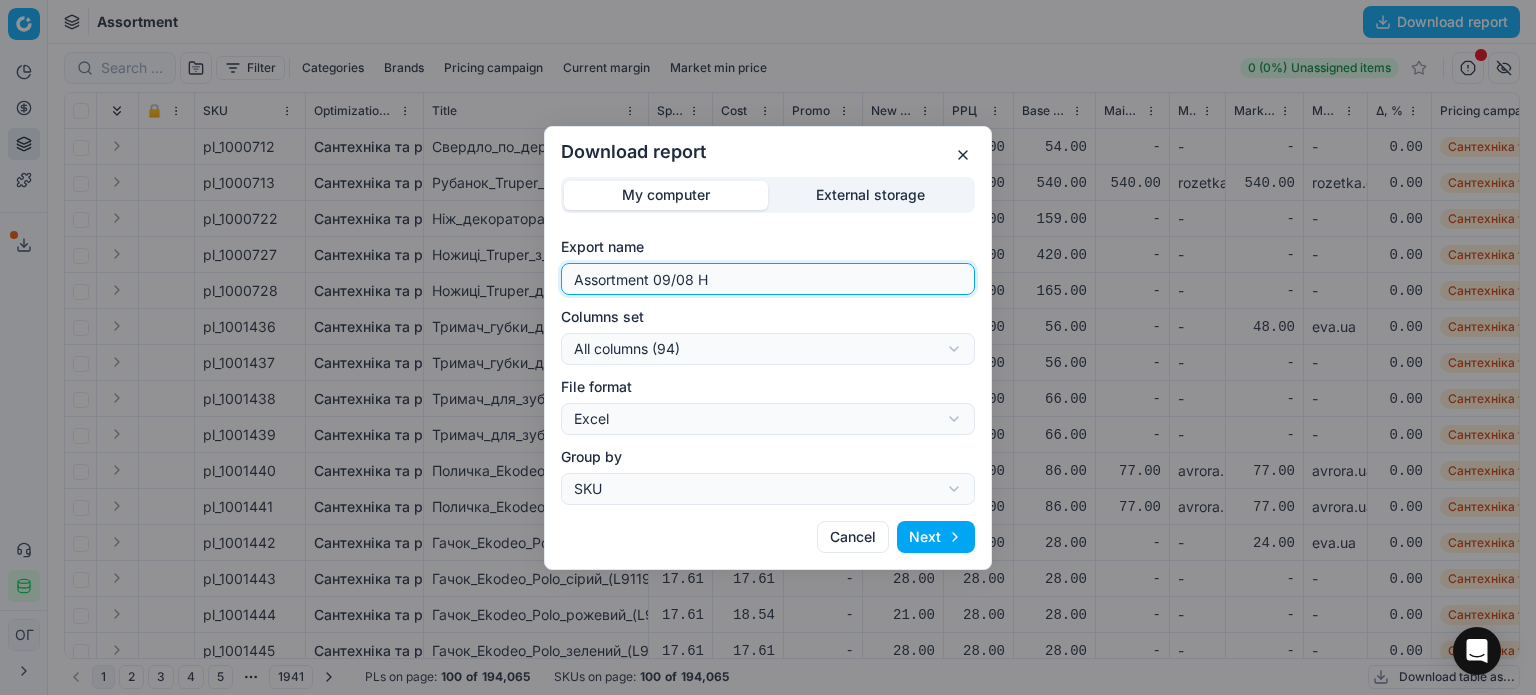 type on "Assortment 09/08 H" 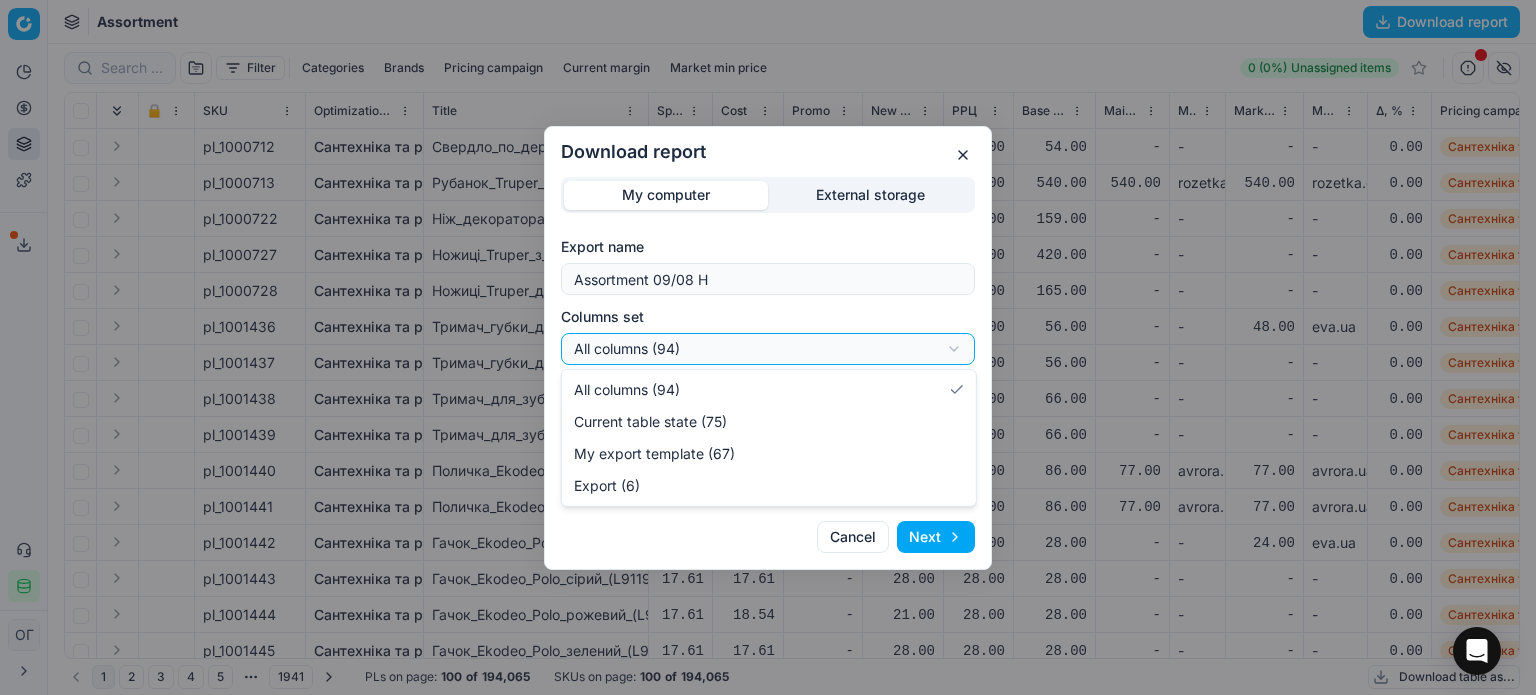 click on "Download report My computer External storage Export name Assortment 09/08 H Columns set All columns (94) All columns (94) Current table state (75) My export template (67) Export (6) File format Excel Excel CSV Group by SKU SKU Product line Cancel Next" at bounding box center (768, 347) 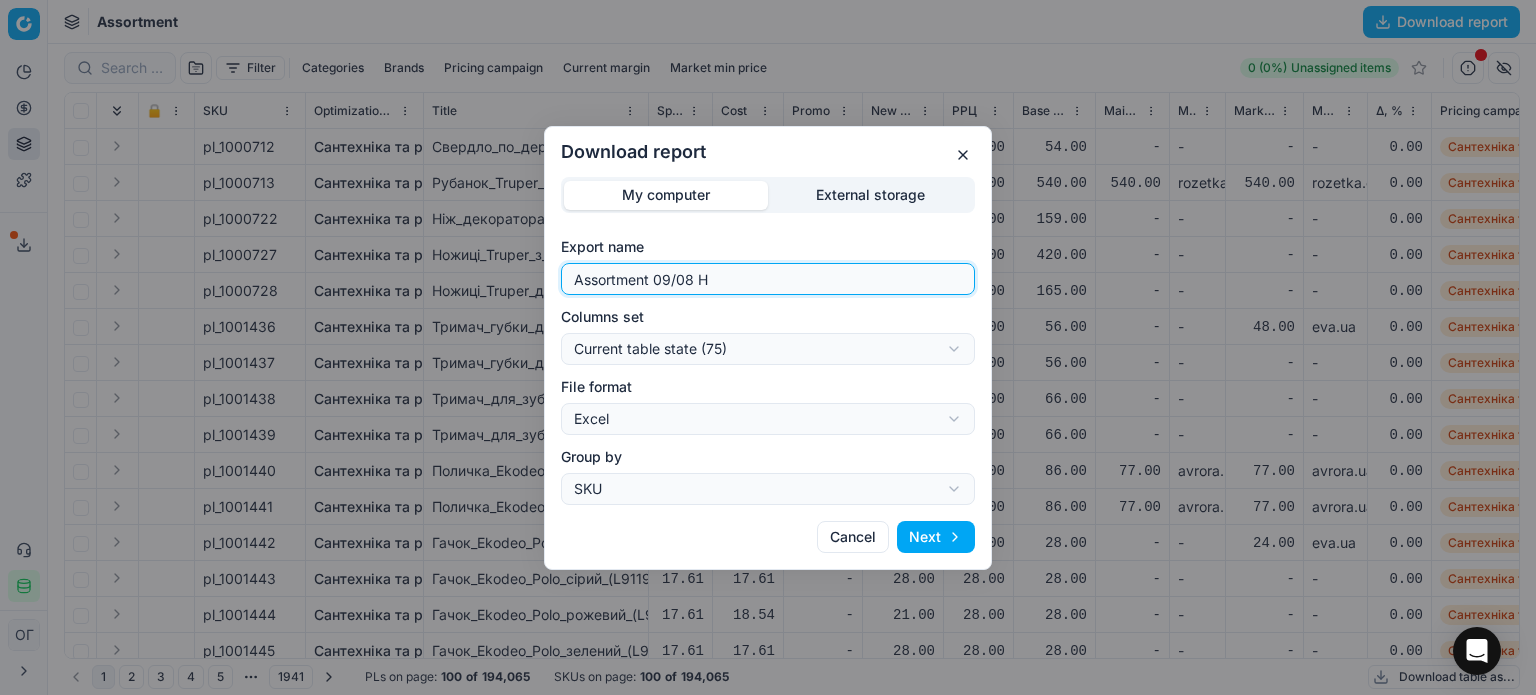click on "Assortment 09/08 H" at bounding box center (768, 279) 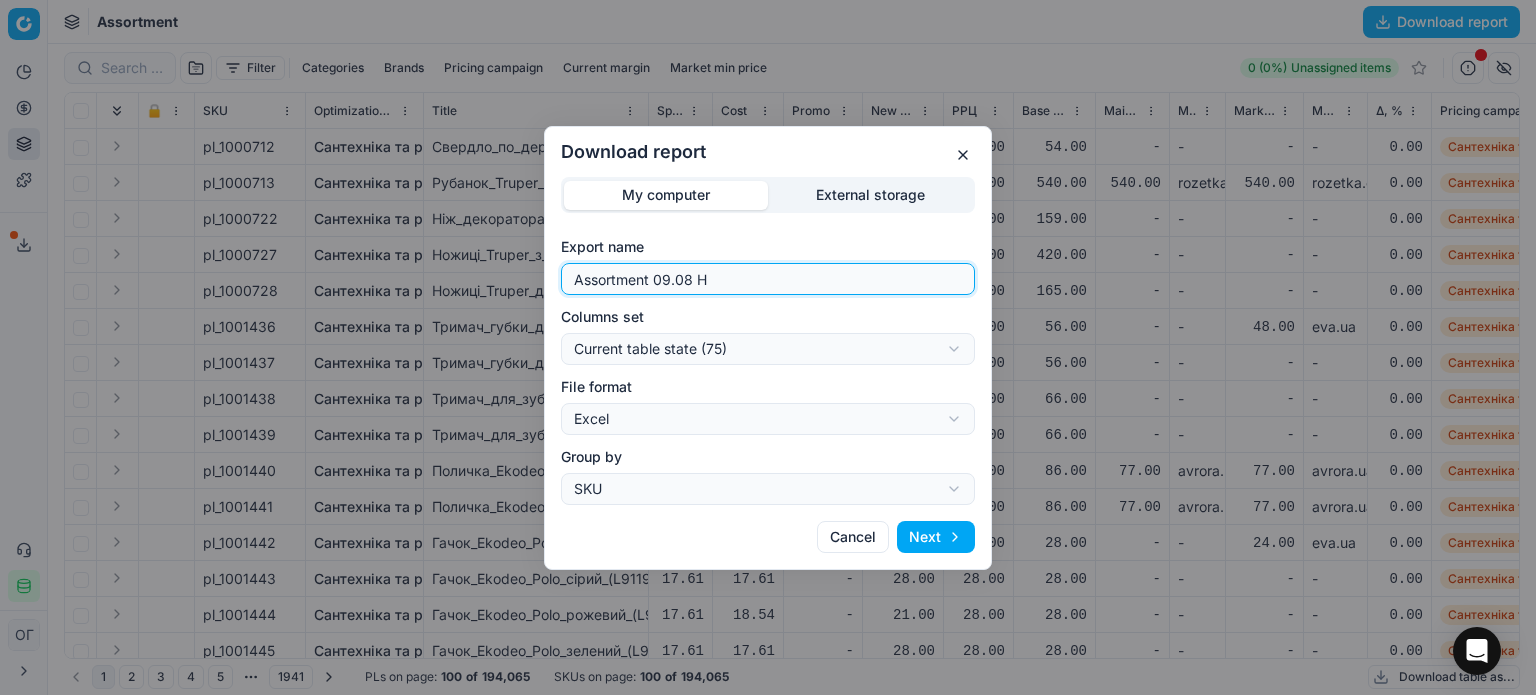 click on "Assortment 09.08 H" at bounding box center (768, 279) 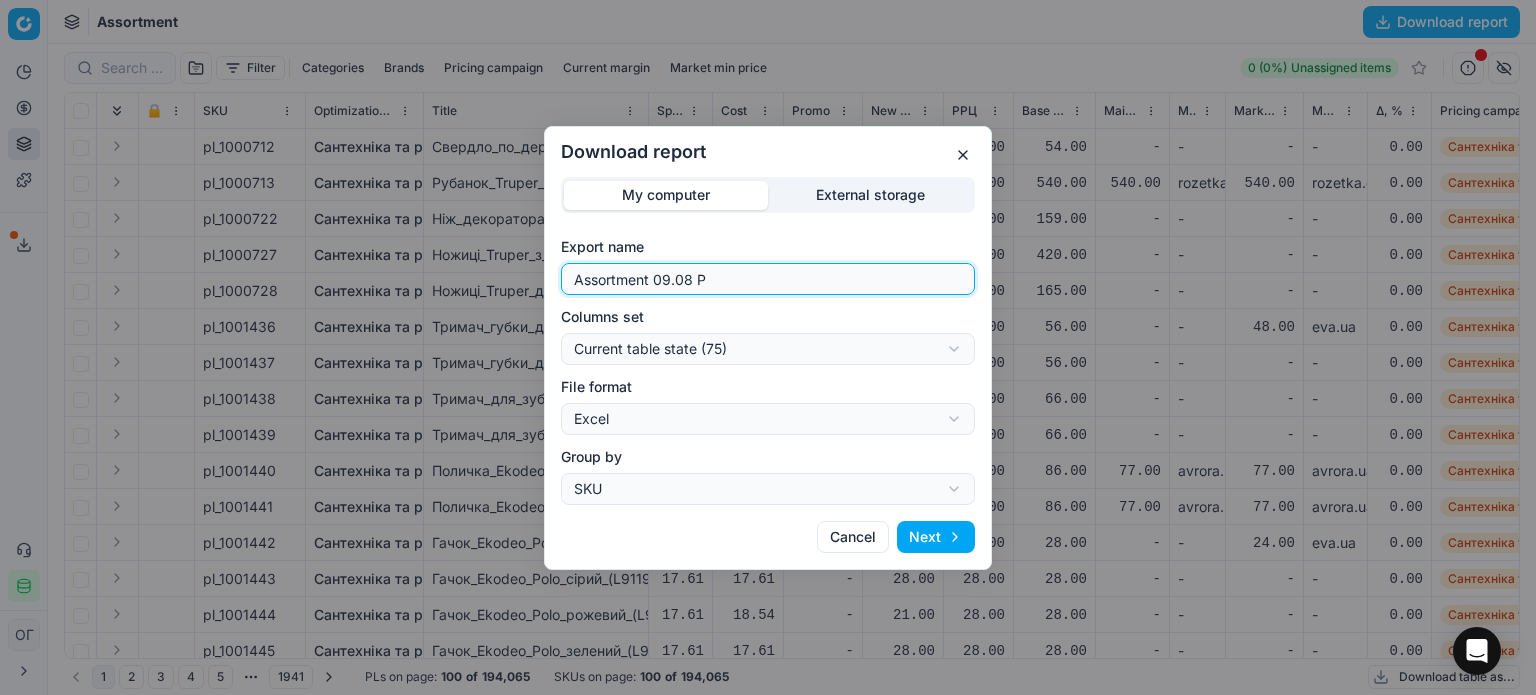 type on "Assortment 09.08 Р" 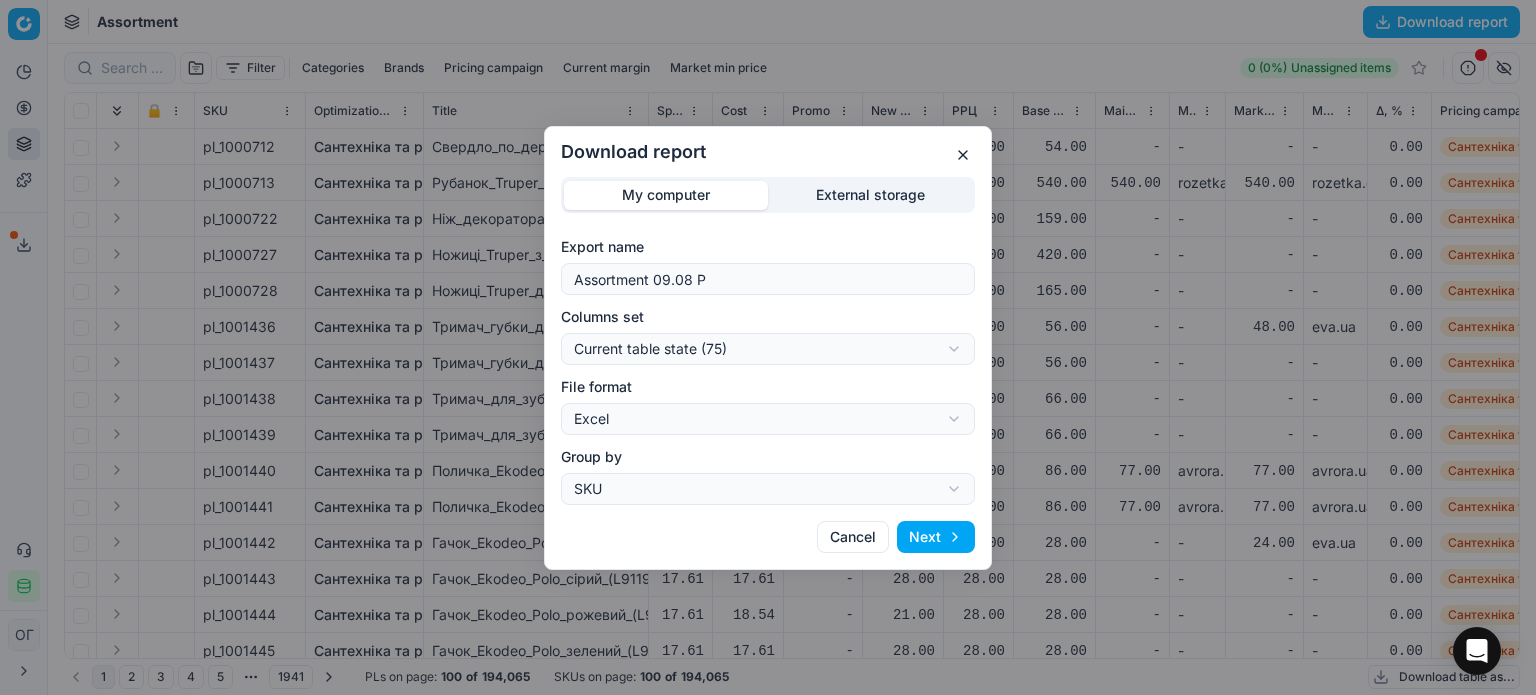 click on "Next" at bounding box center [936, 537] 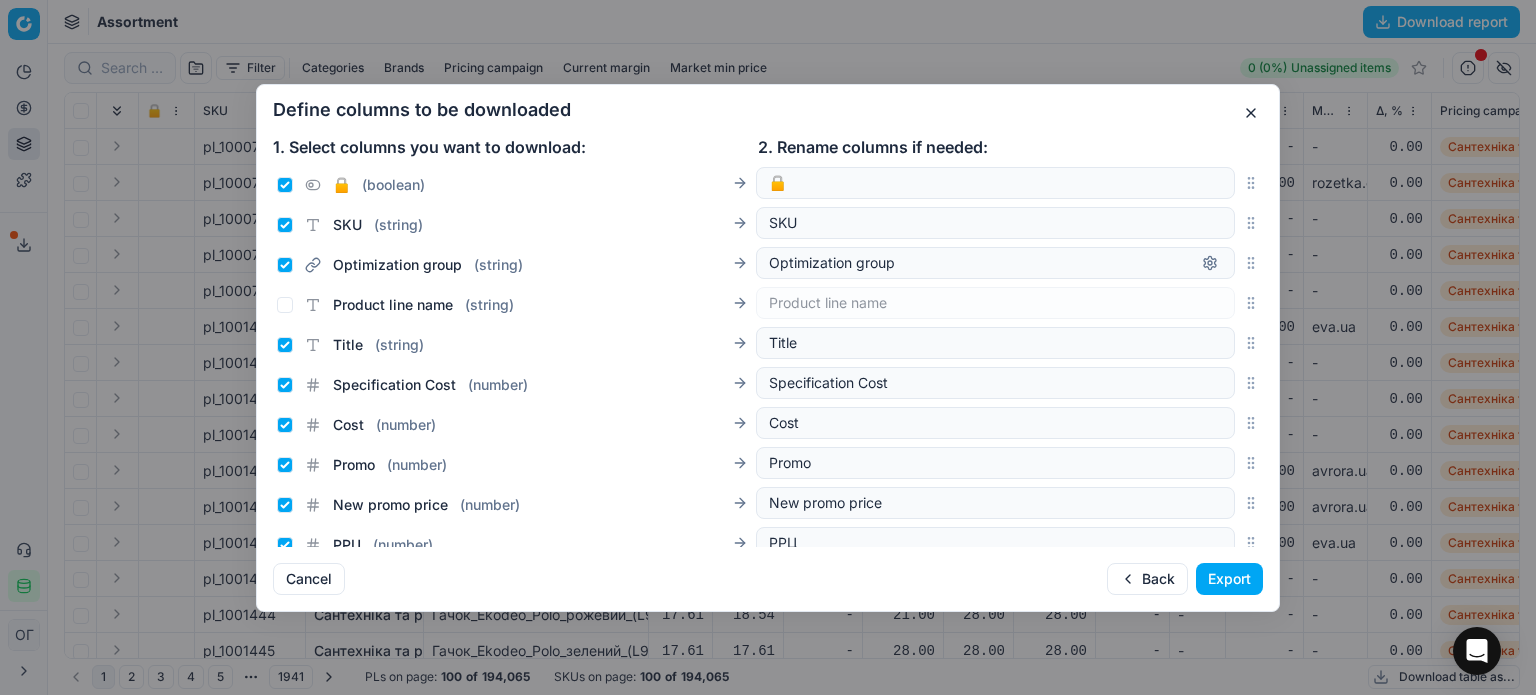 click on "Export" at bounding box center (1229, 579) 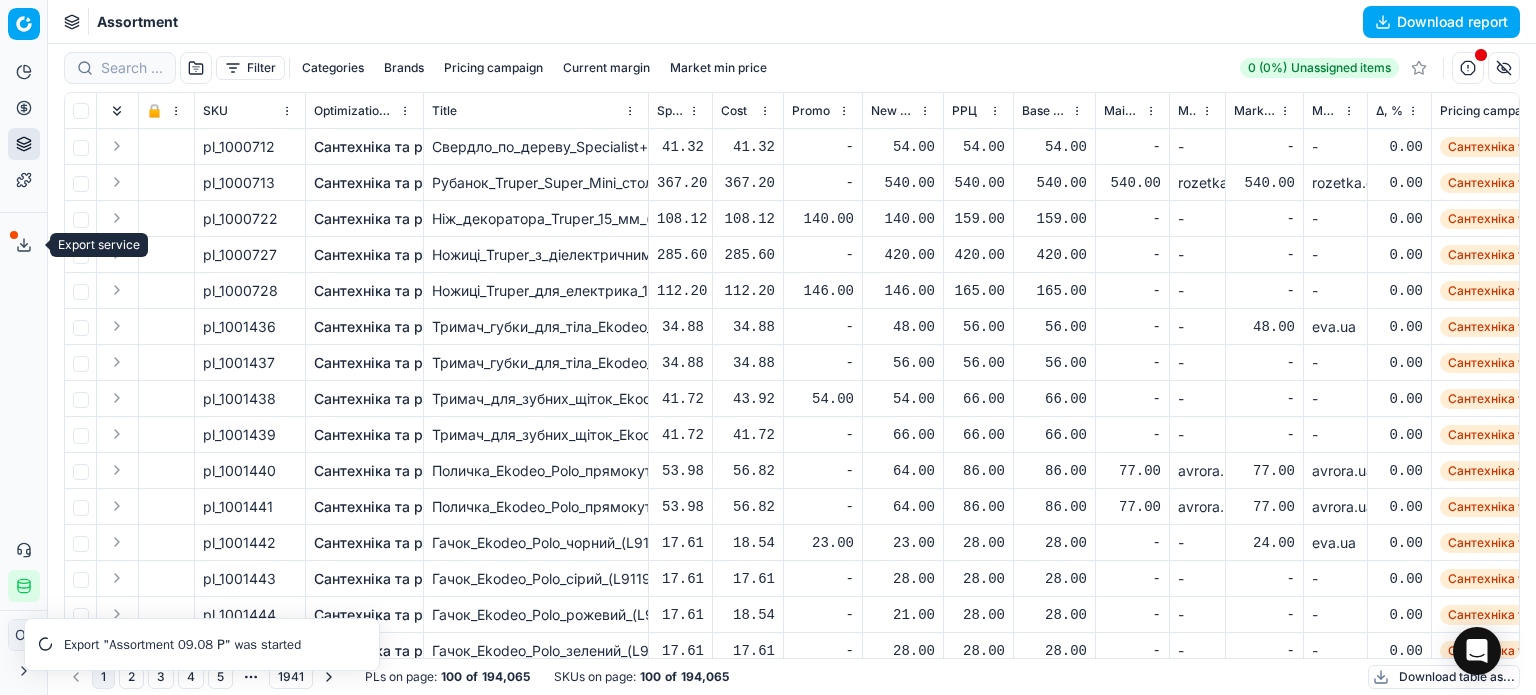 click on "Export service" at bounding box center (24, 245) 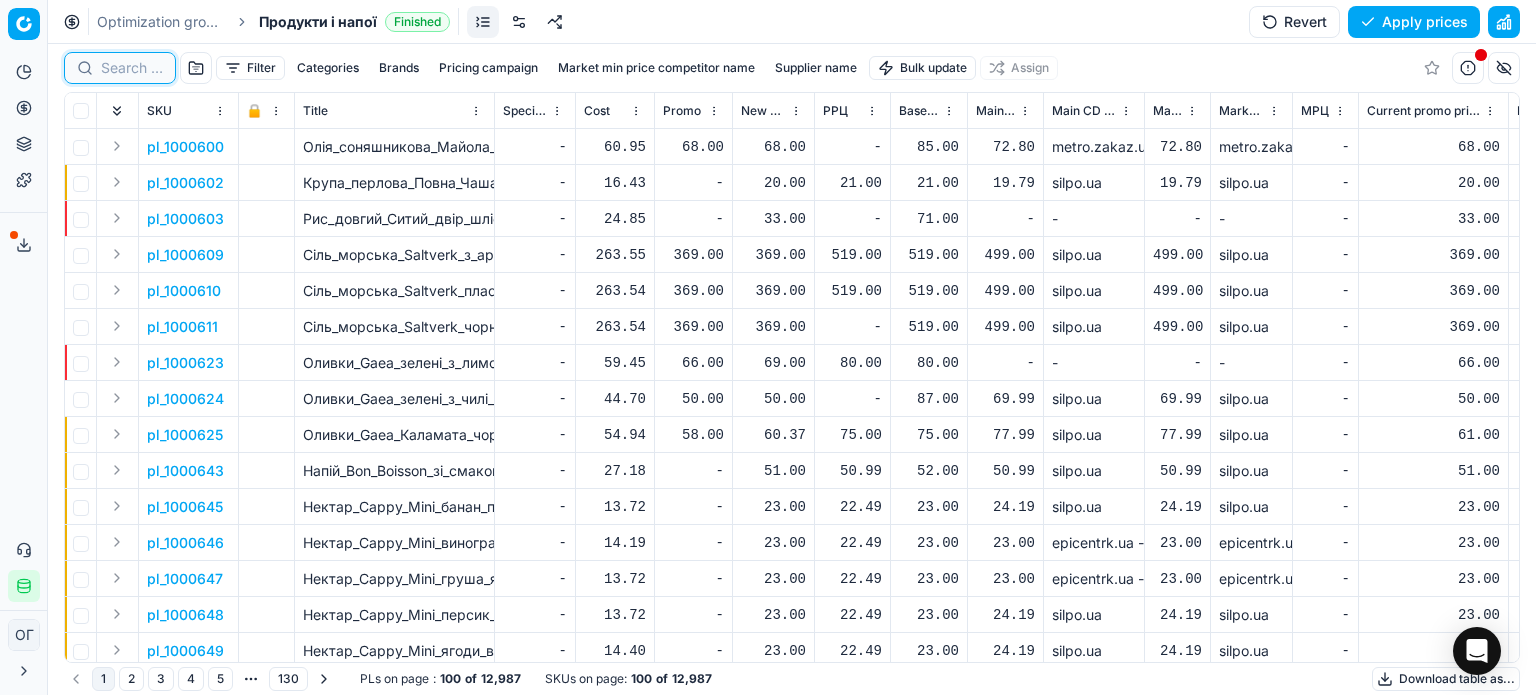 scroll, scrollTop: 0, scrollLeft: 0, axis: both 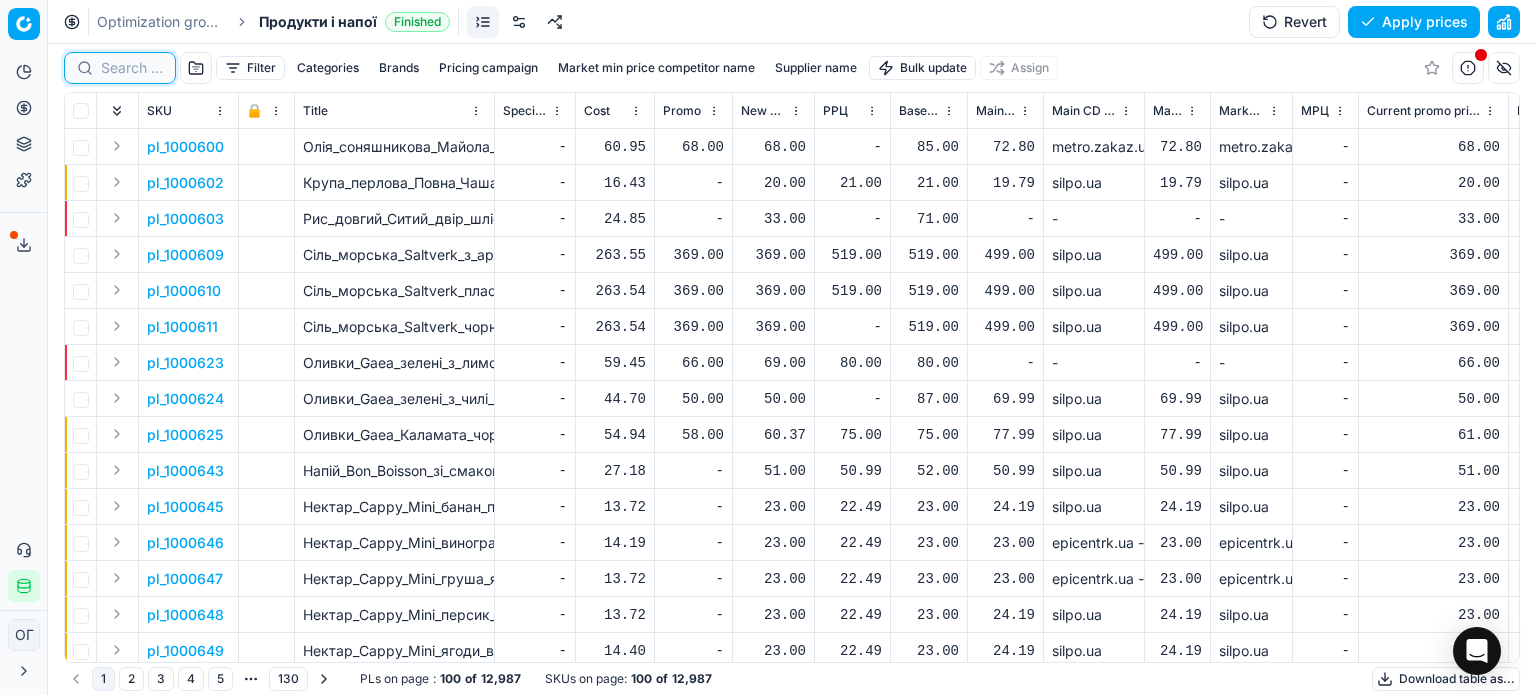 click at bounding box center [132, 68] 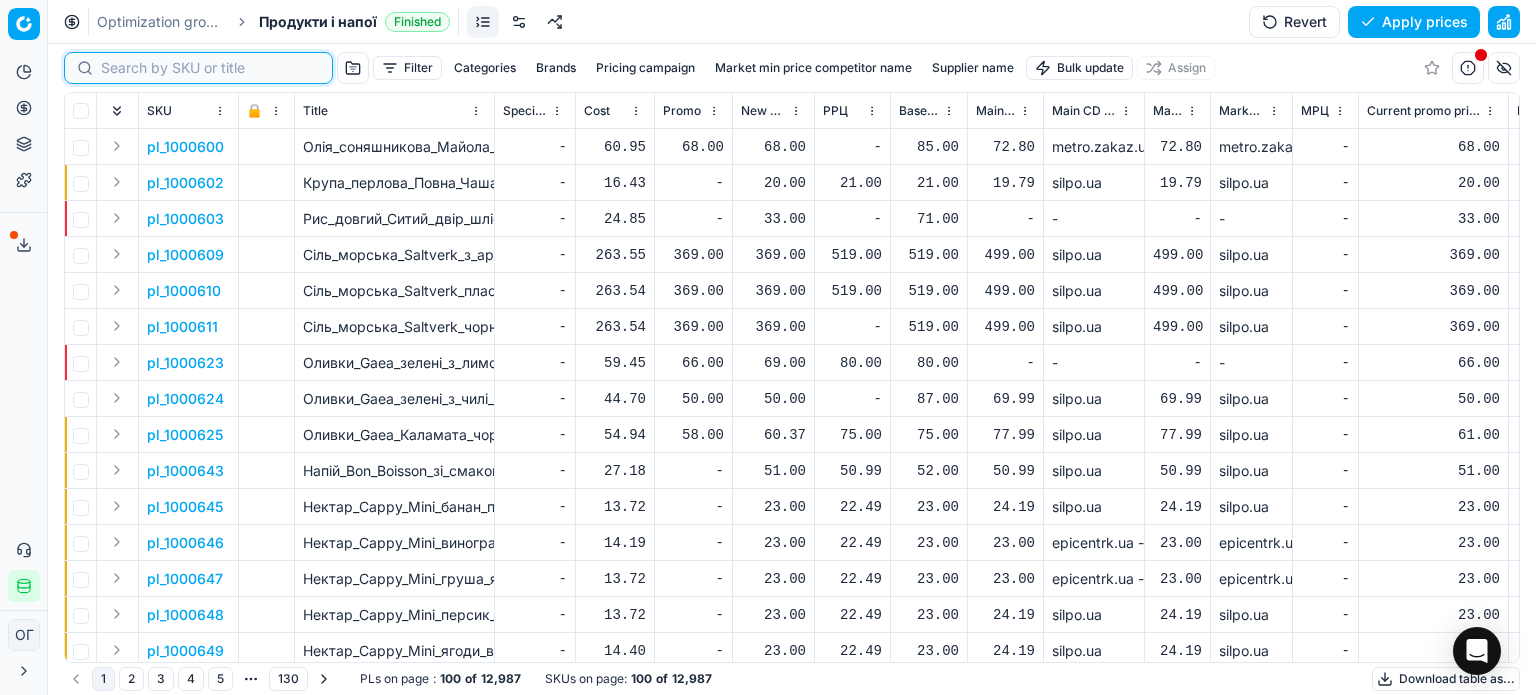 paste on "420488" 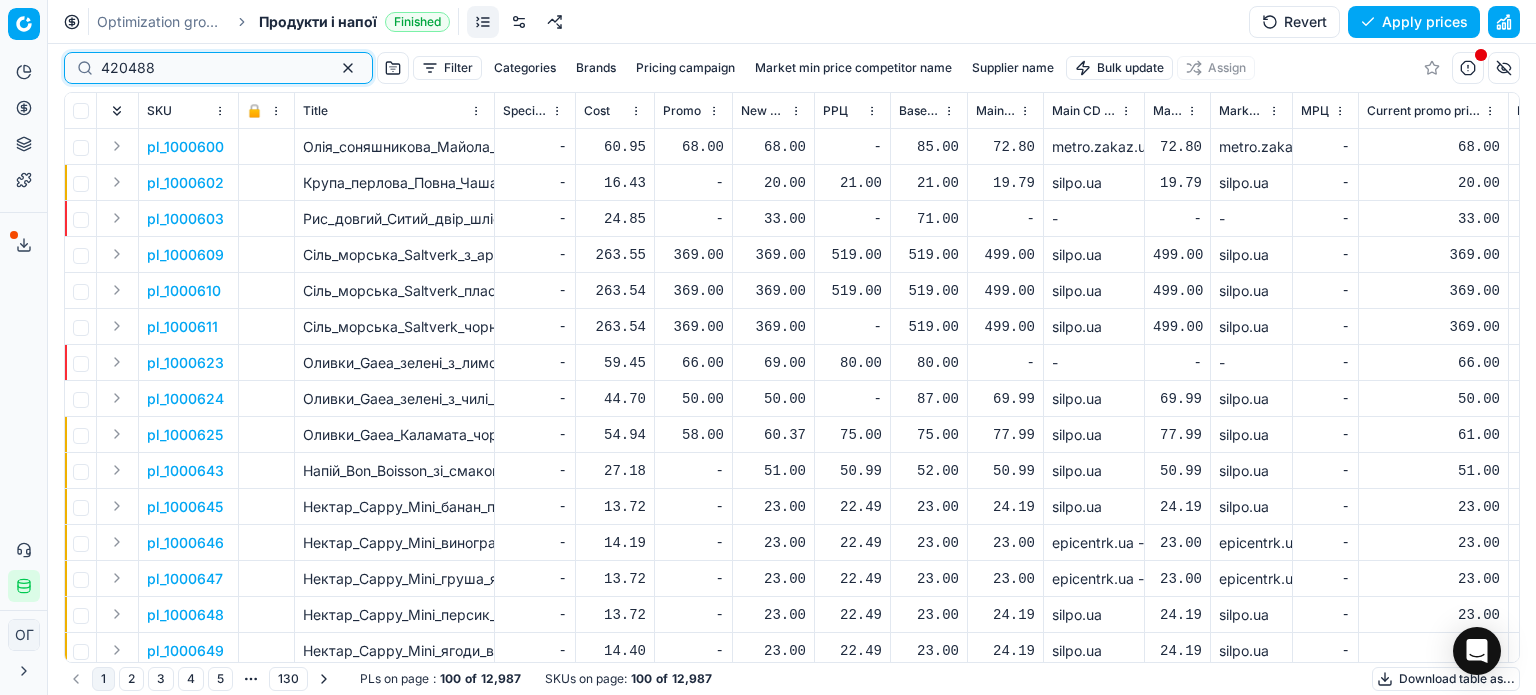 type on "420488" 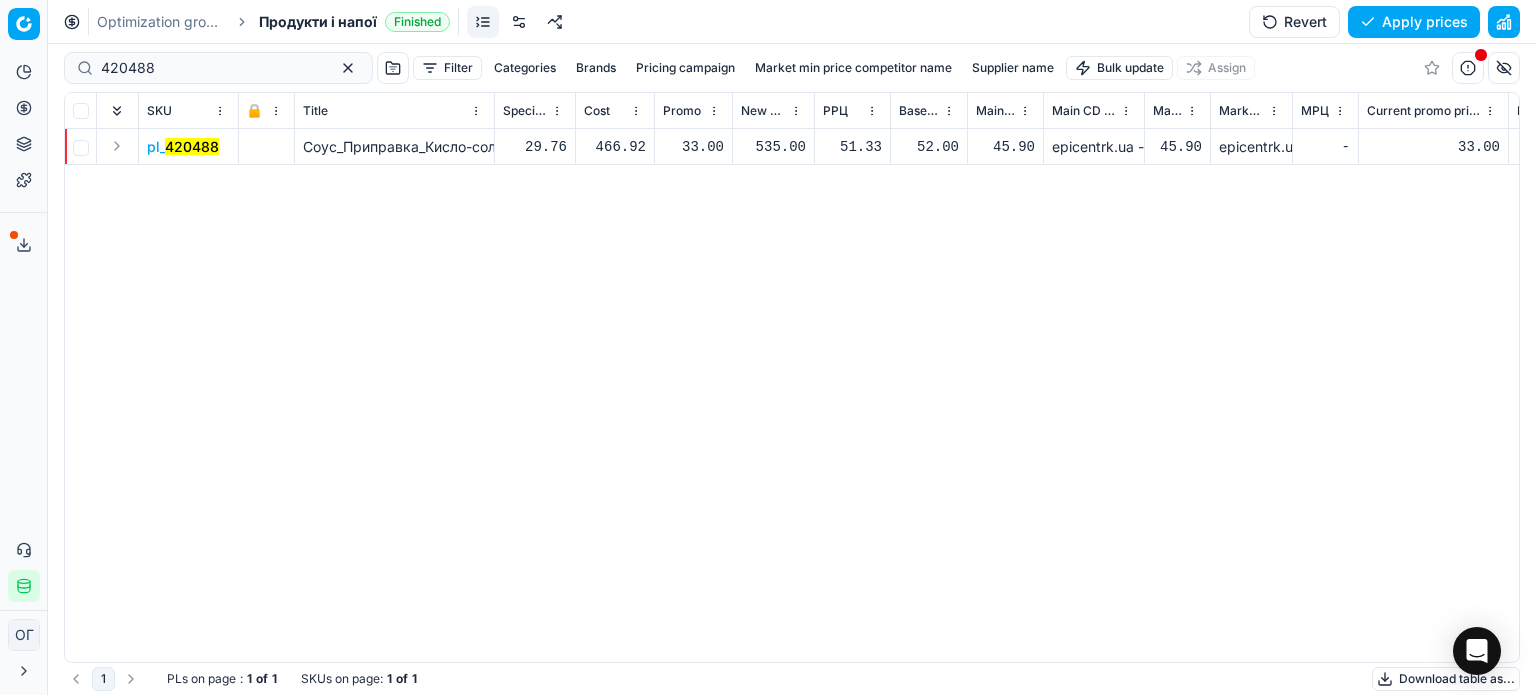 click on "535.00" at bounding box center [773, 147] 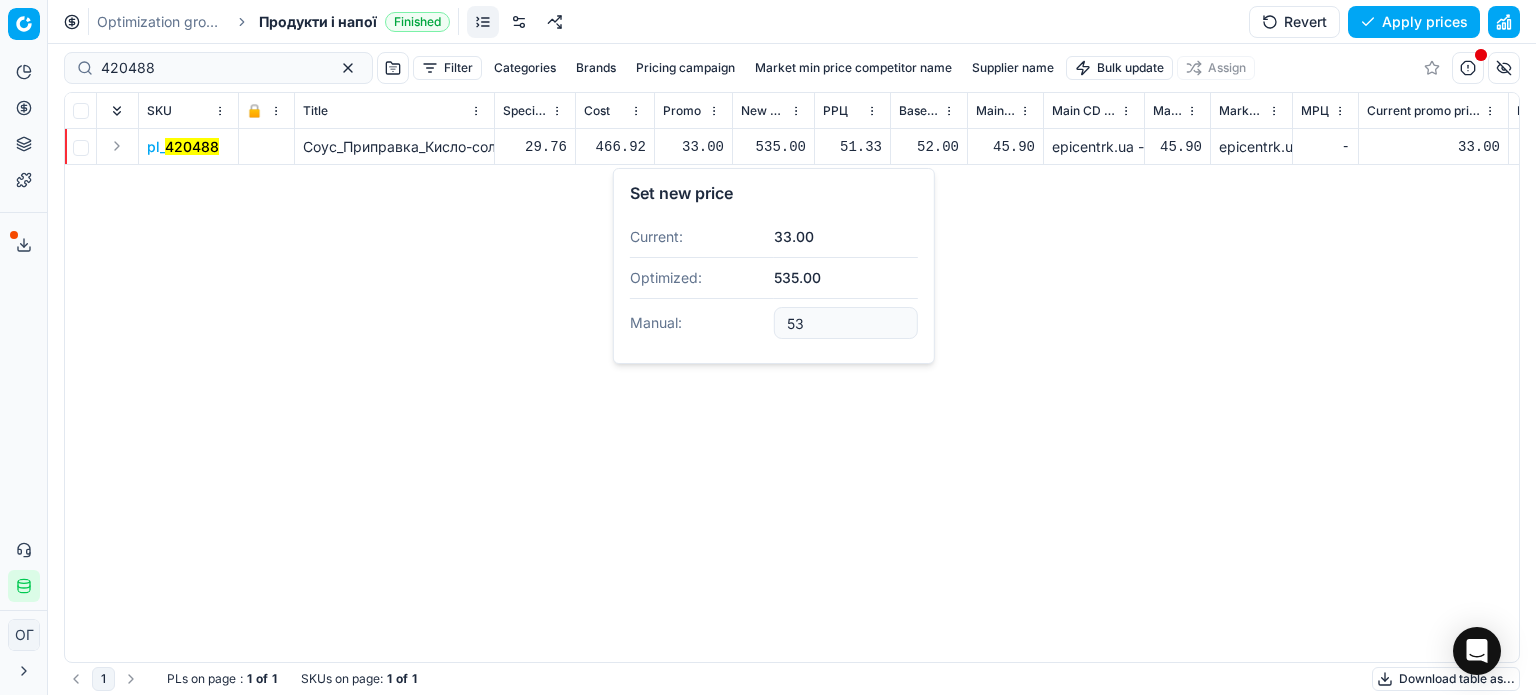 type on "5" 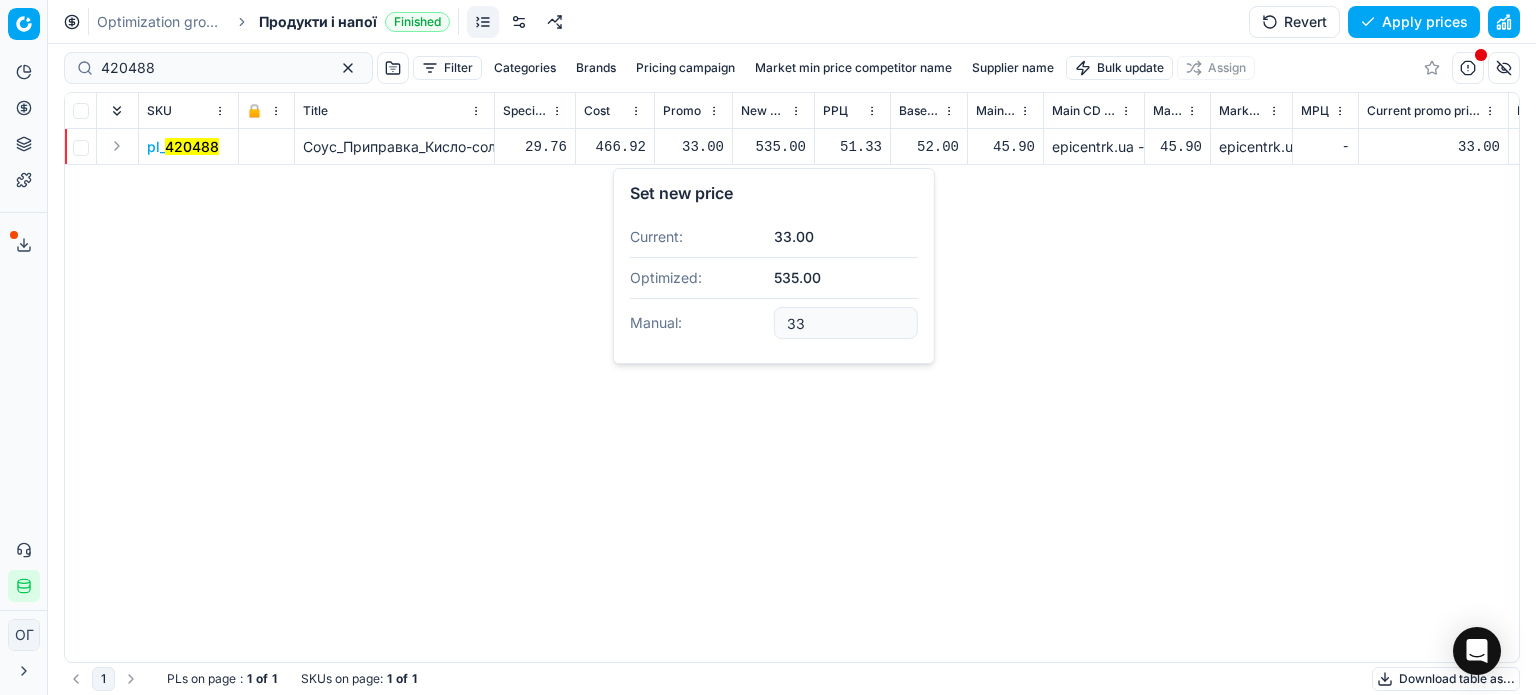 type on "33.00" 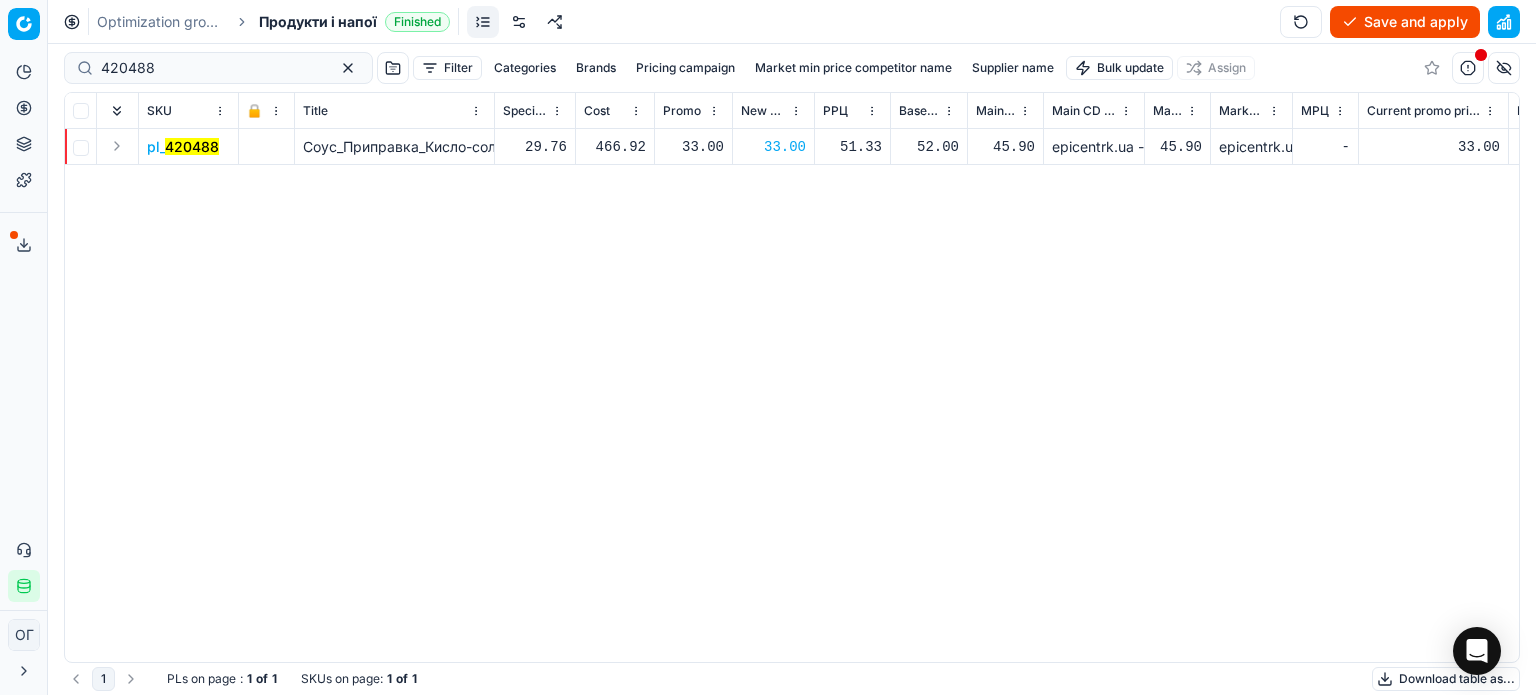 click on "Save and apply" at bounding box center (1405, 22) 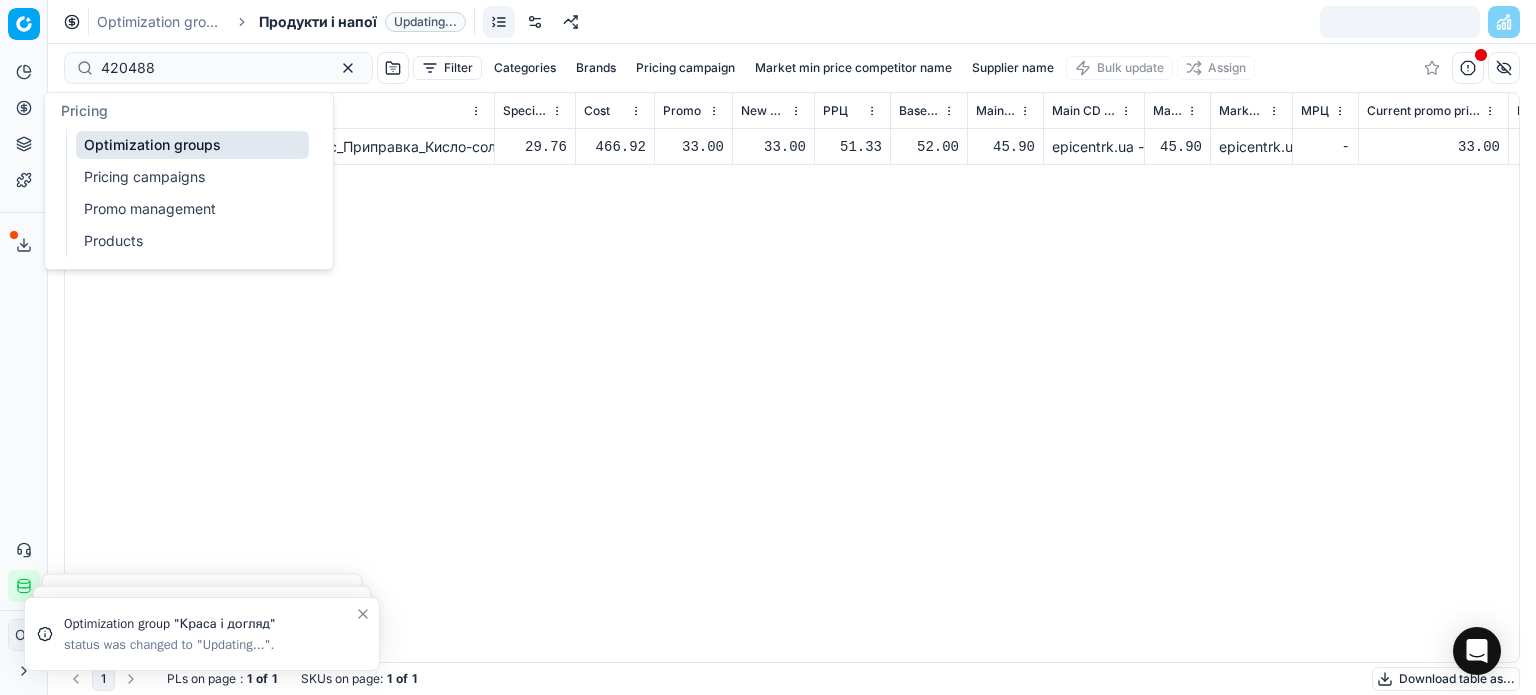 click 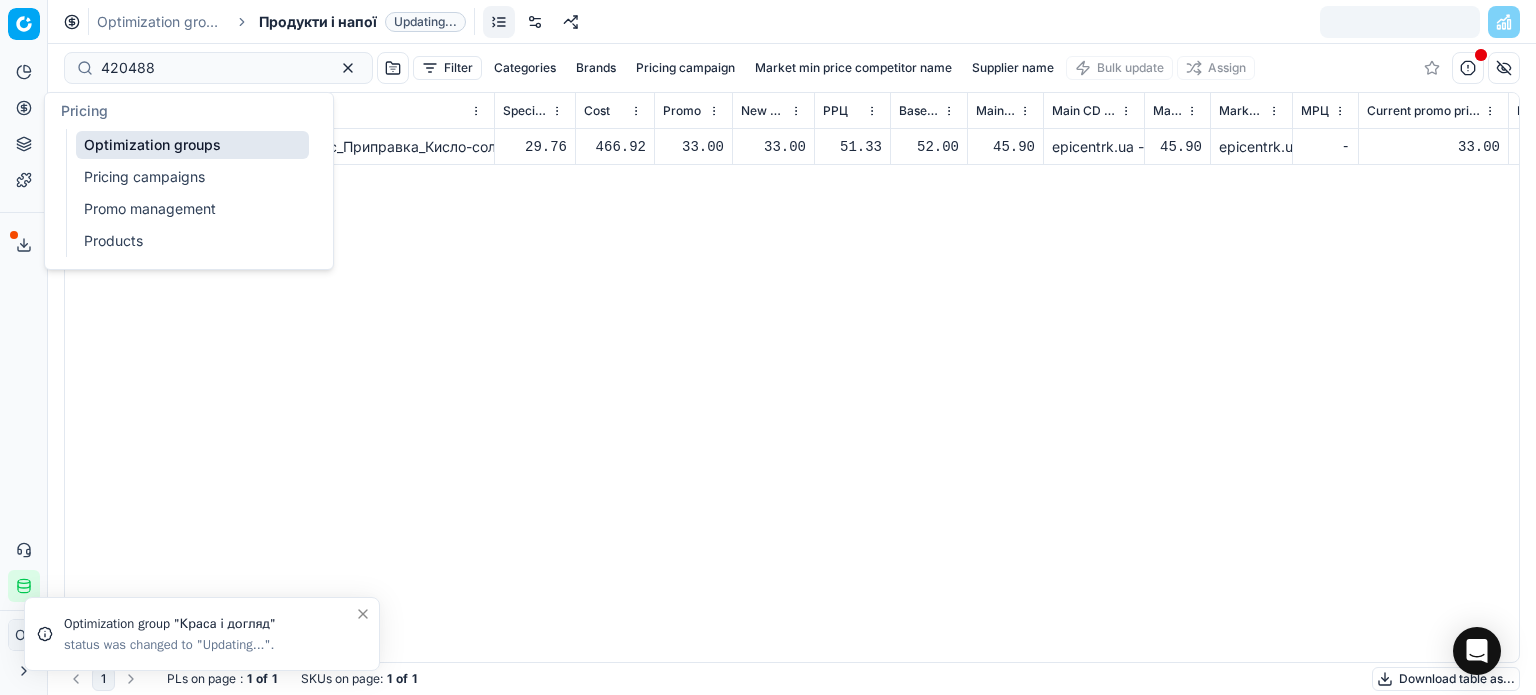 click on "Optimization groups" at bounding box center (192, 145) 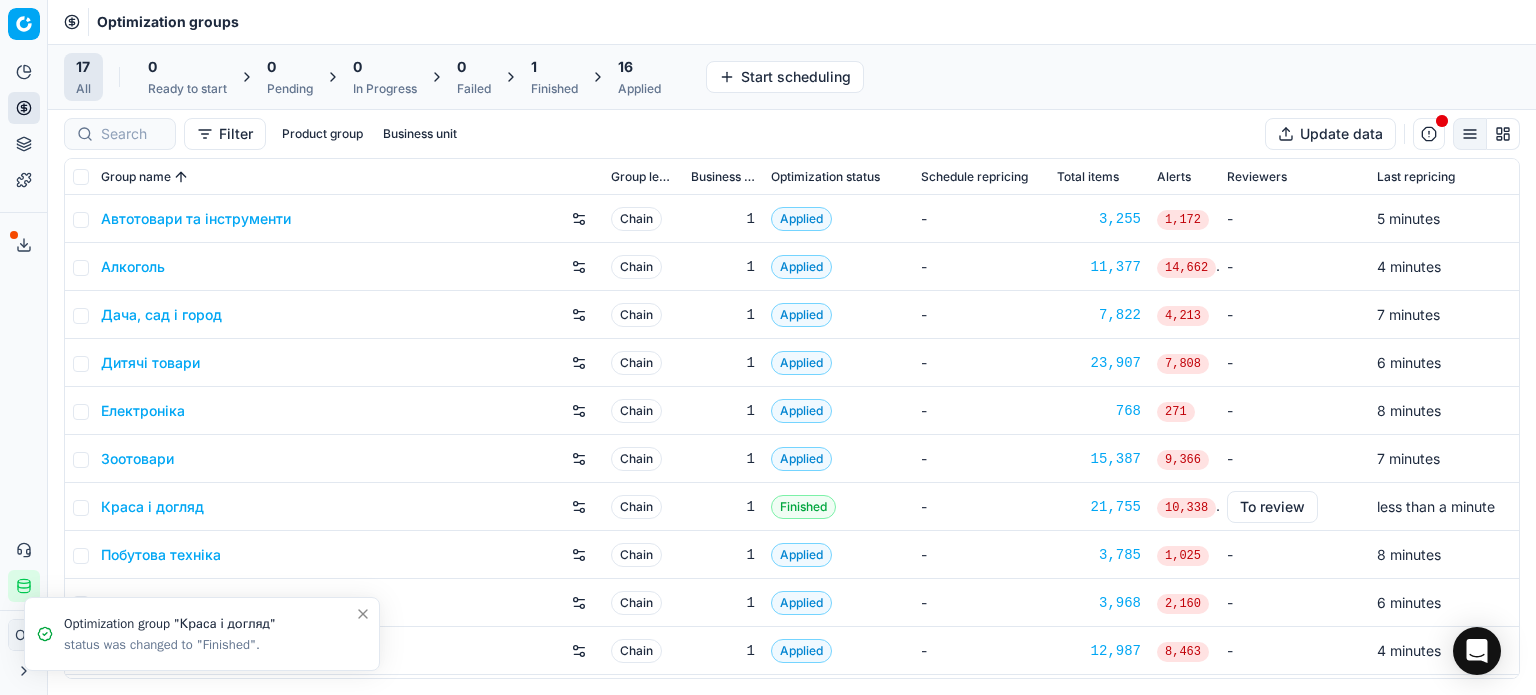 click on "1" at bounding box center (554, 67) 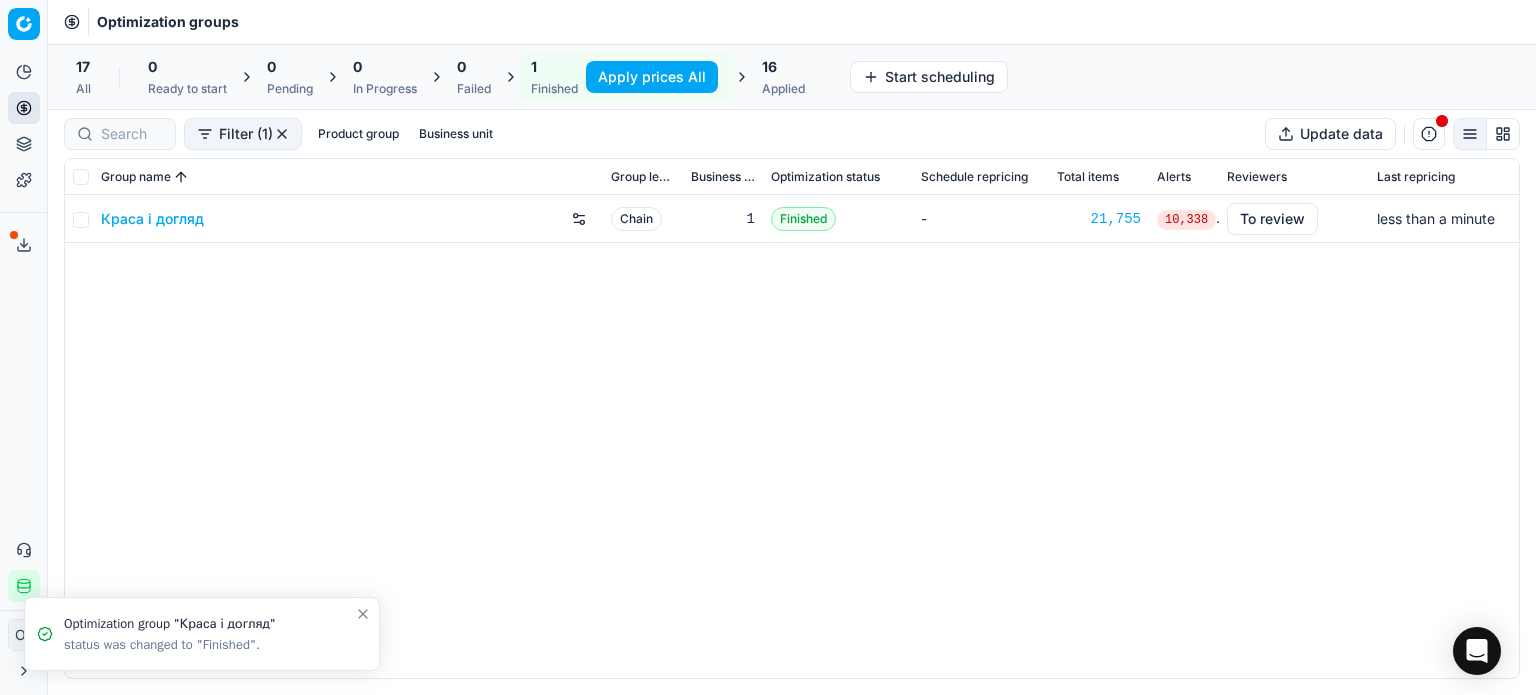 click on "Apply prices   All" at bounding box center (652, 77) 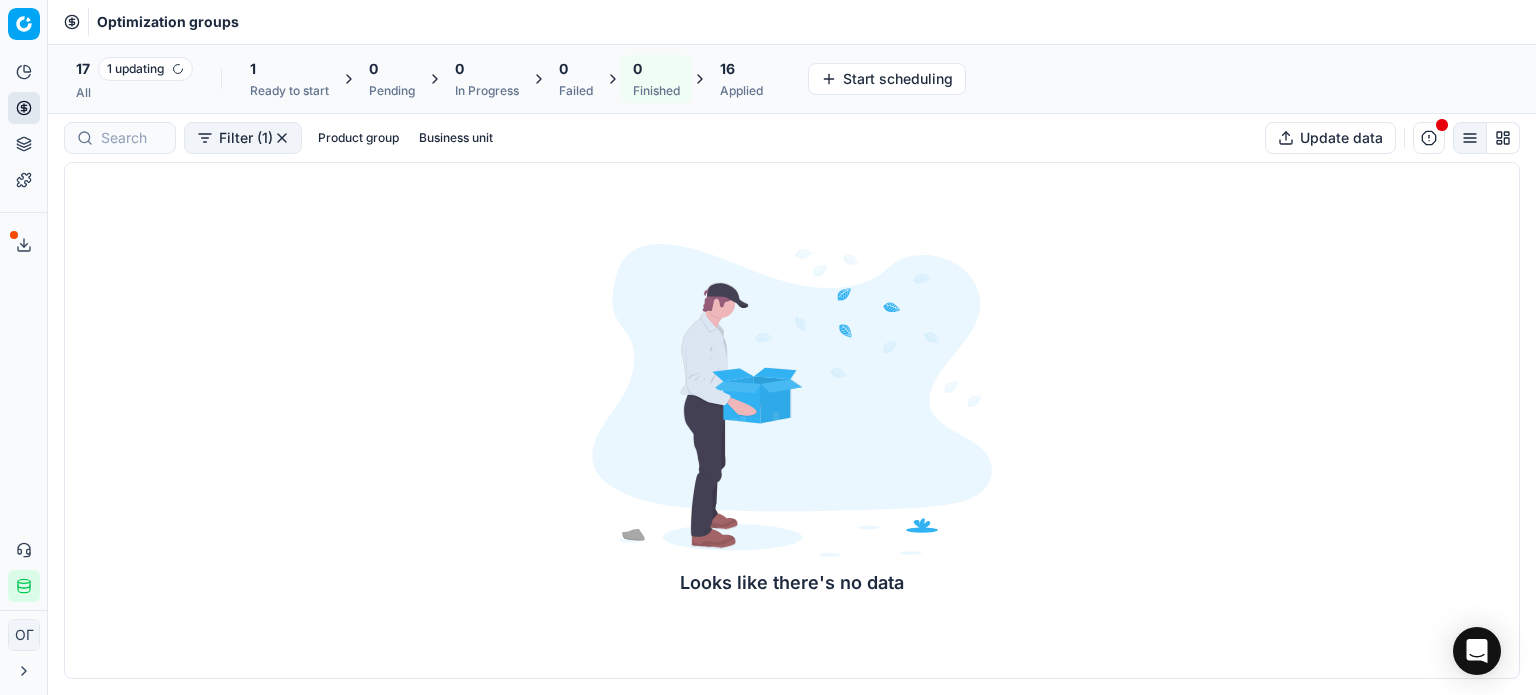click on "Applied" at bounding box center [741, 91] 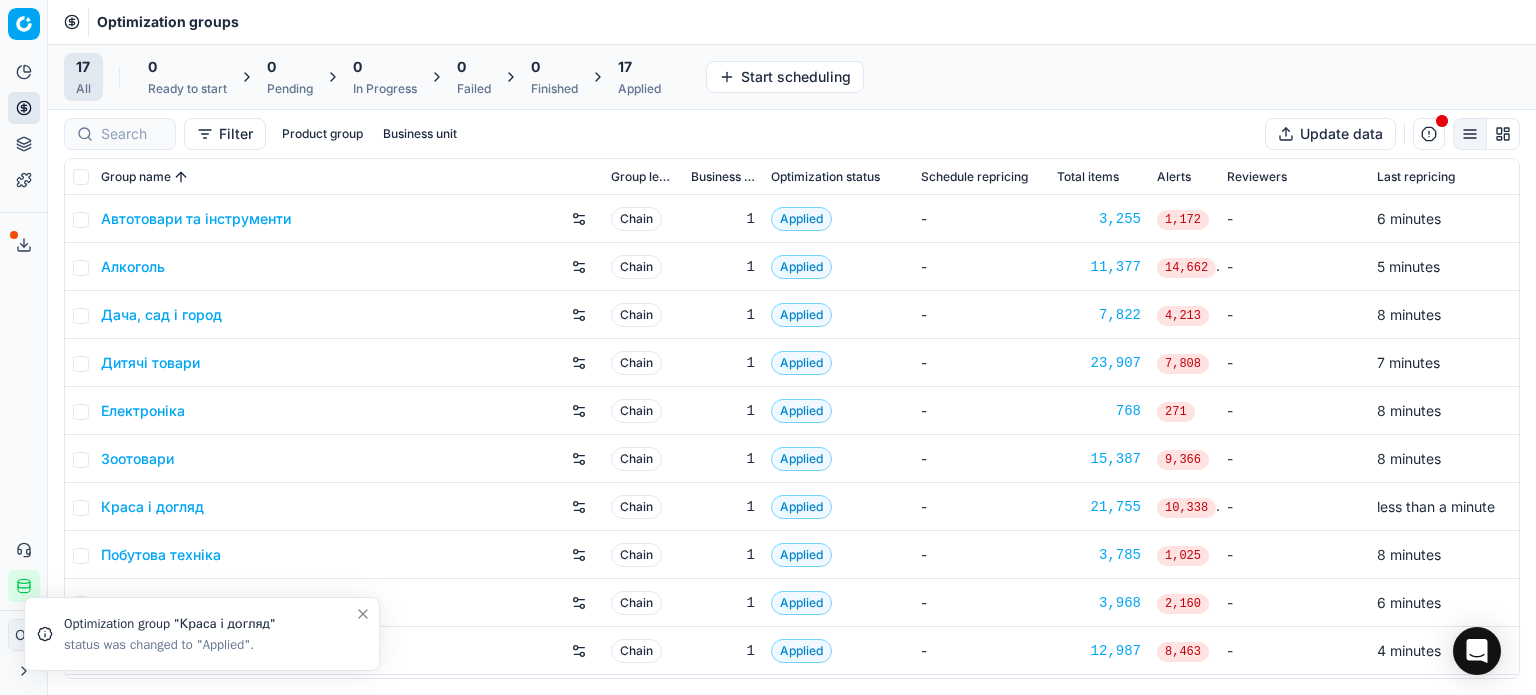 click on "17 Applied" at bounding box center (639, 77) 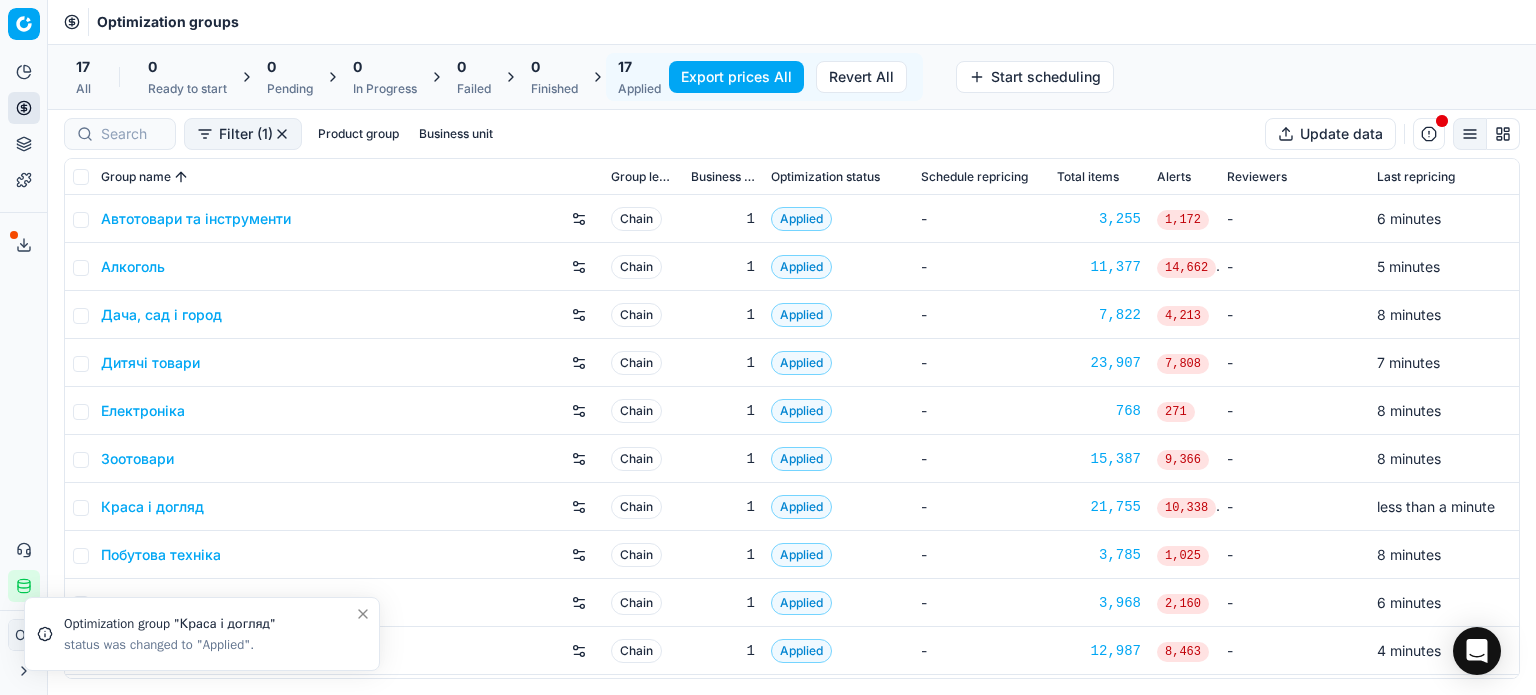 click on "Export prices   All" at bounding box center [736, 77] 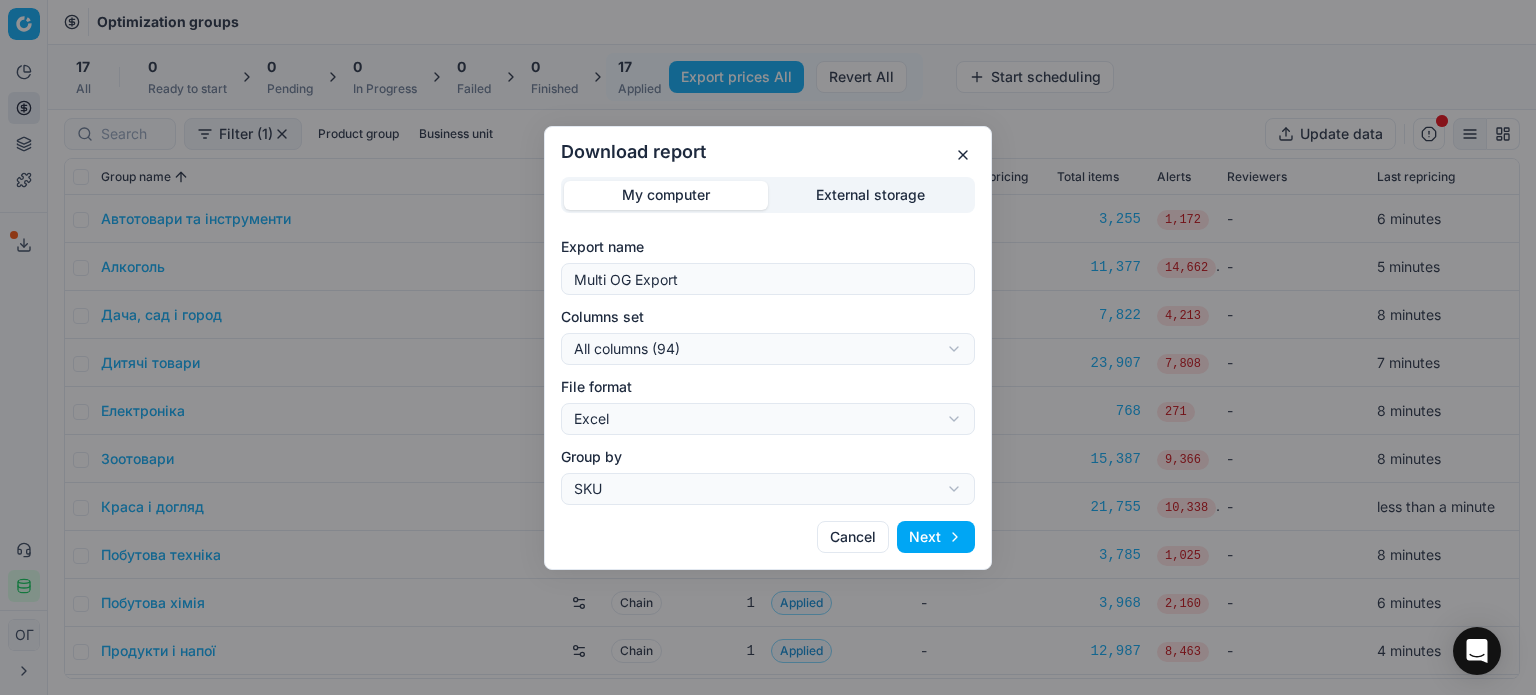 click on "Download report My computer External storage Export name Multi OG Export Columns set All columns (94) All columns (94) Current table state (75) My export template (67) Export (6) File format Excel Excel CSV Group by SKU SKU Product line Cancel Next" at bounding box center [768, 347] 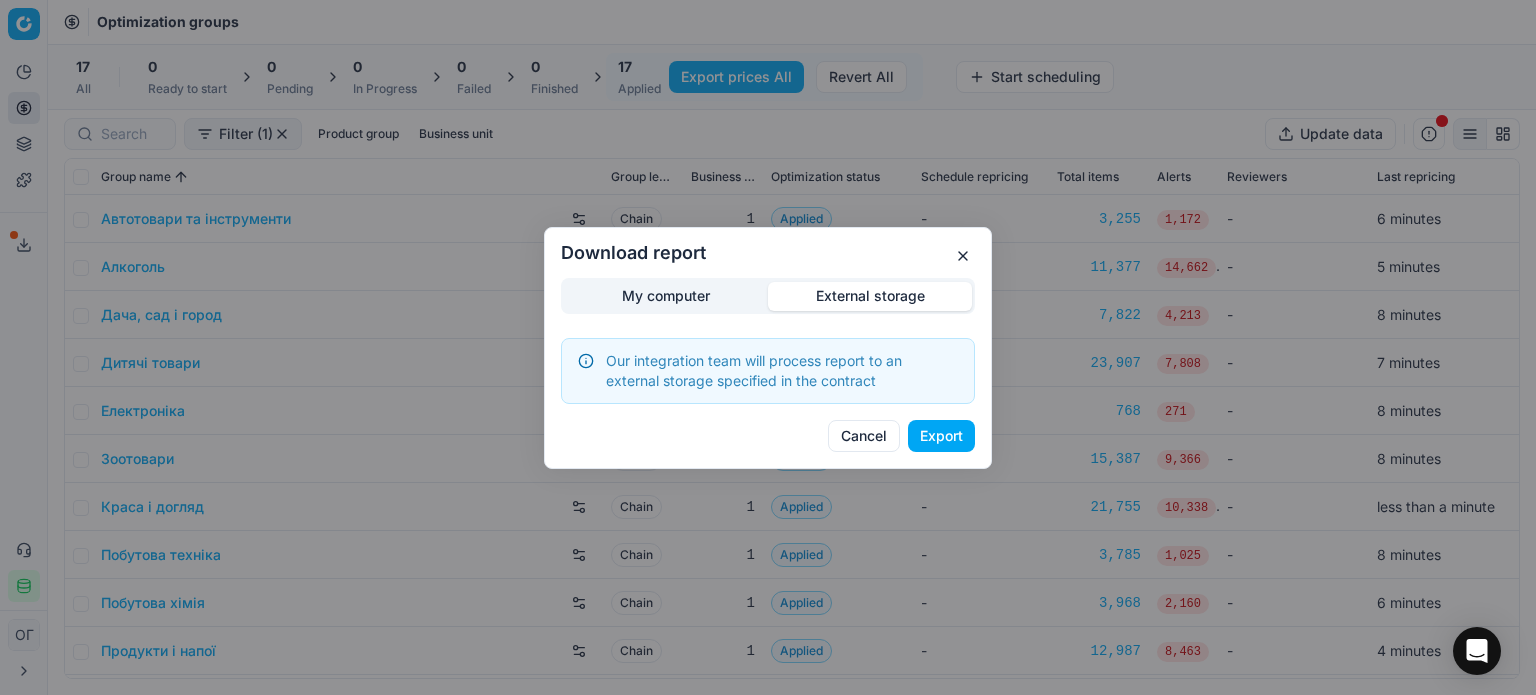 click on "Export" at bounding box center (941, 436) 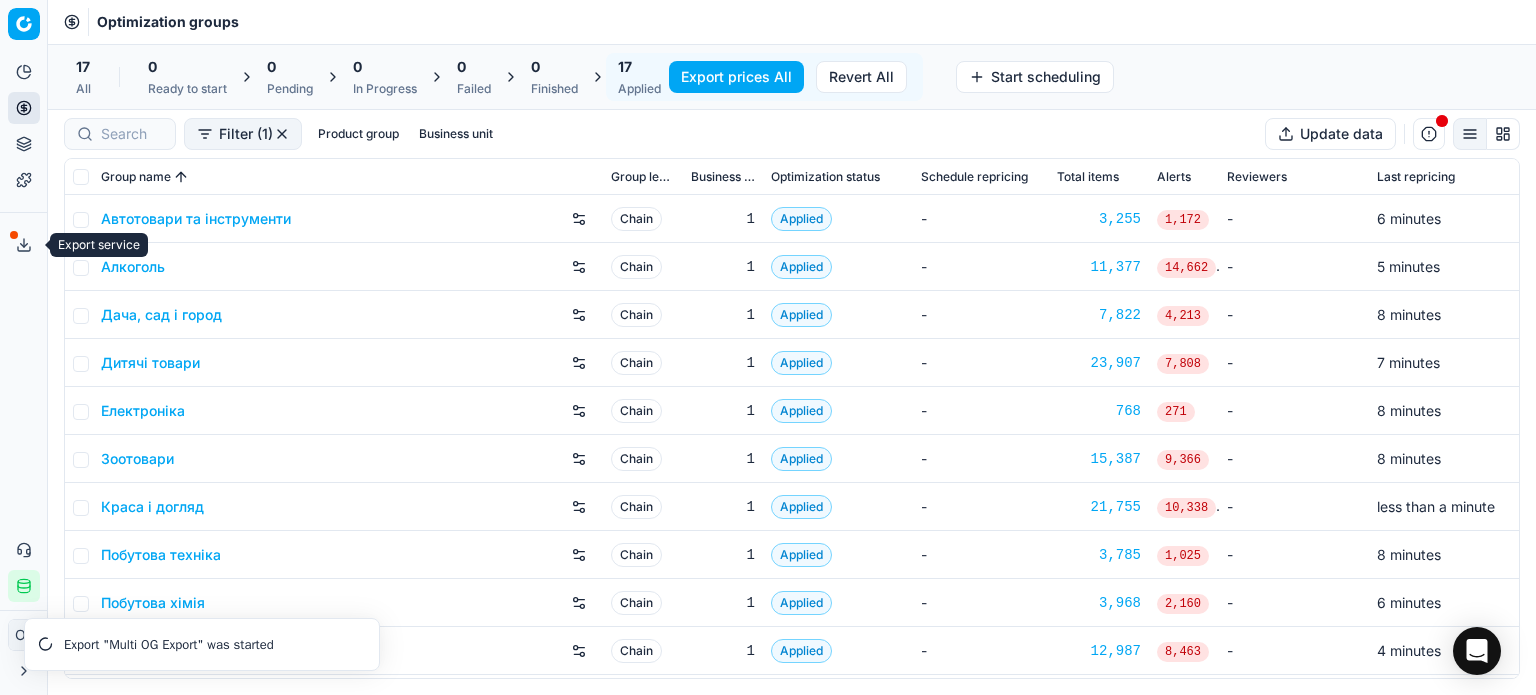 click at bounding box center [14, 235] 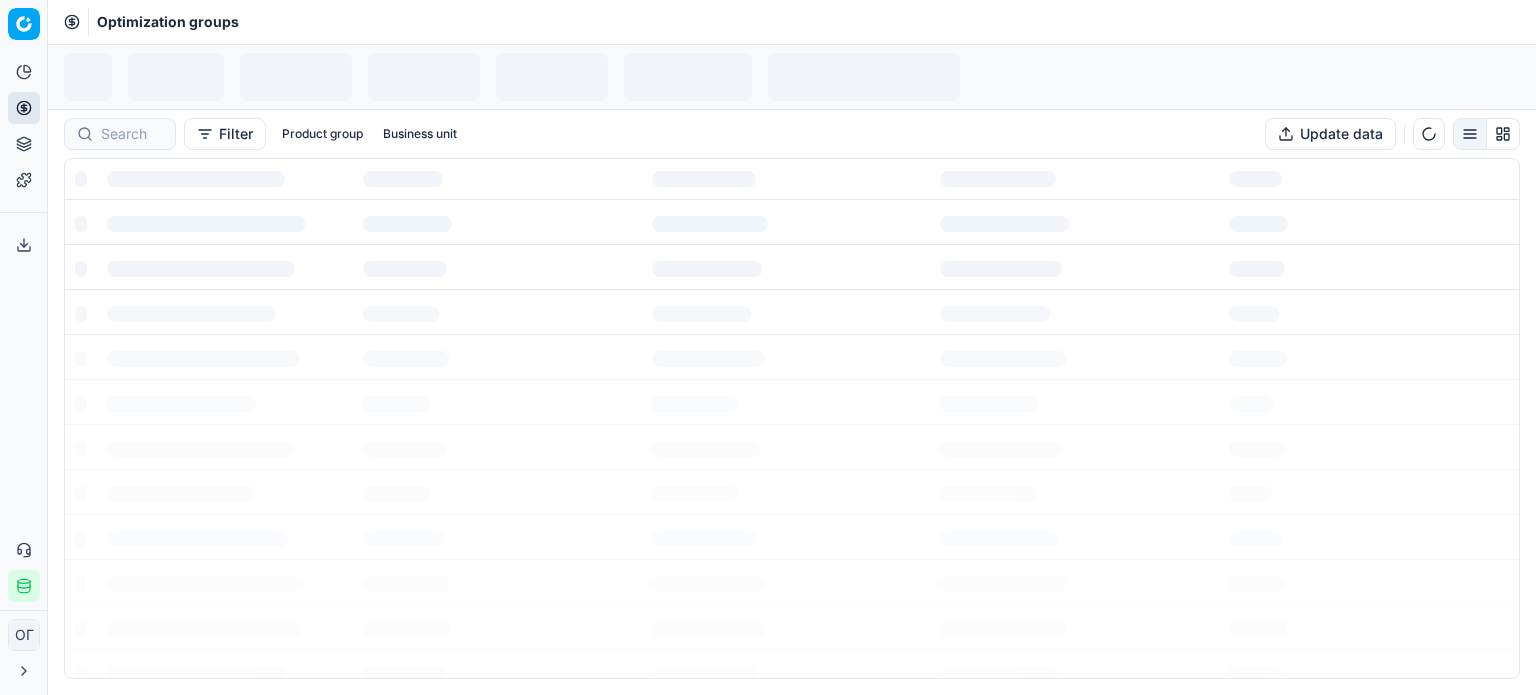 scroll, scrollTop: 0, scrollLeft: 0, axis: both 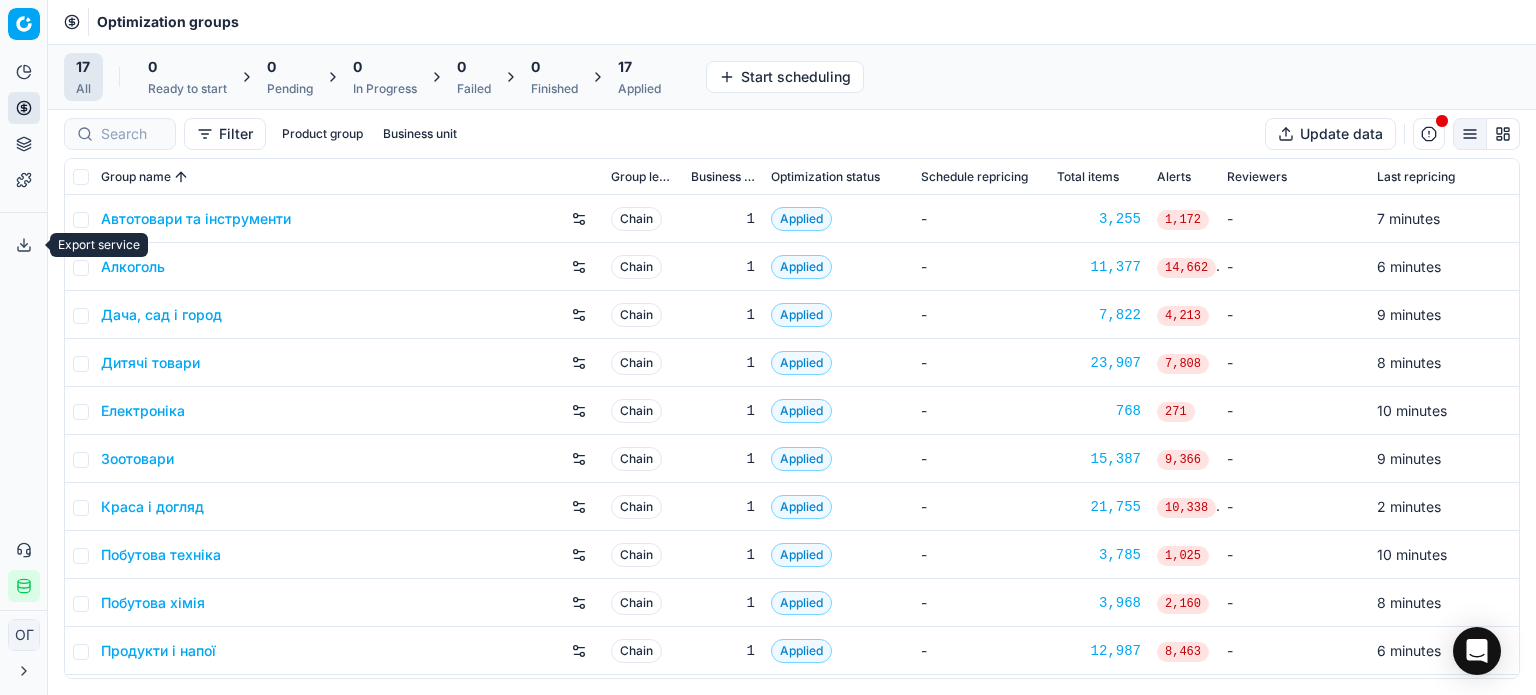click 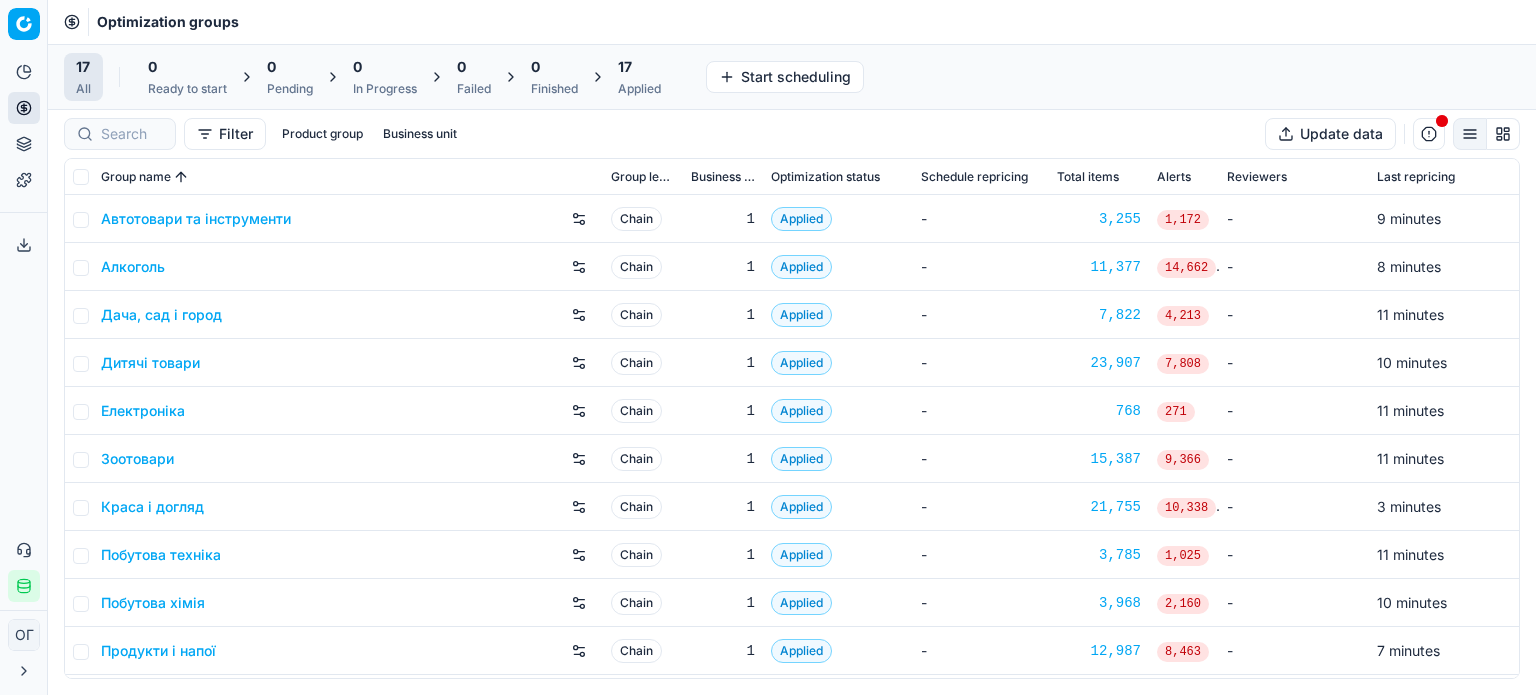 scroll, scrollTop: 0, scrollLeft: 0, axis: both 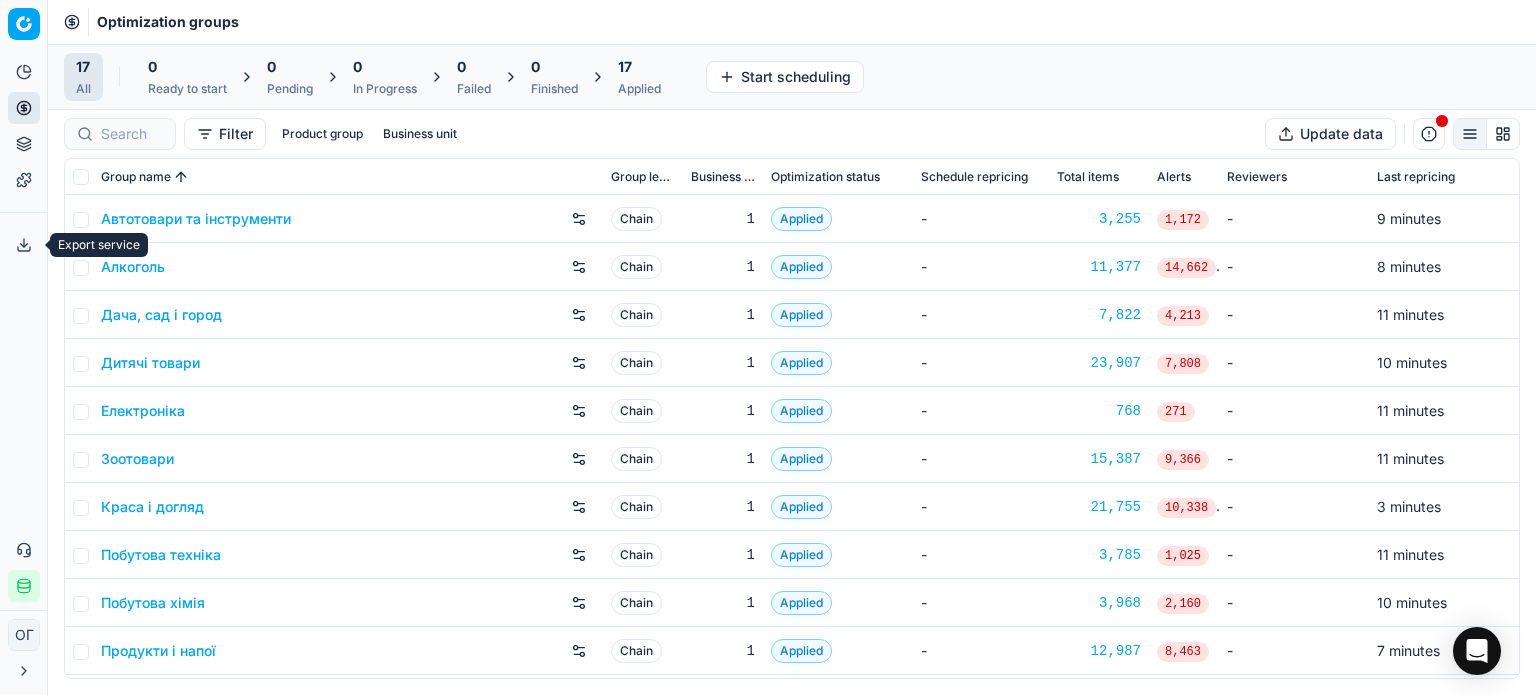 click on "Export service" at bounding box center [24, 245] 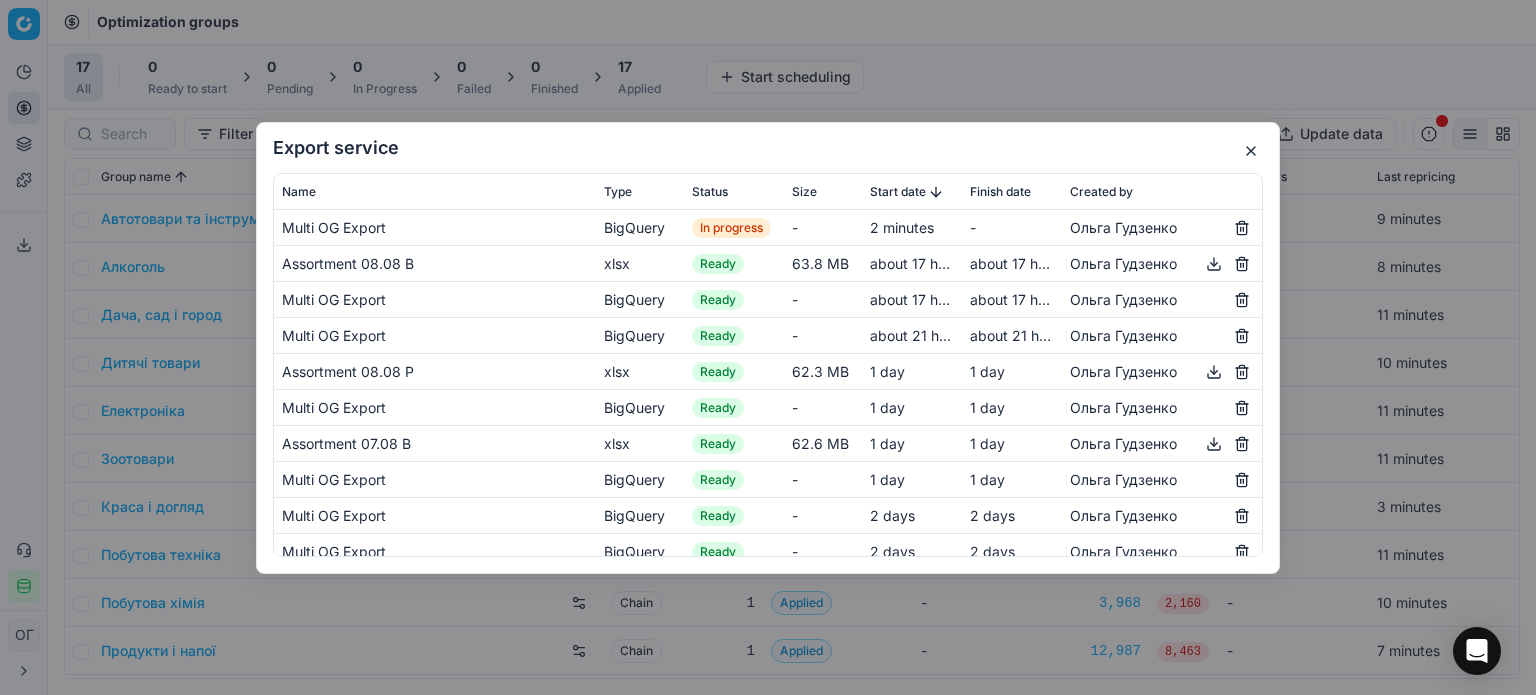 click on "Export service Name Type Status Size Start date Finish date Created by Multi OG Export BigQuery In progress - 2 minutes - [PERSON] Assortment 08.08 В xlsx Ready 63.8 MB about [TIME] about [TIME] [PERSON] Multi OG Export BigQuery Ready - about [TIME] about [TIME] [PERSON] Multi OG Export BigQuery Ready - about [TIME] about [TIME] [PERSON] Assortment  08.08 Р xlsx Ready 62.3 MB 1 day 1 day [PERSON] Multi OG Export BigQuery Ready - 1 day 1 day [PERSON] Assortment  07.08 В xlsx Ready 62.6 MB 1 day 1 day [PERSON] Multi OG Export BigQuery Ready - 1 day 1 day [PERSON] Multi OG Export BigQuery Ready - 2 days 2 days [PERSON] Multi OG Export BigQuery Ready - 2 days 2 days [PERSON] Multi OG Export BigQuery Ready - 2 days 2 days [PERSON] Assortment Промо вище РРЦ xlsx Ready 61.5 kB 2 days" at bounding box center (768, 347) 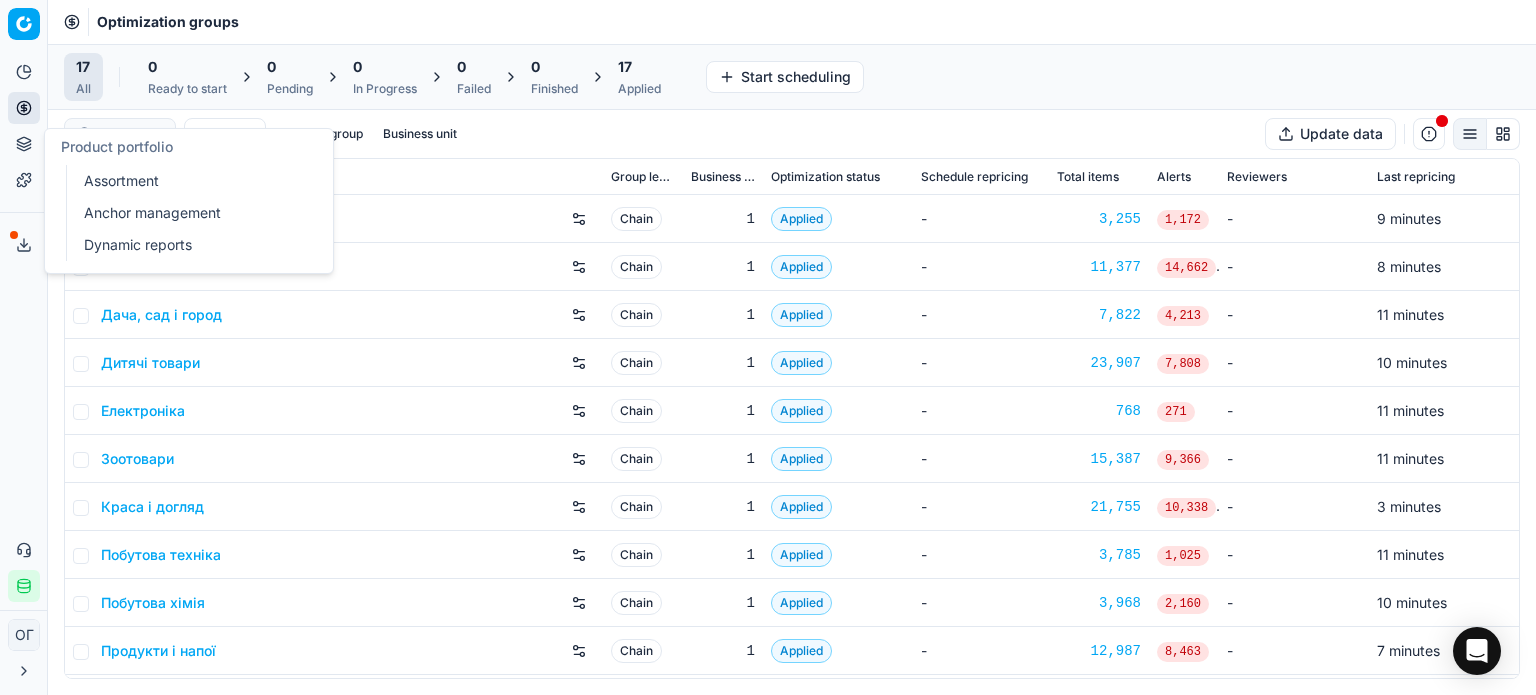 click 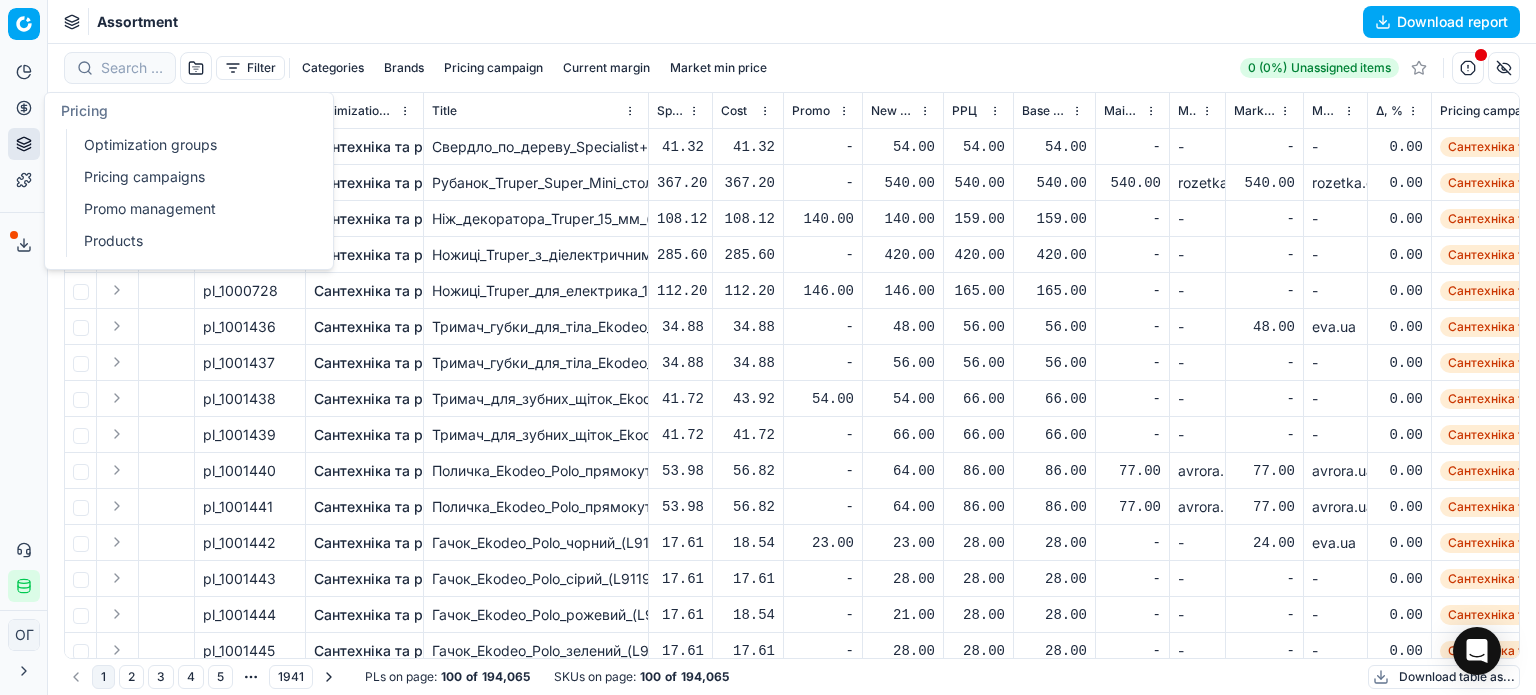 click 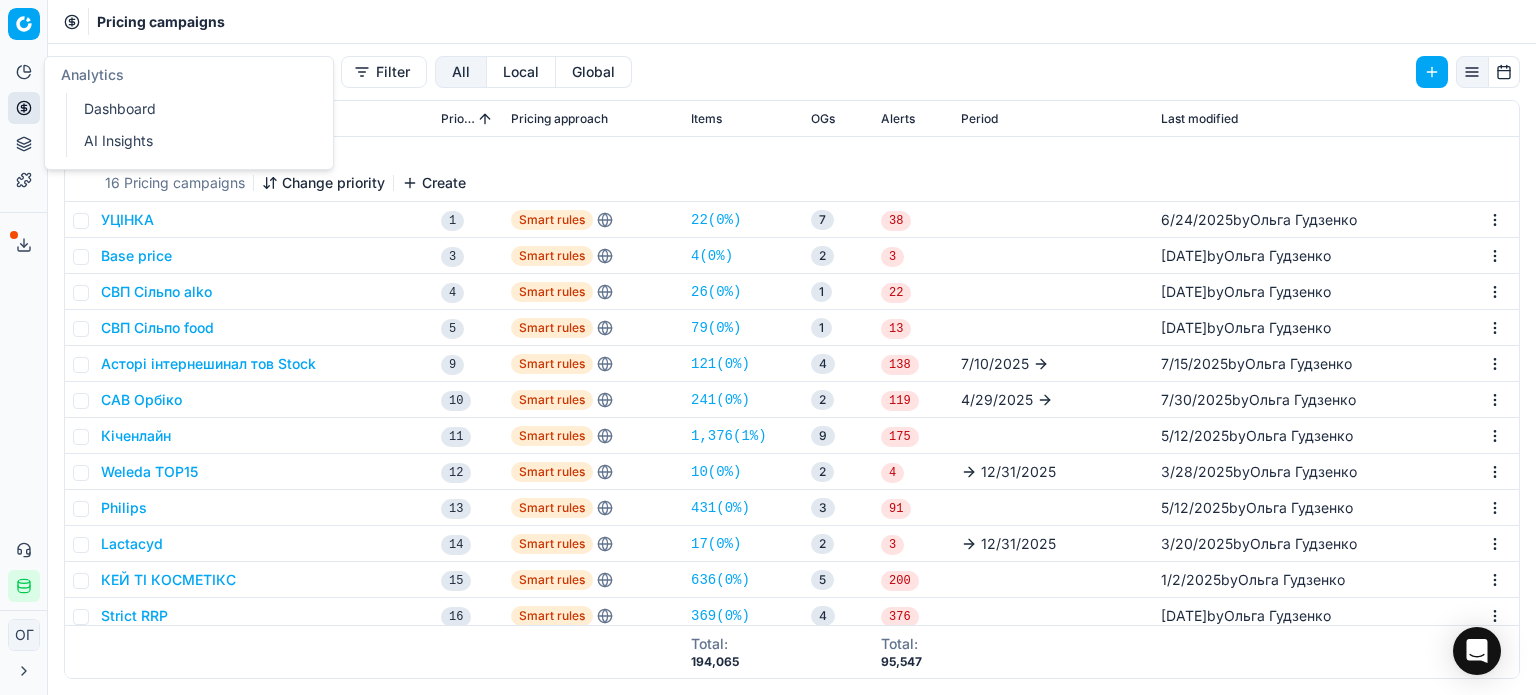 click on "Analytics" at bounding box center [24, 72] 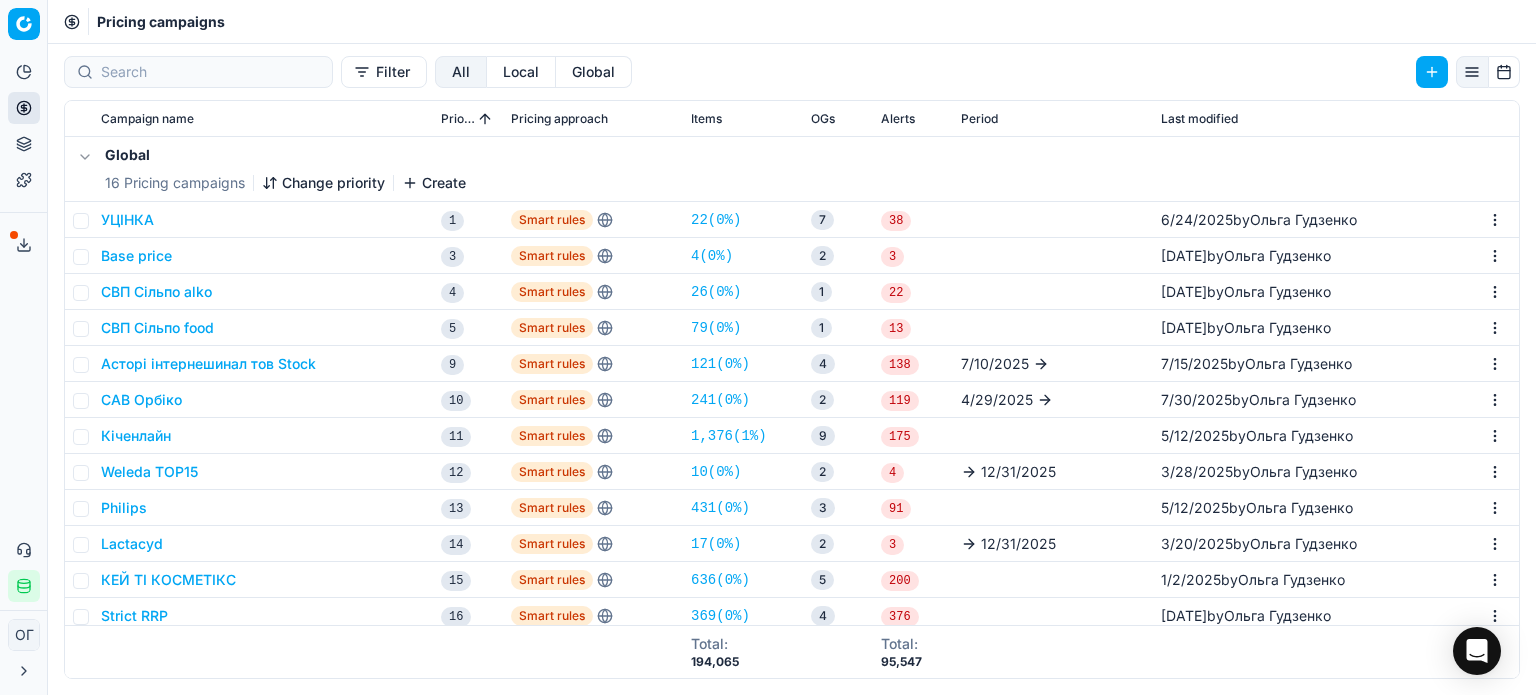click on "Analytics" at bounding box center (24, 72) 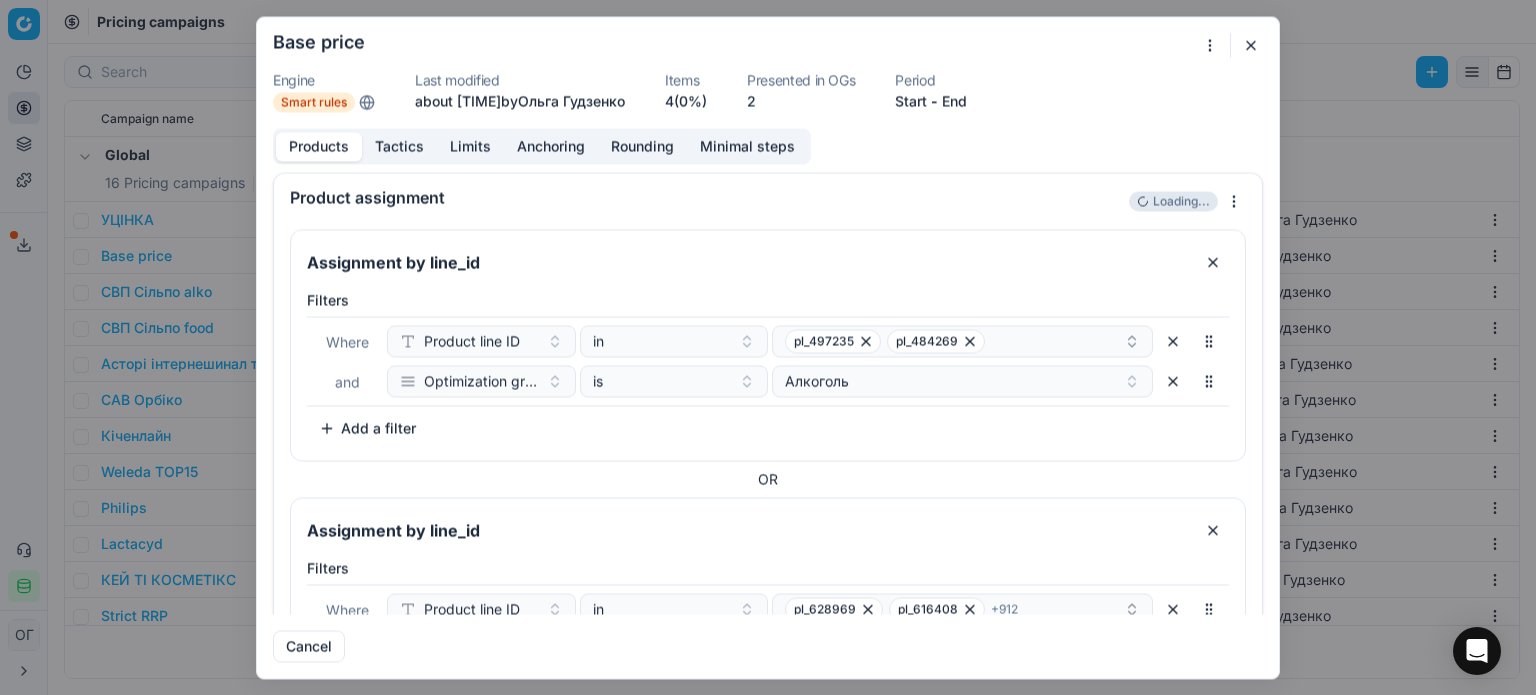 click on "4  (0%)" at bounding box center (686, 101) 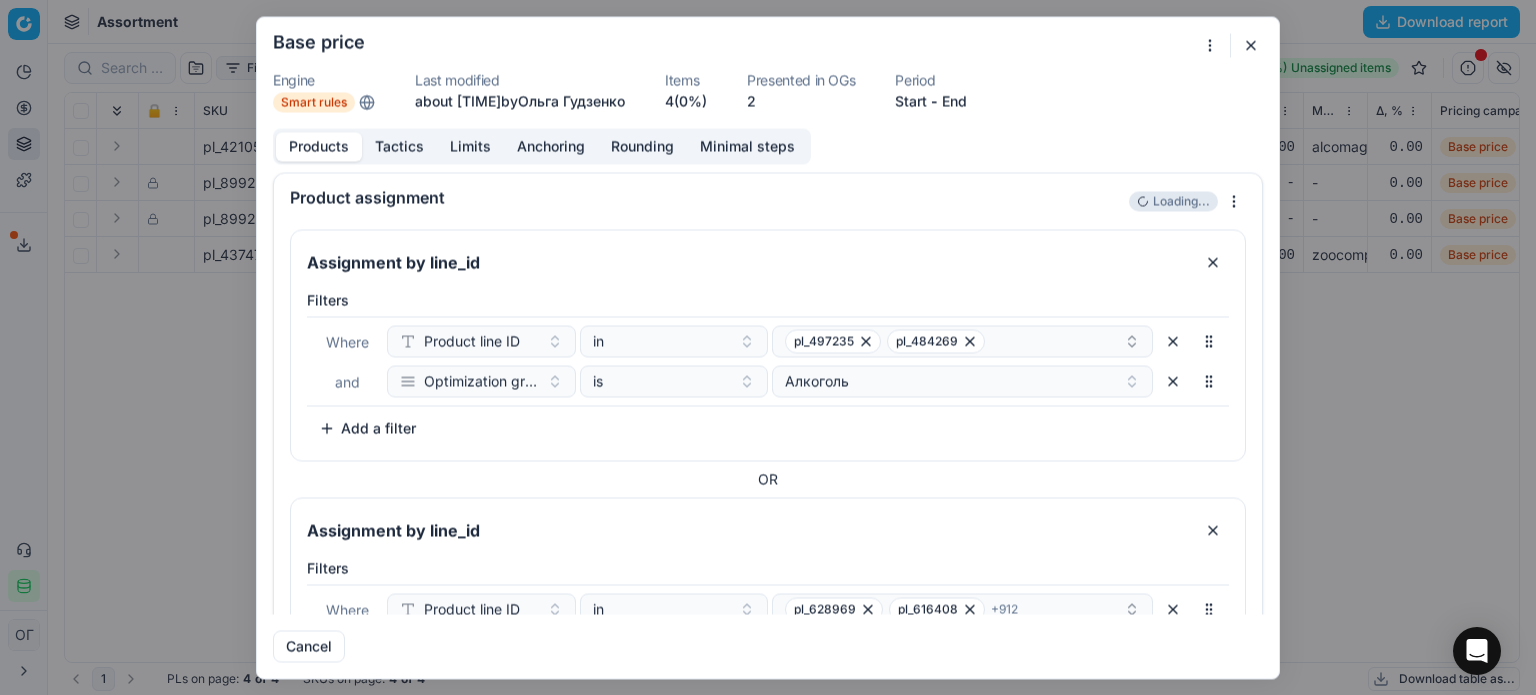 click on "4  (0%)" at bounding box center (686, 101) 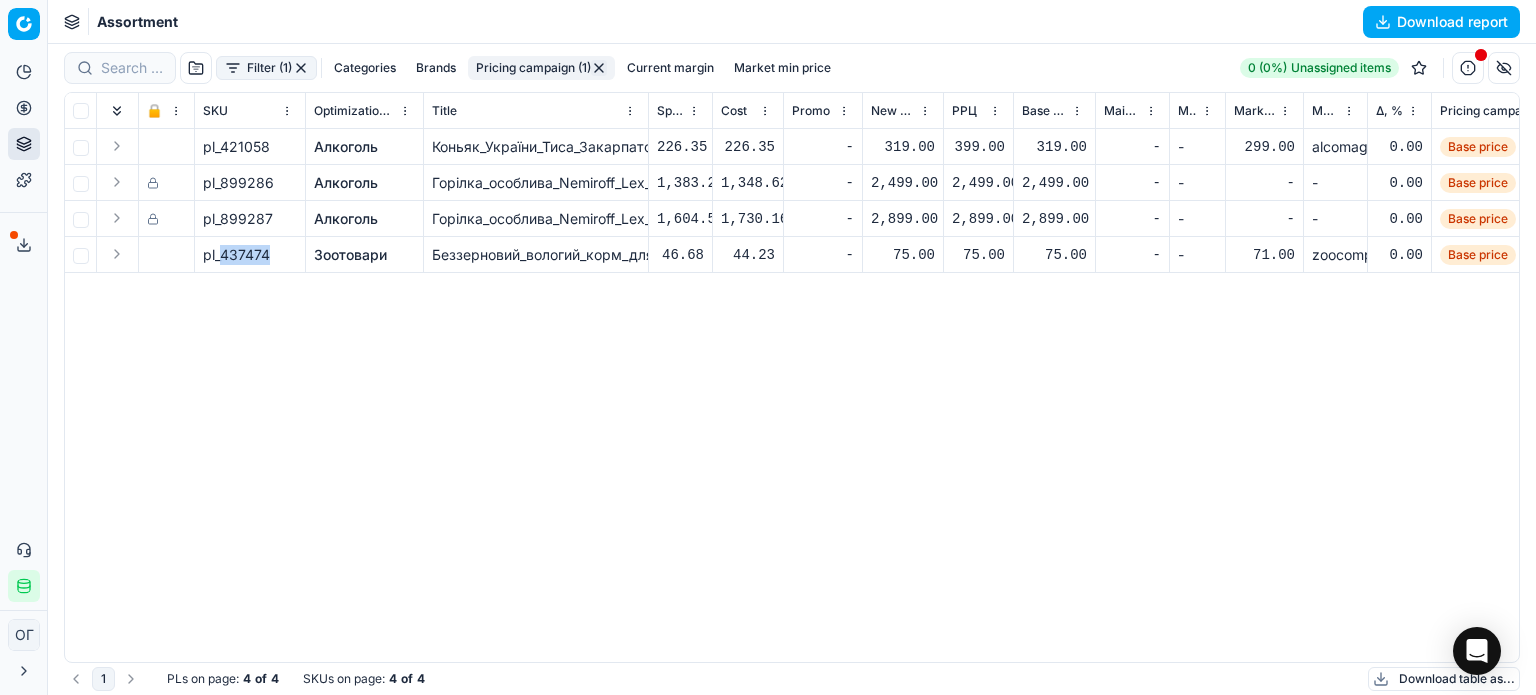 drag, startPoint x: 270, startPoint y: 255, endPoint x: 222, endPoint y: 259, distance: 48.166378 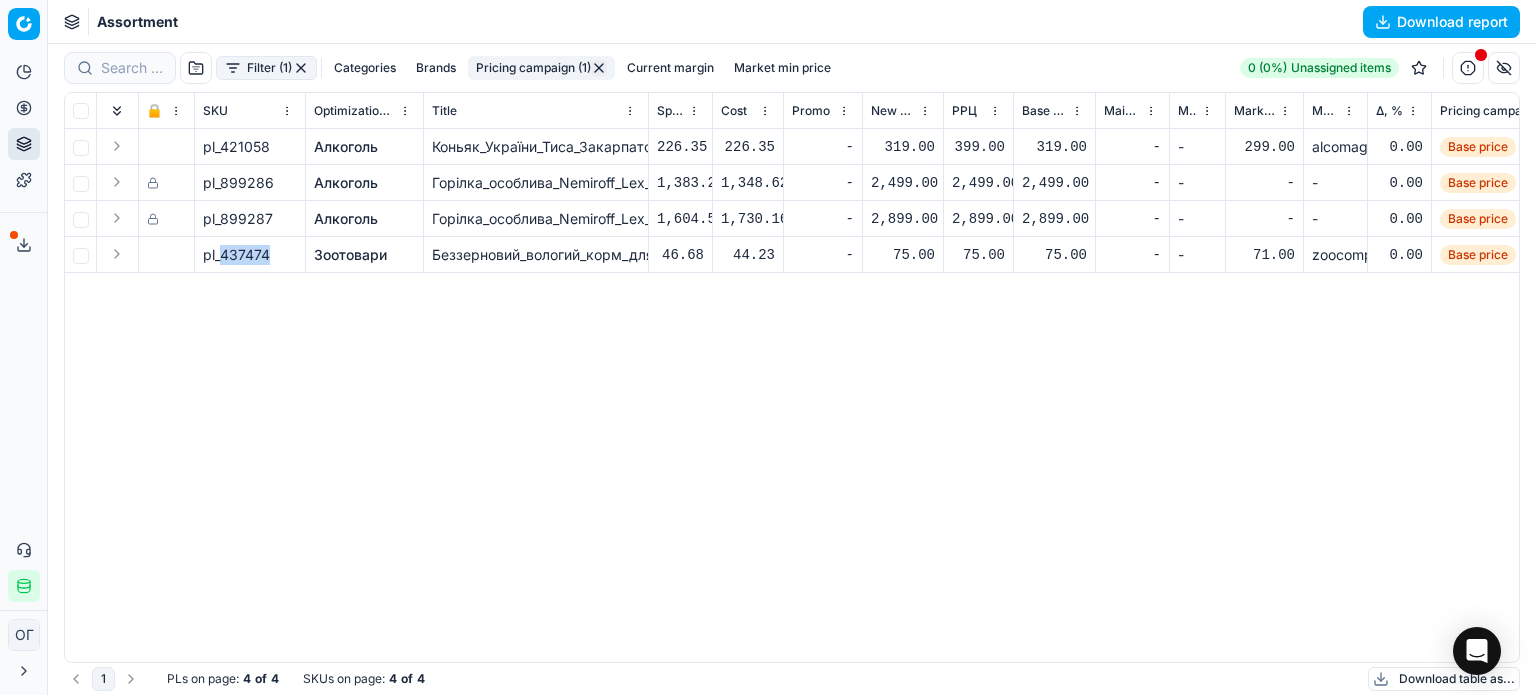 click on "pl_437474" at bounding box center [250, 255] 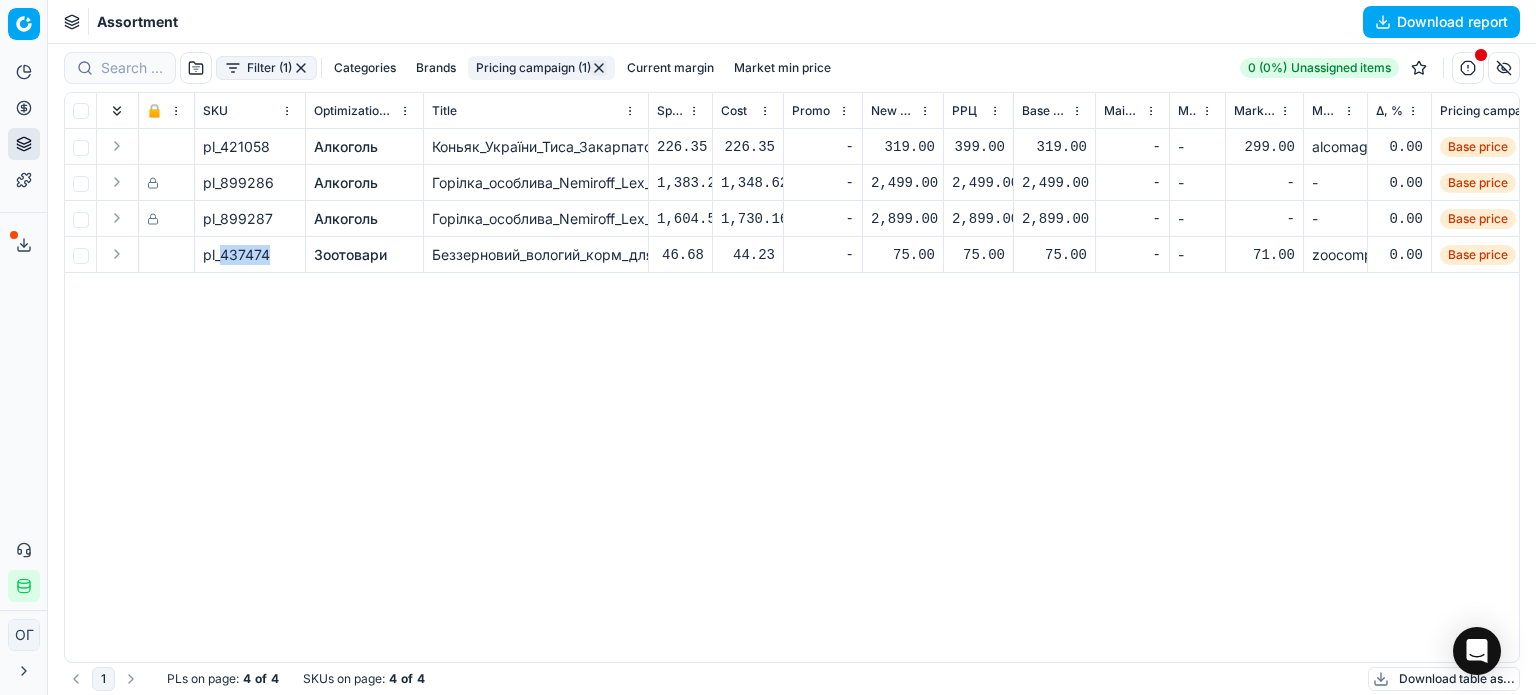 copy on "437474" 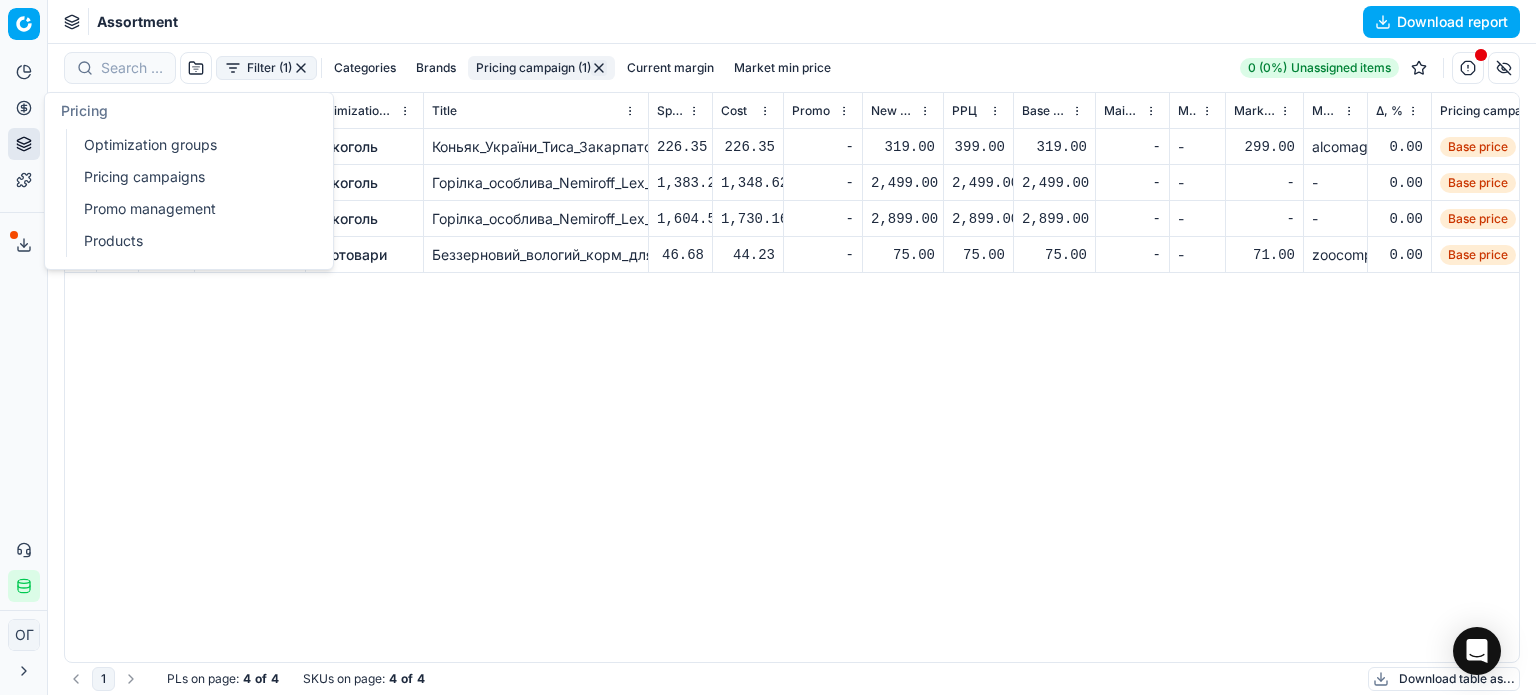 click 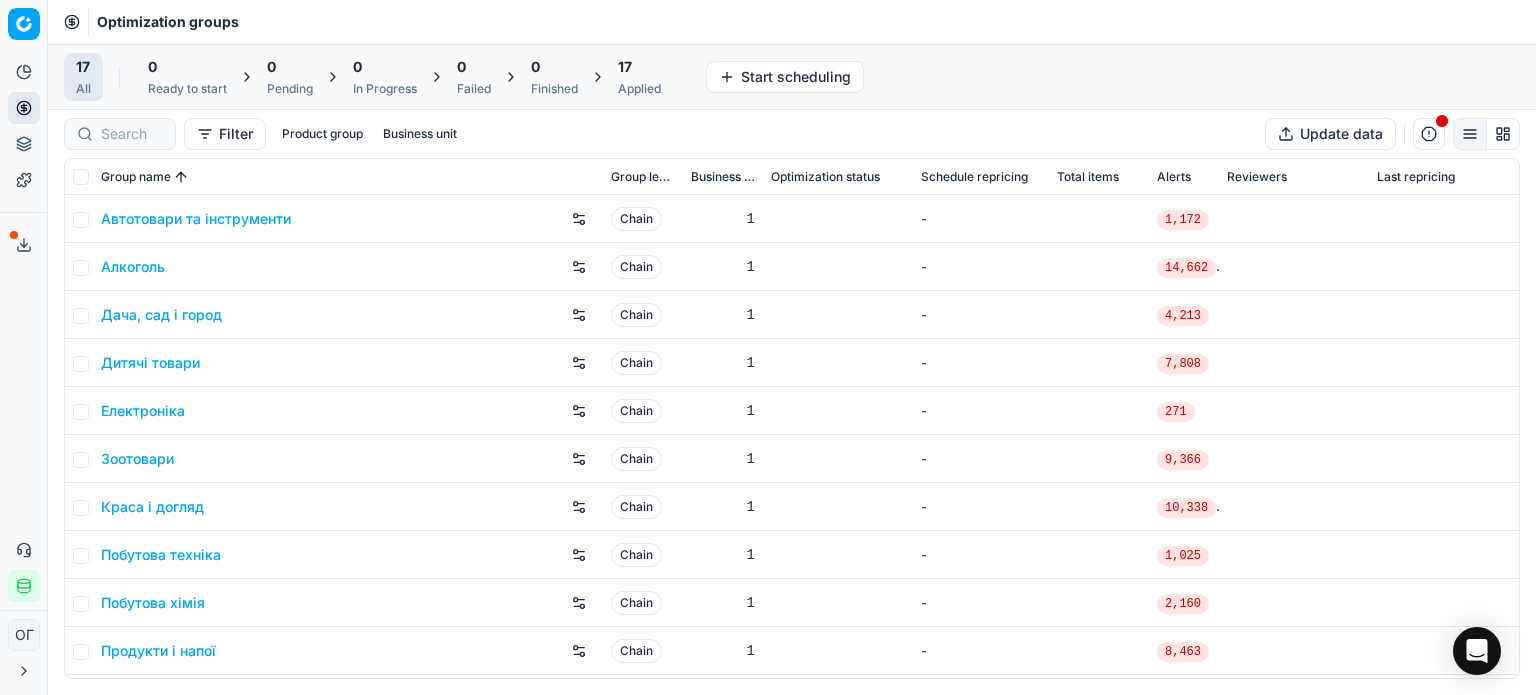 click on "Applied" at bounding box center [639, 89] 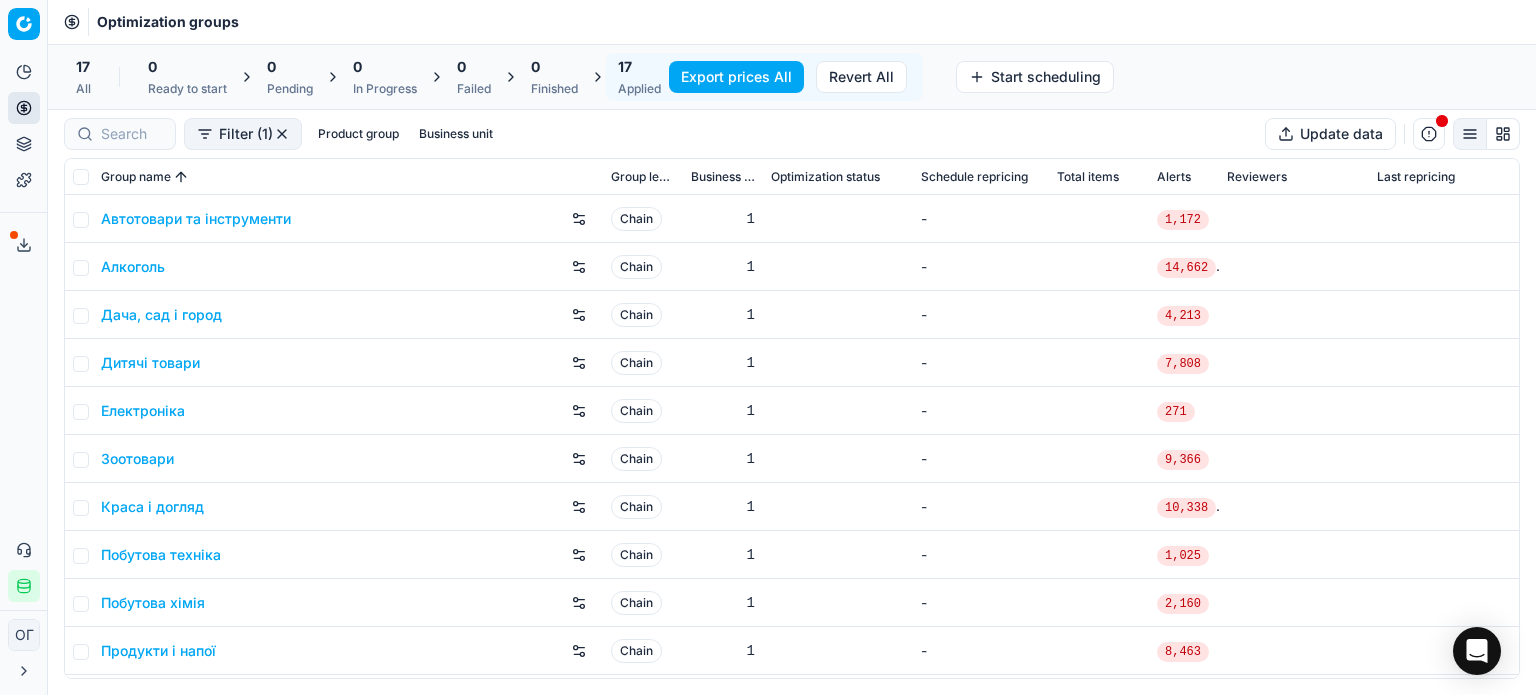 click at bounding box center (79, 459) 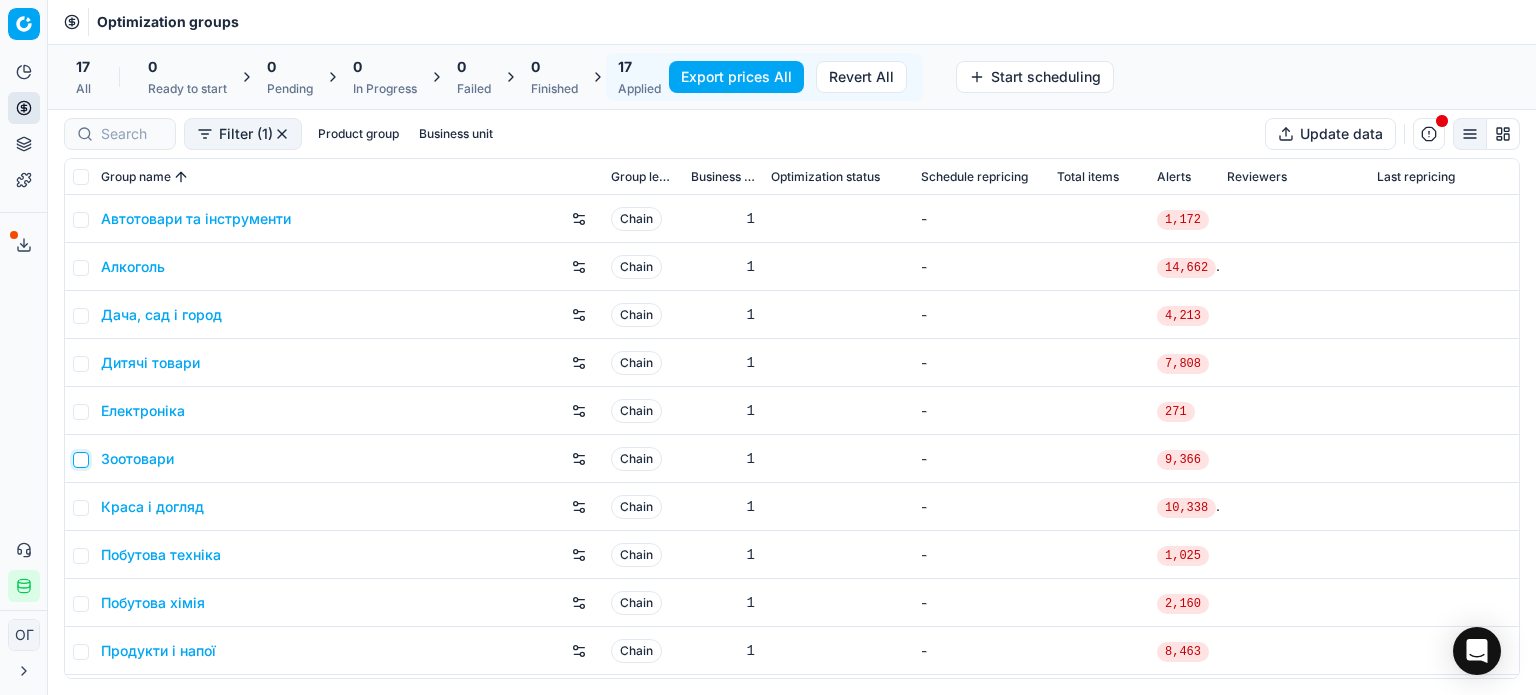 click at bounding box center [81, 460] 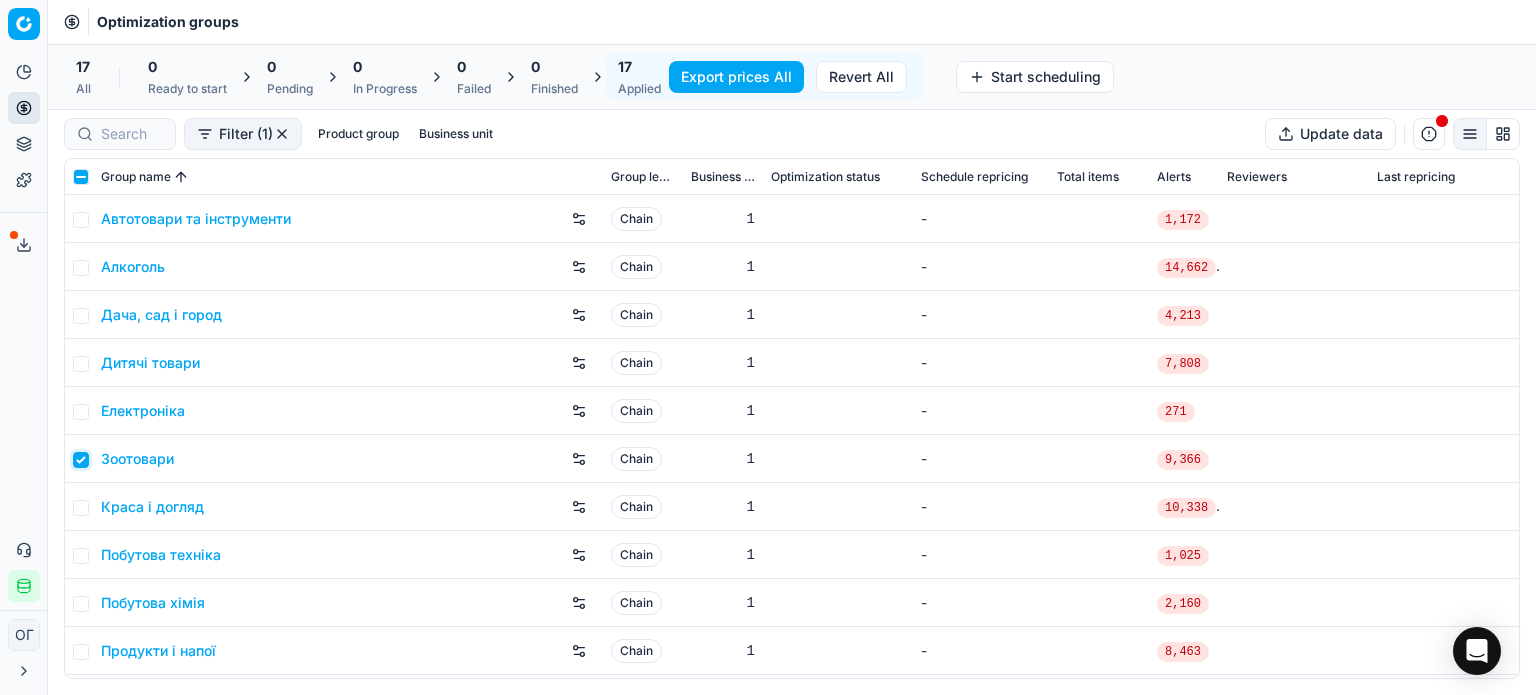checkbox on "true" 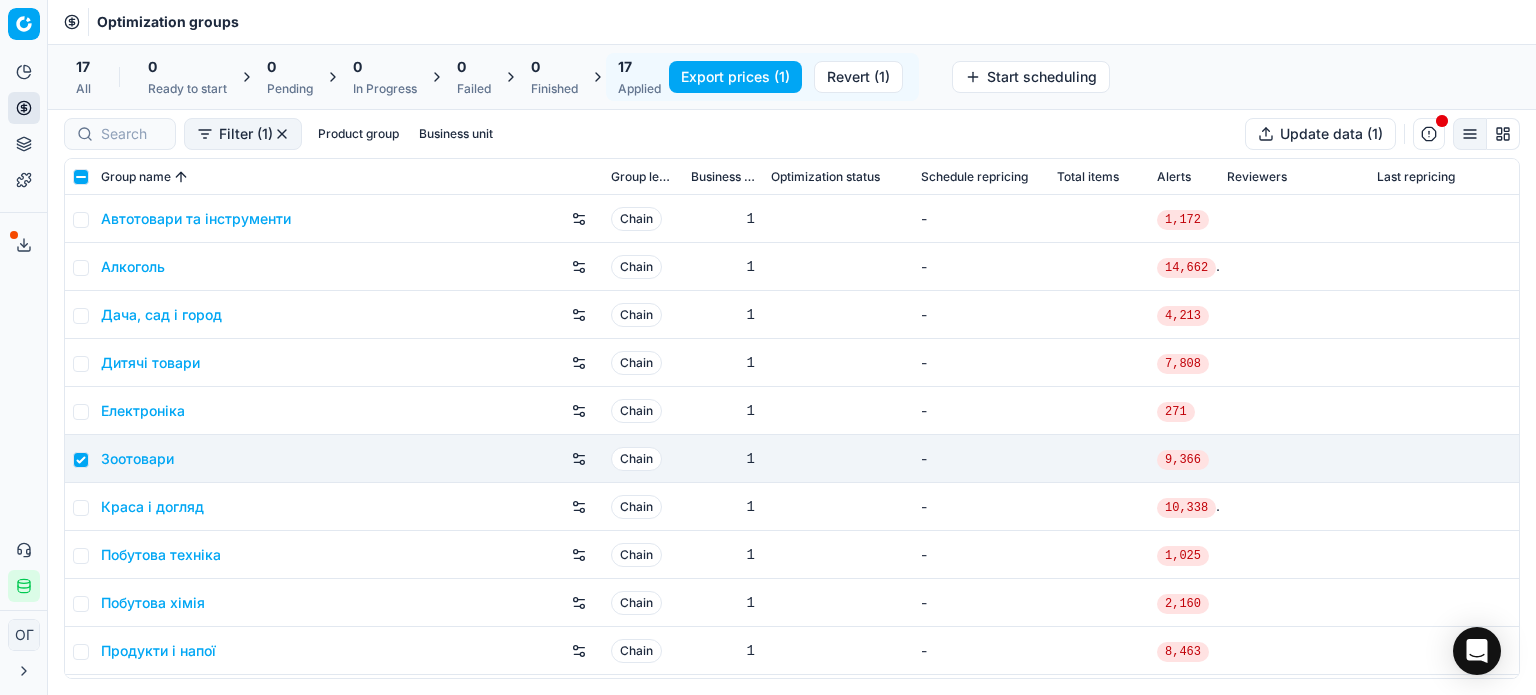 click on "Revert   (1)" at bounding box center [858, 77] 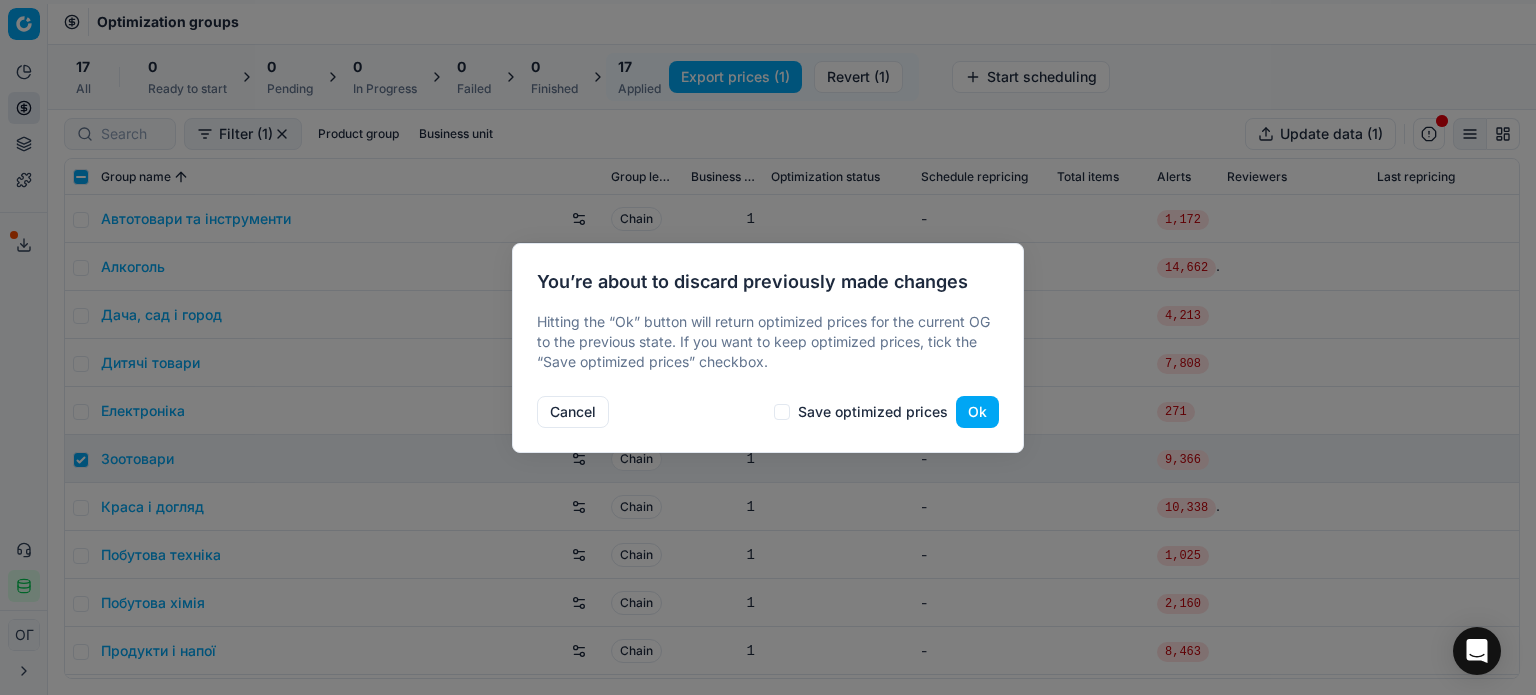 click on "Cancel Save optimized prices Ok" at bounding box center (768, 408) 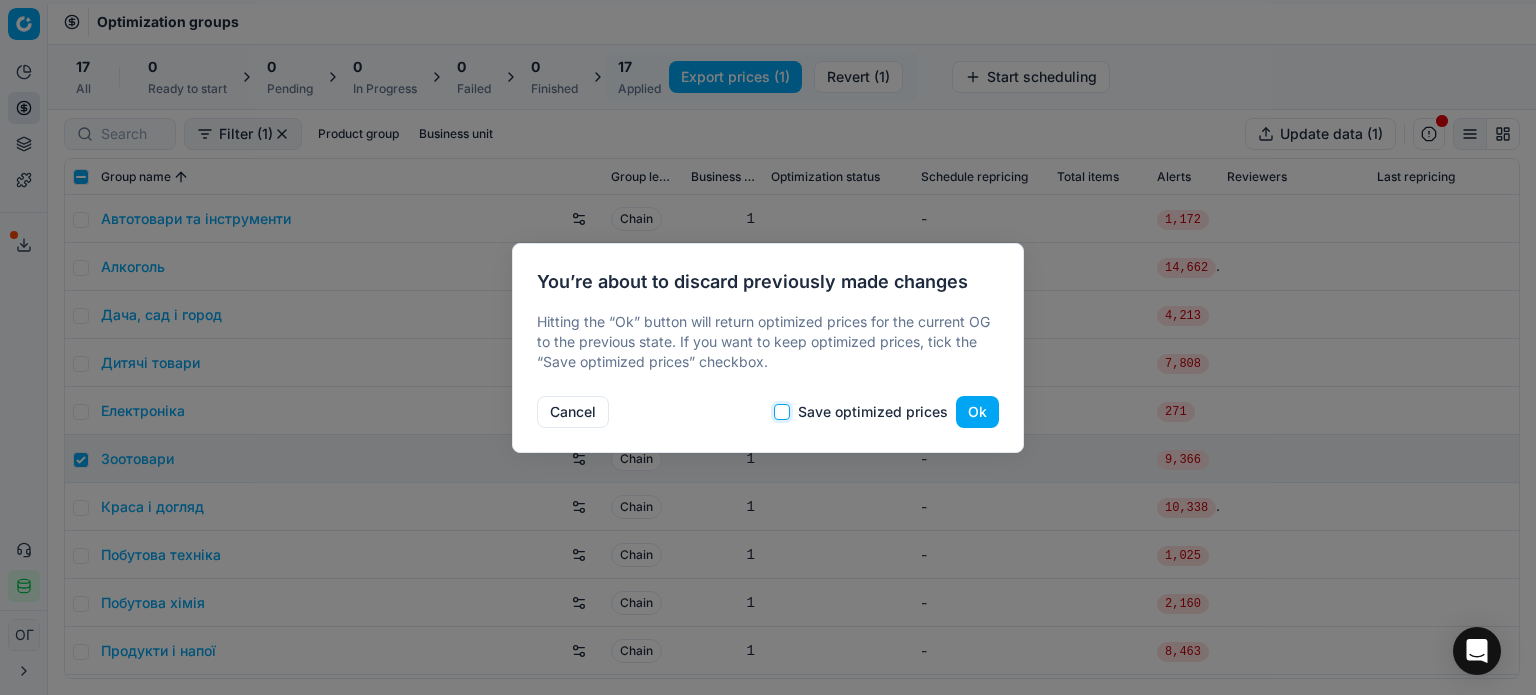 click on "Save optimized prices" at bounding box center (782, 412) 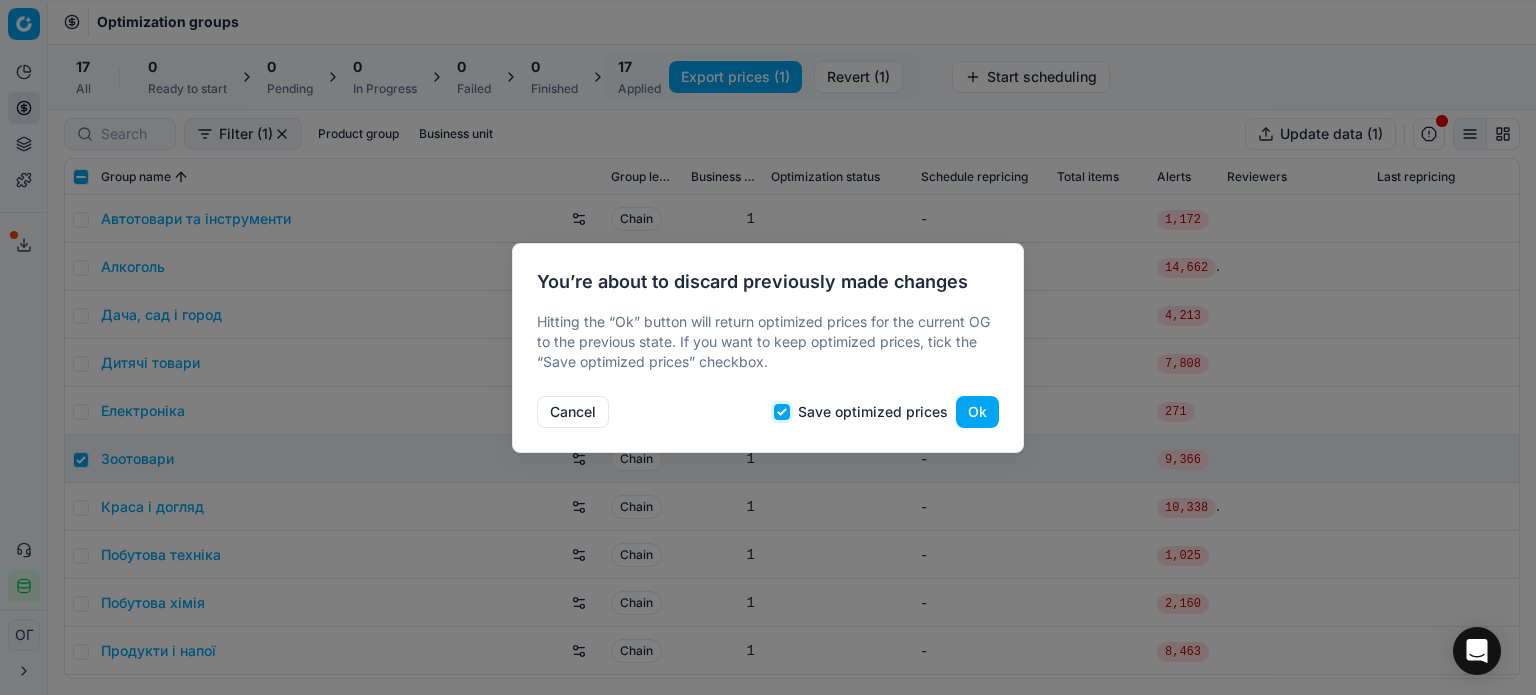 checkbox on "true" 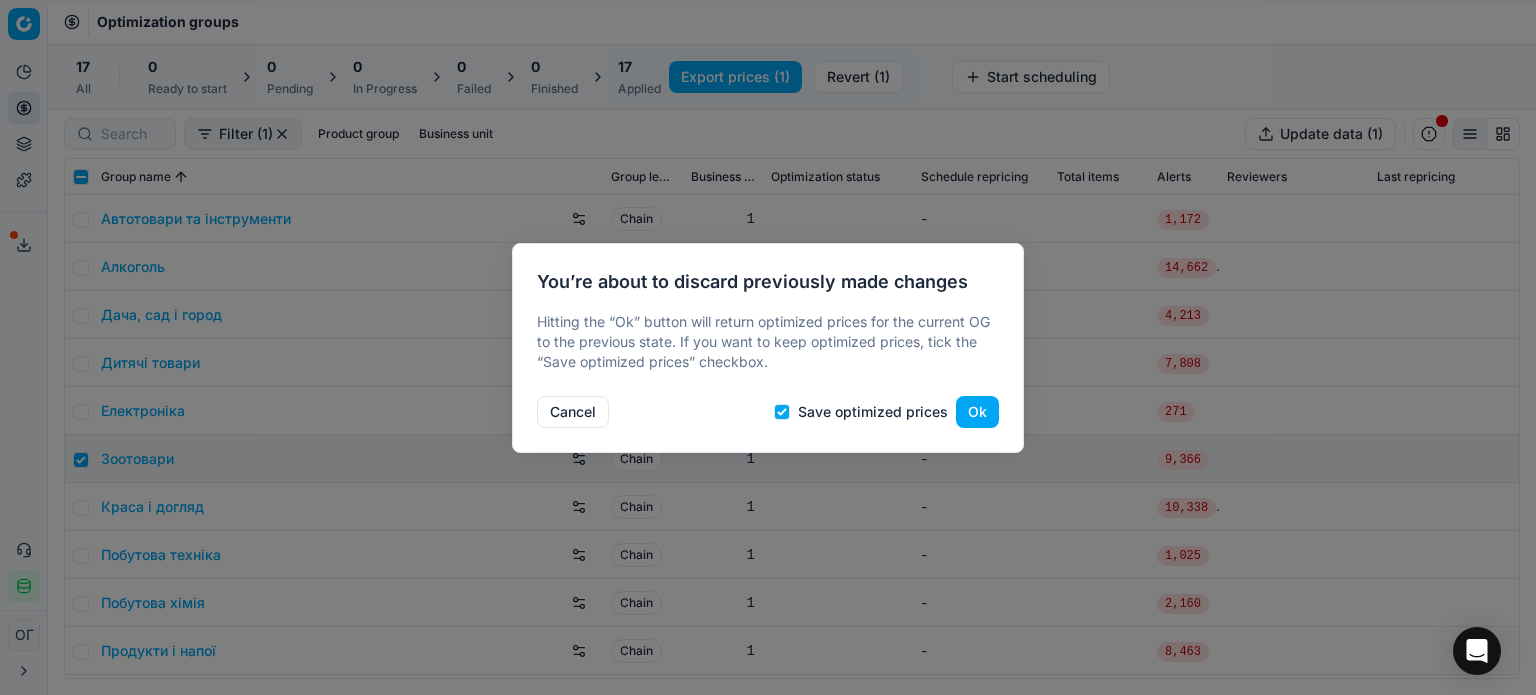 click on "Ok" at bounding box center [977, 412] 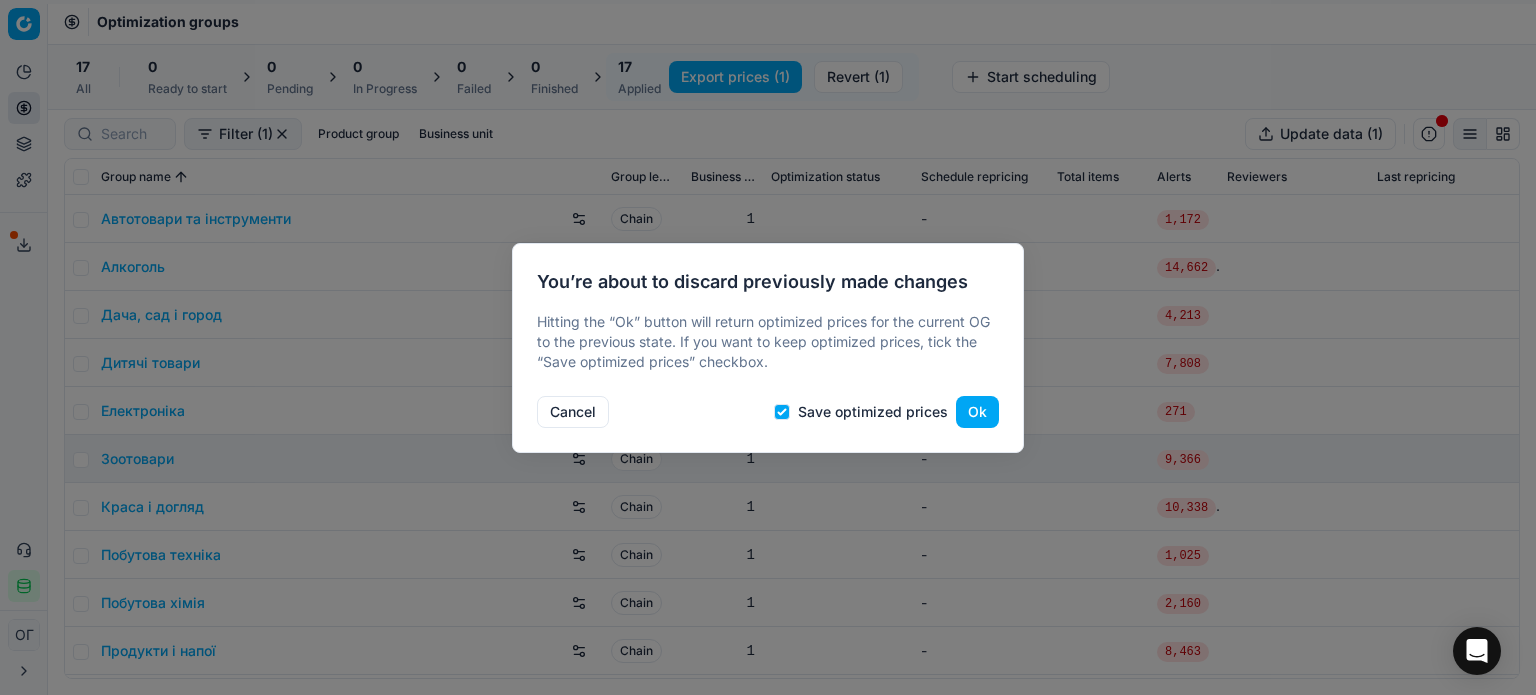 checkbox on "false" 